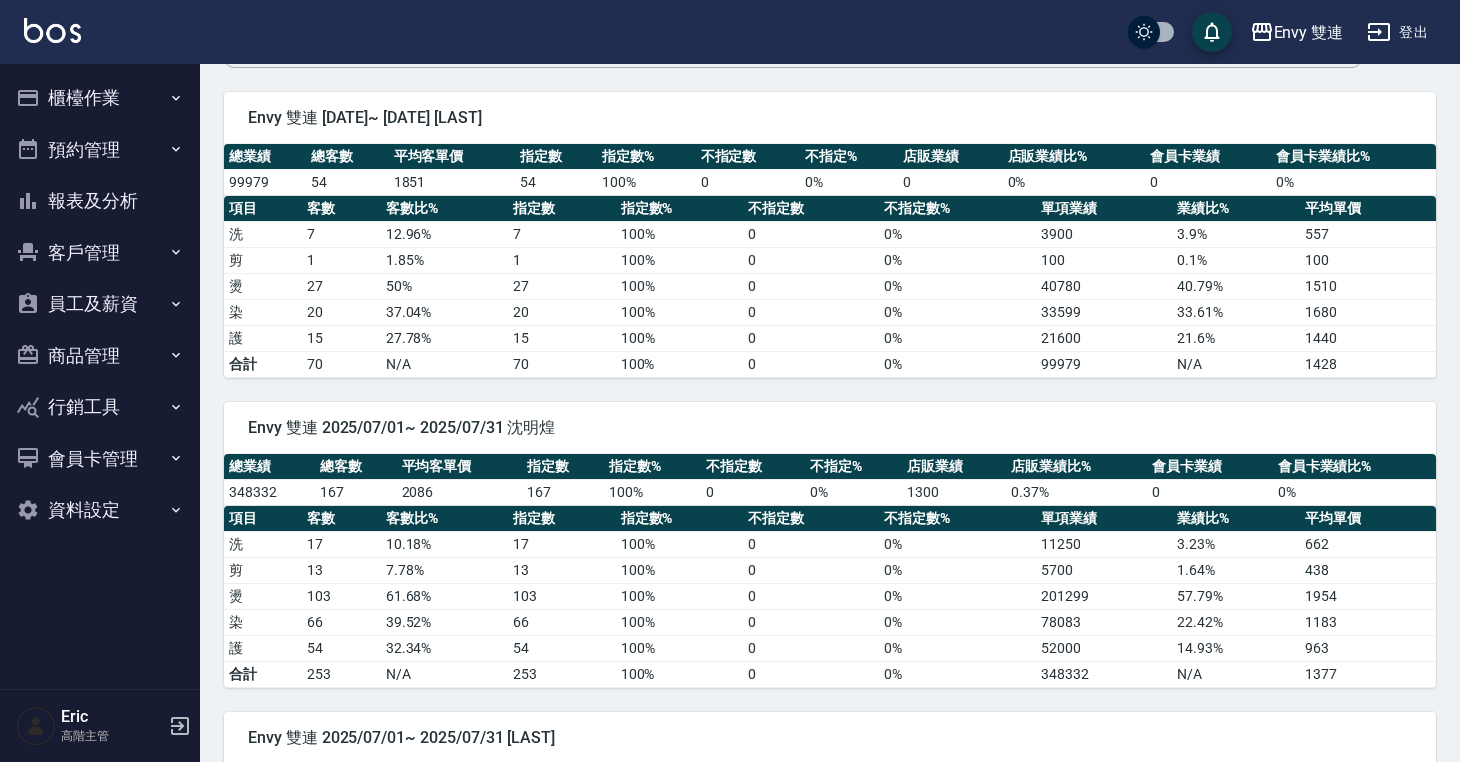 scroll, scrollTop: 0, scrollLeft: 0, axis: both 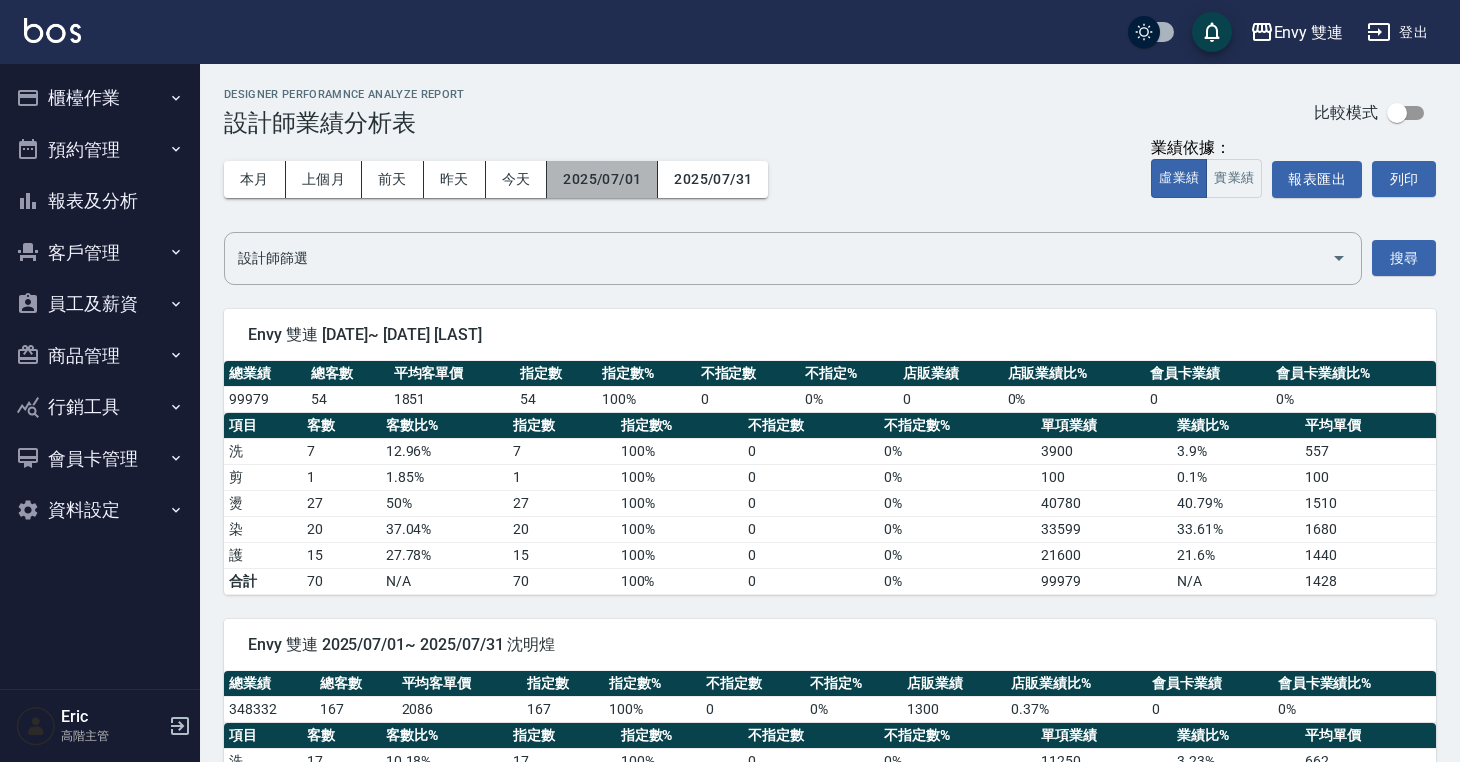 click on "2025/07/01" at bounding box center [602, 179] 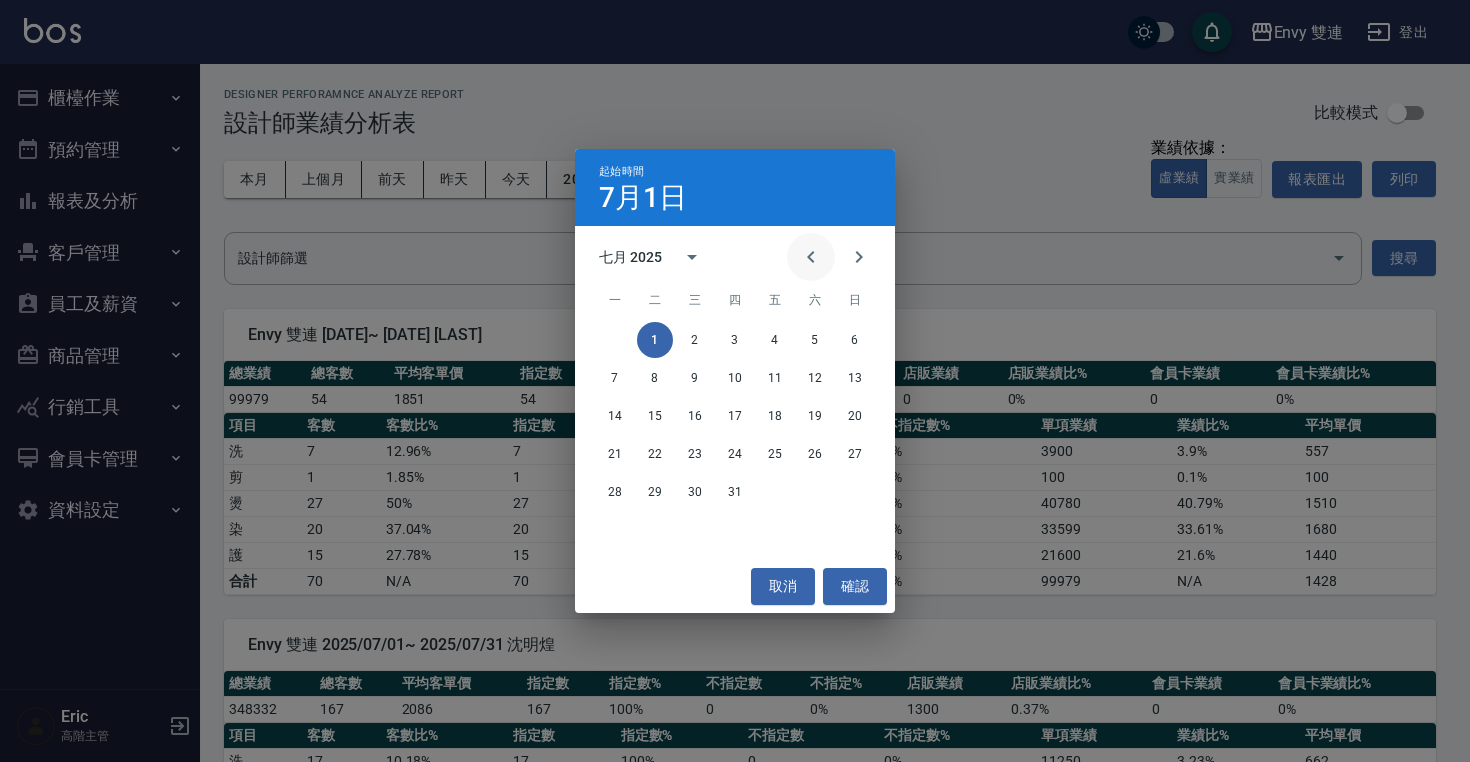 click 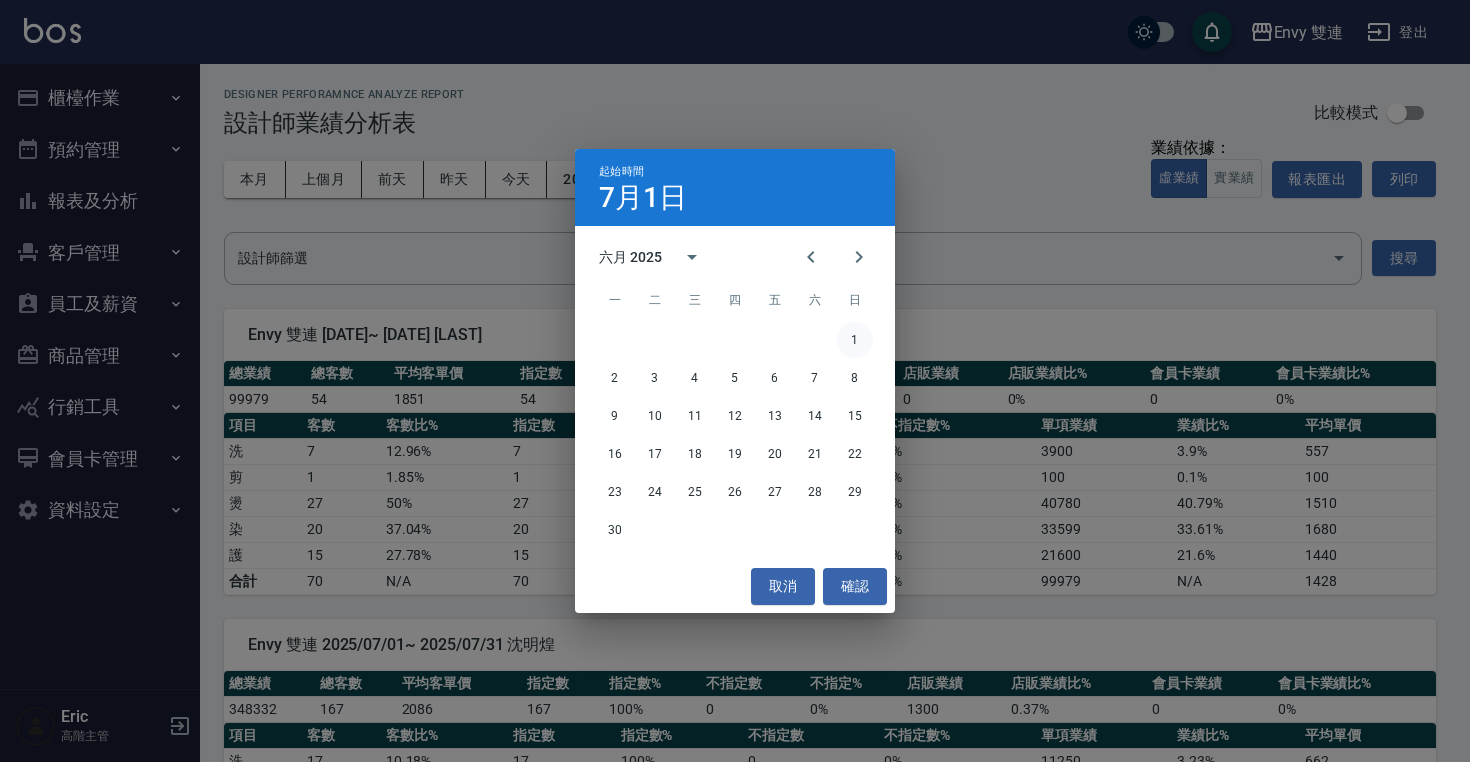 click on "1" at bounding box center (855, 340) 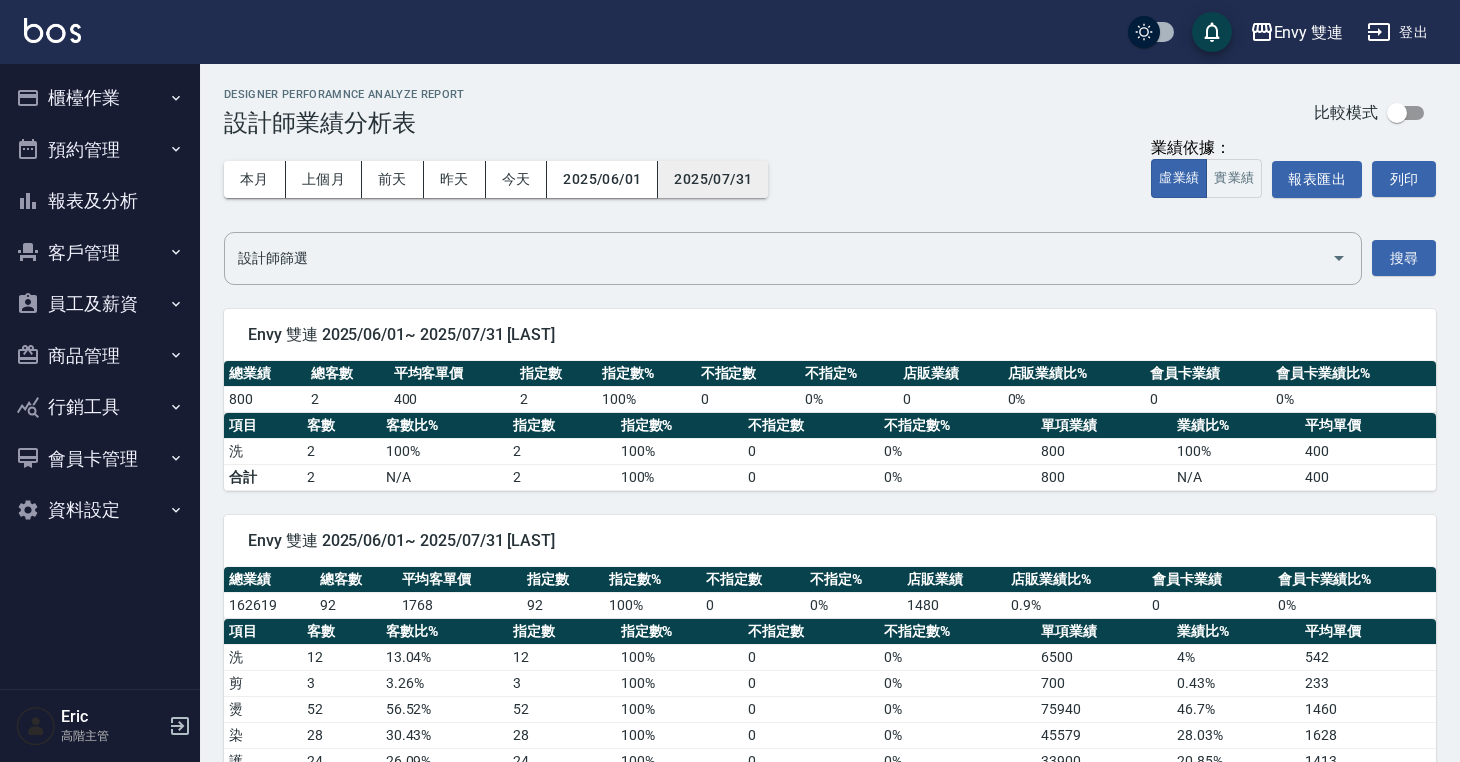 click on "2025/07/31" at bounding box center (713, 179) 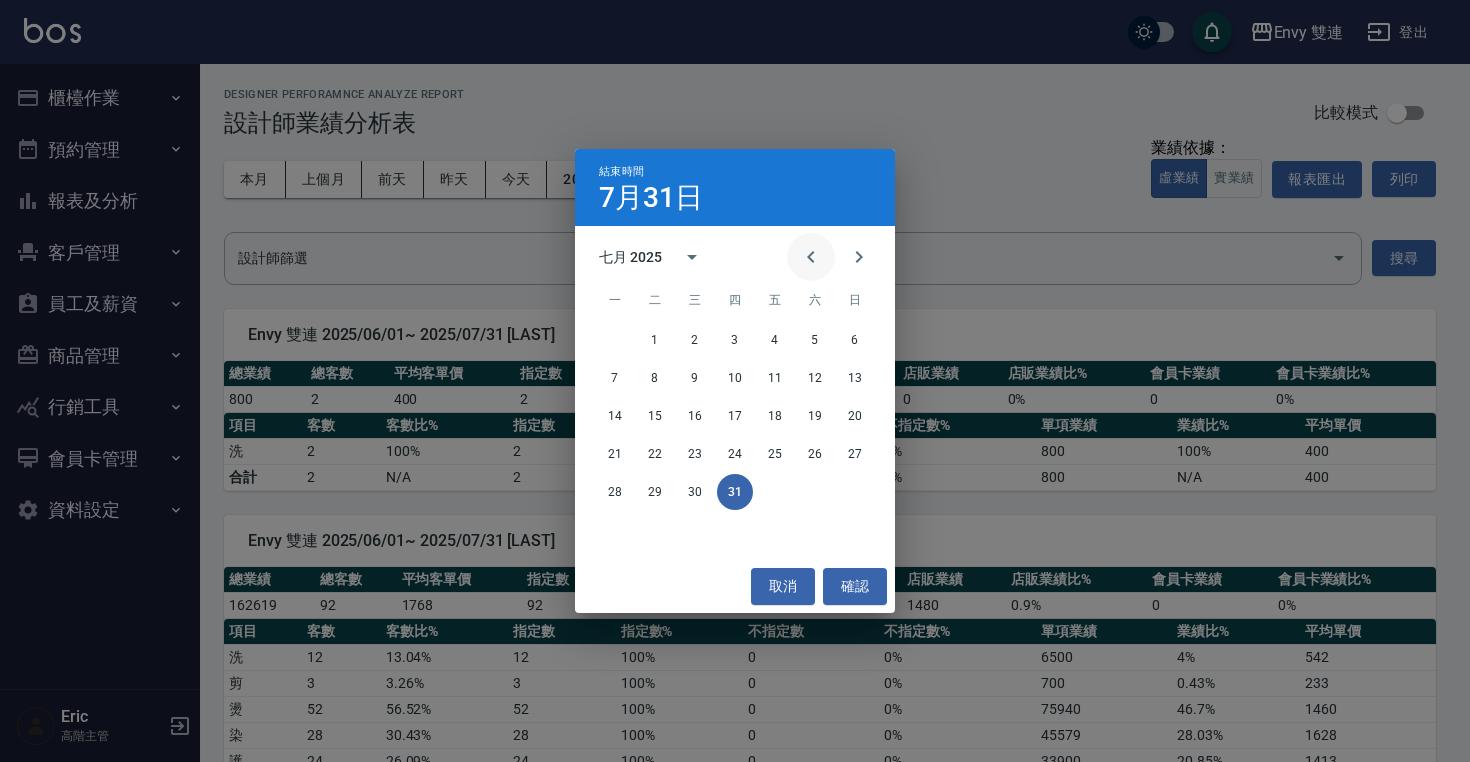 click 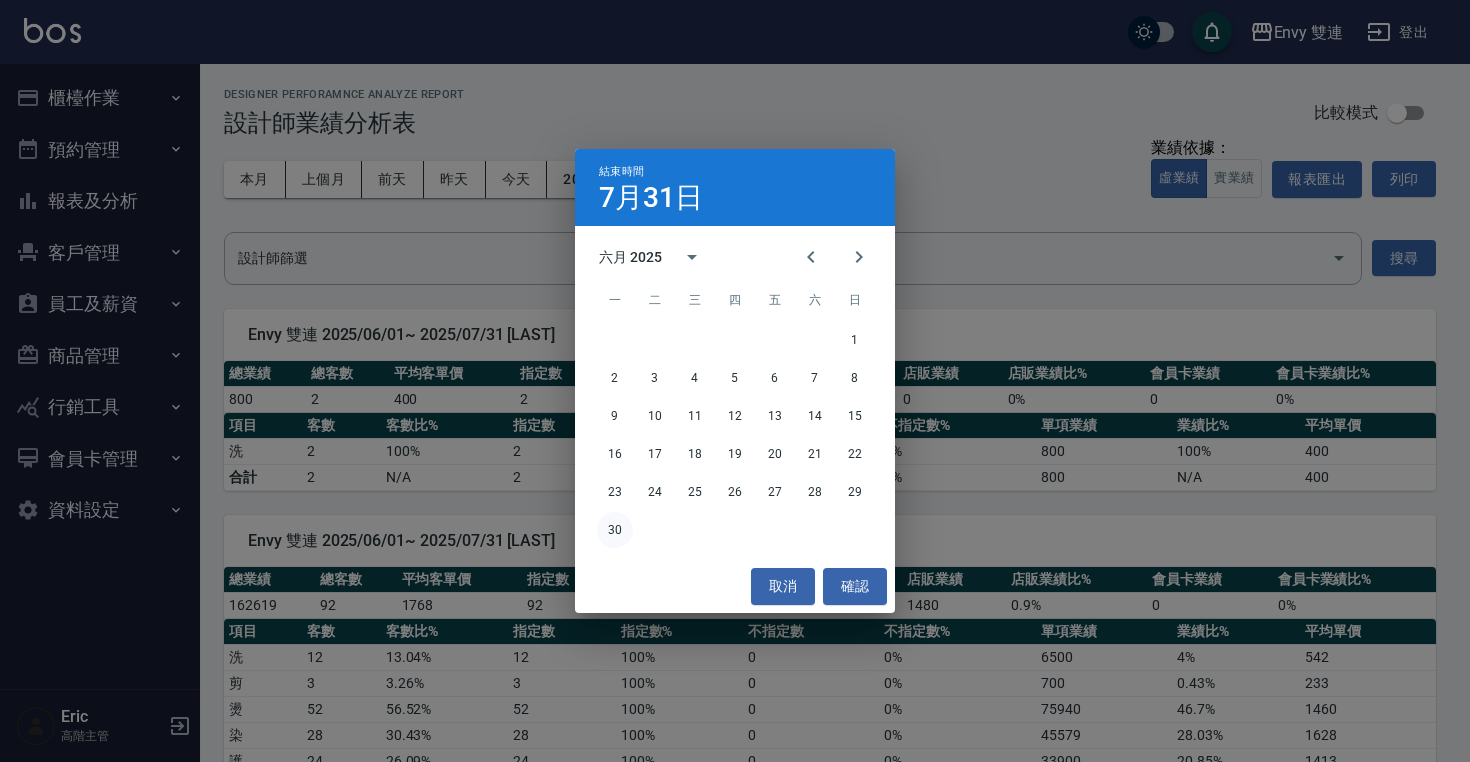 click on "30" at bounding box center (615, 530) 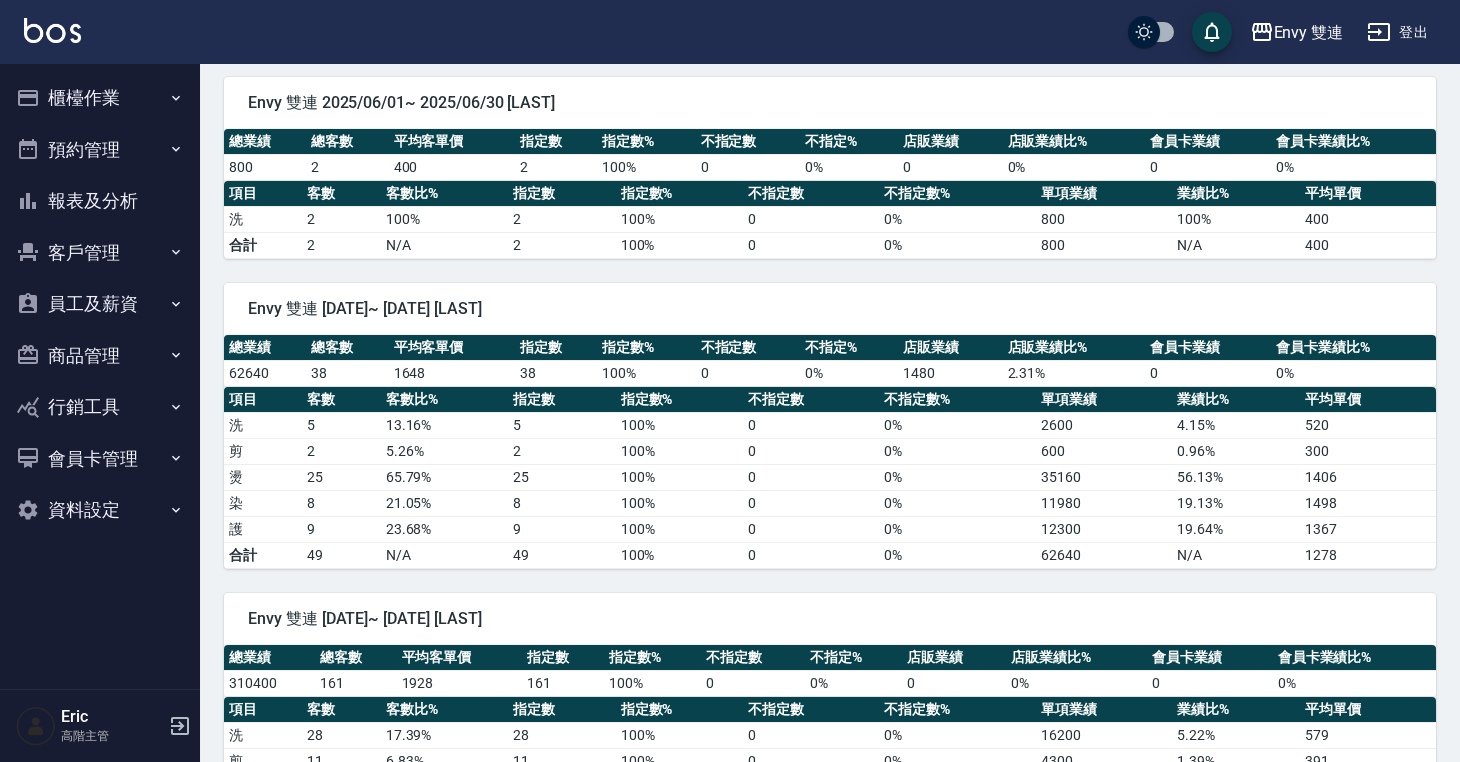 scroll, scrollTop: 0, scrollLeft: 0, axis: both 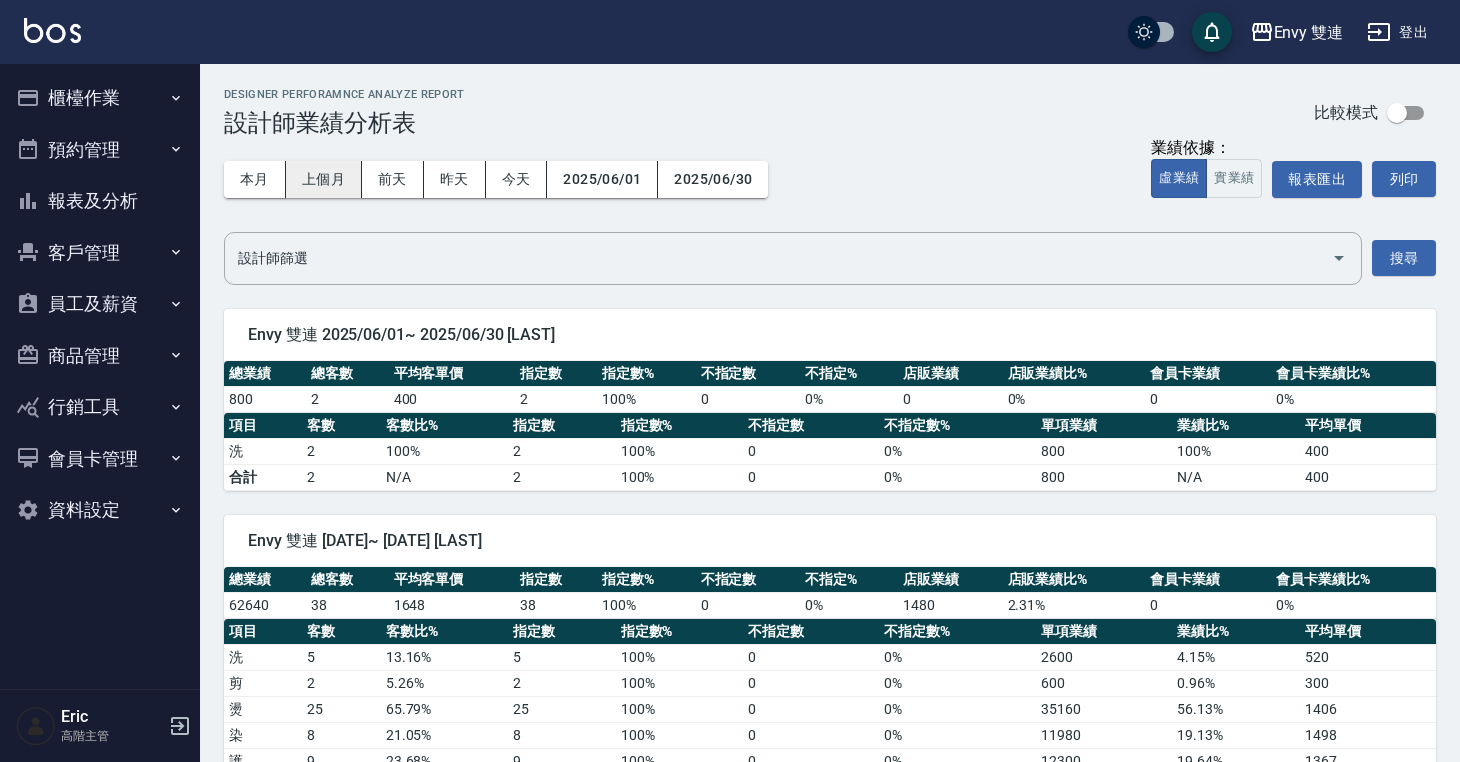 click on "上個月" at bounding box center (324, 179) 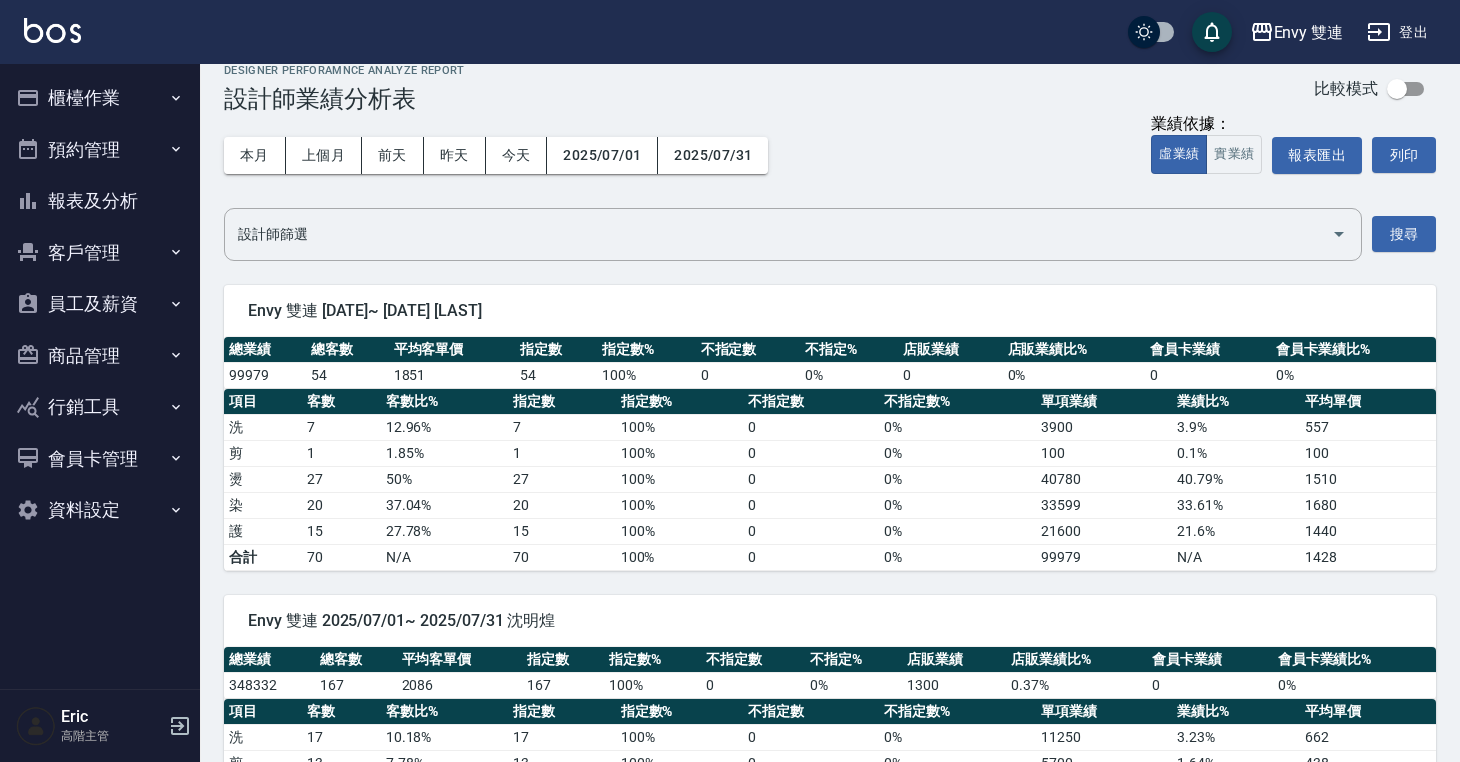 scroll, scrollTop: 0, scrollLeft: 0, axis: both 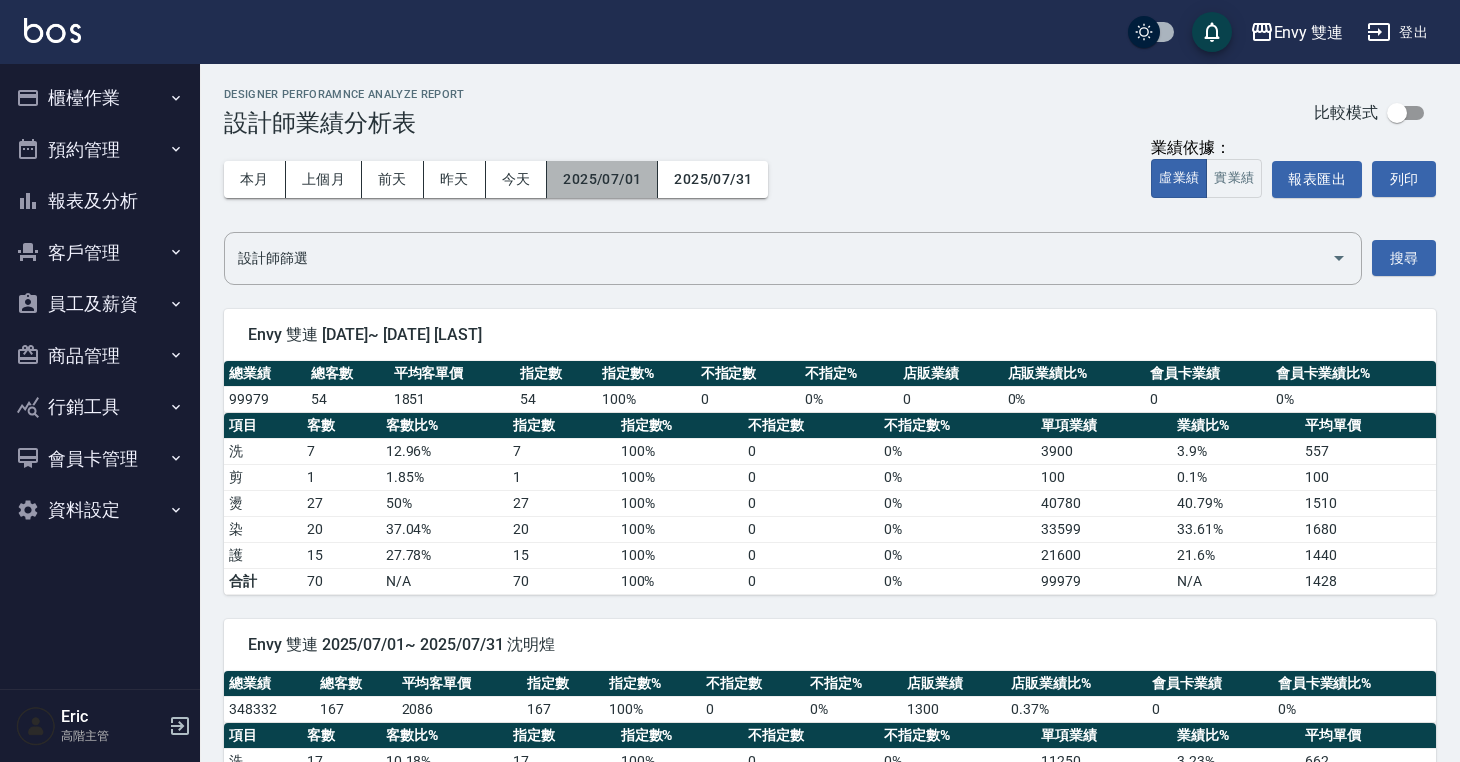 click on "2025/07/01" at bounding box center (602, 179) 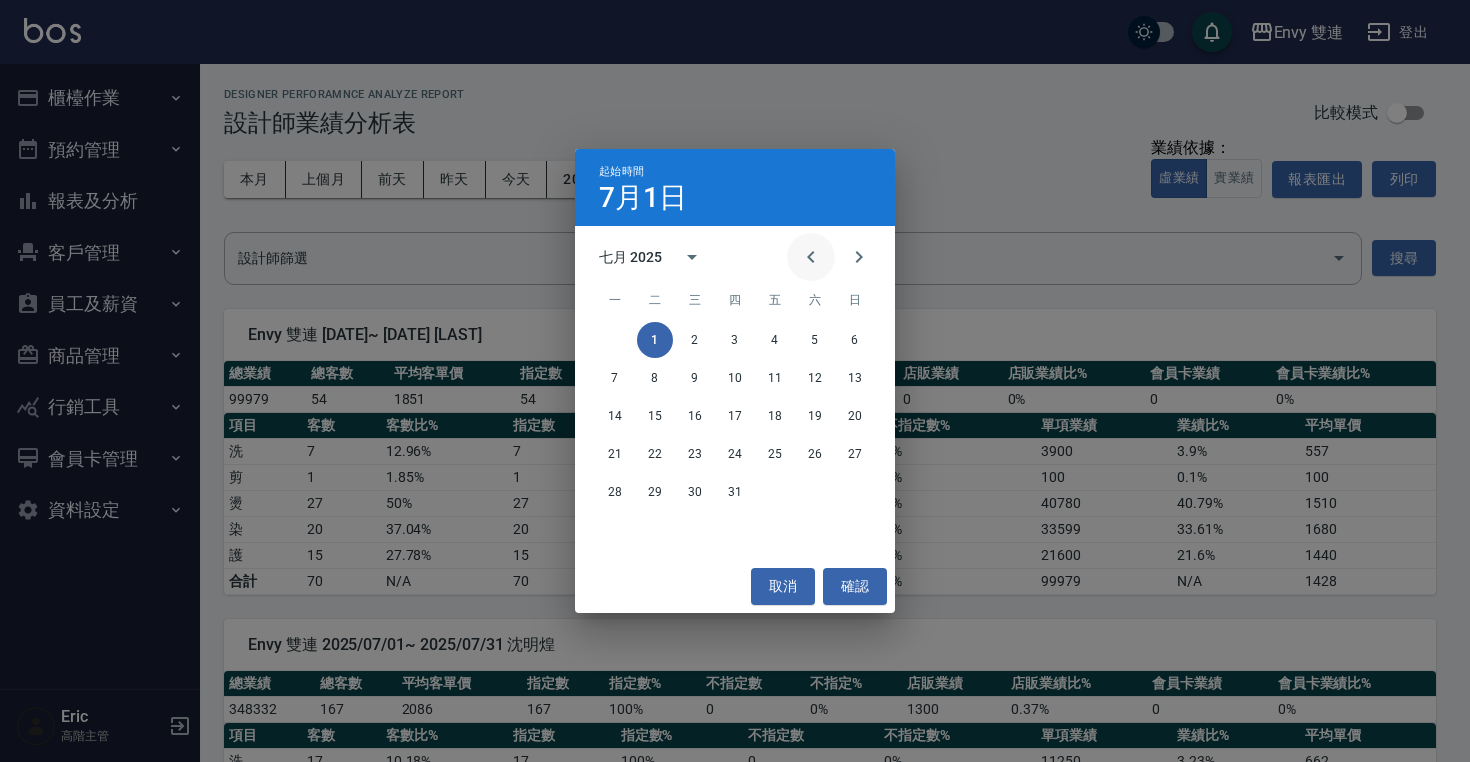 click 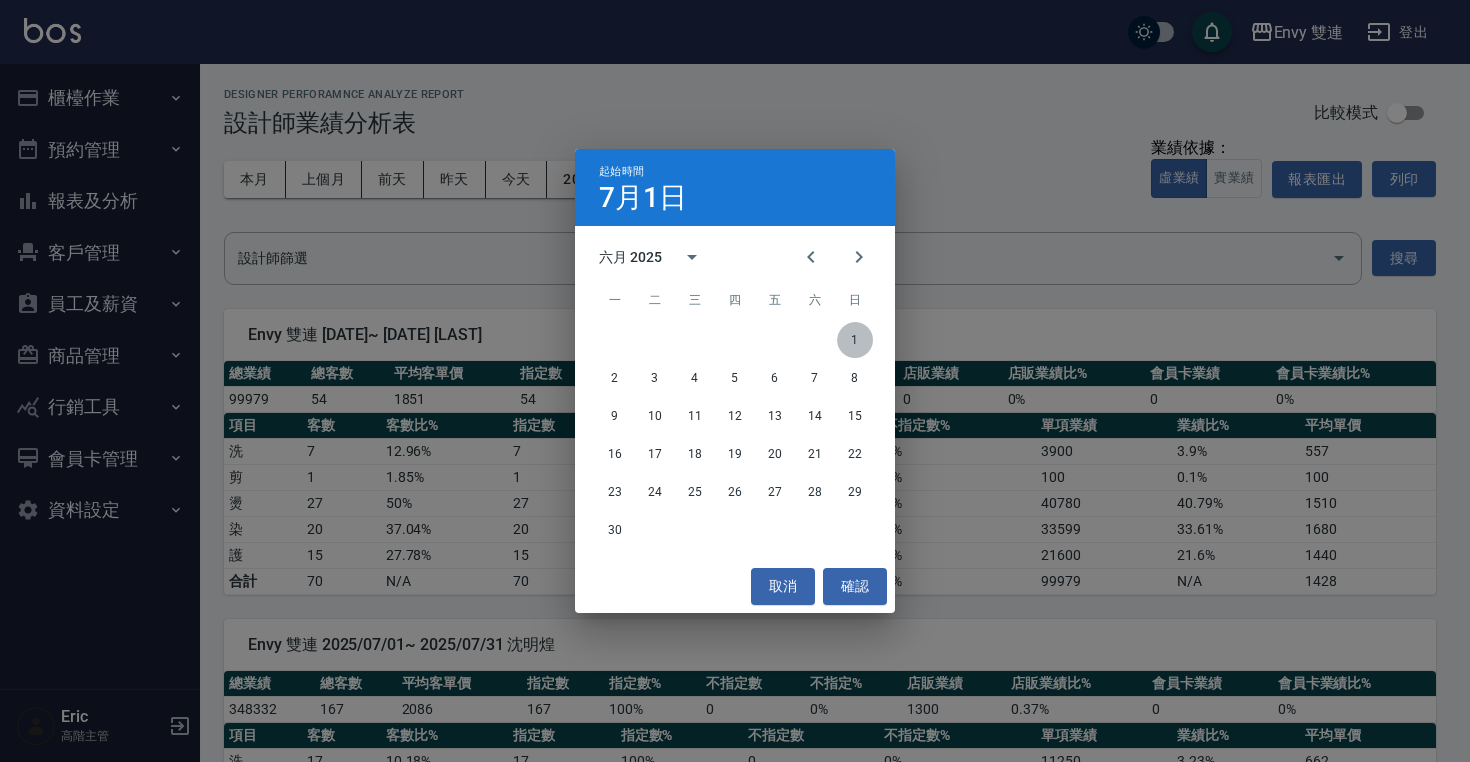 click on "1" at bounding box center (855, 340) 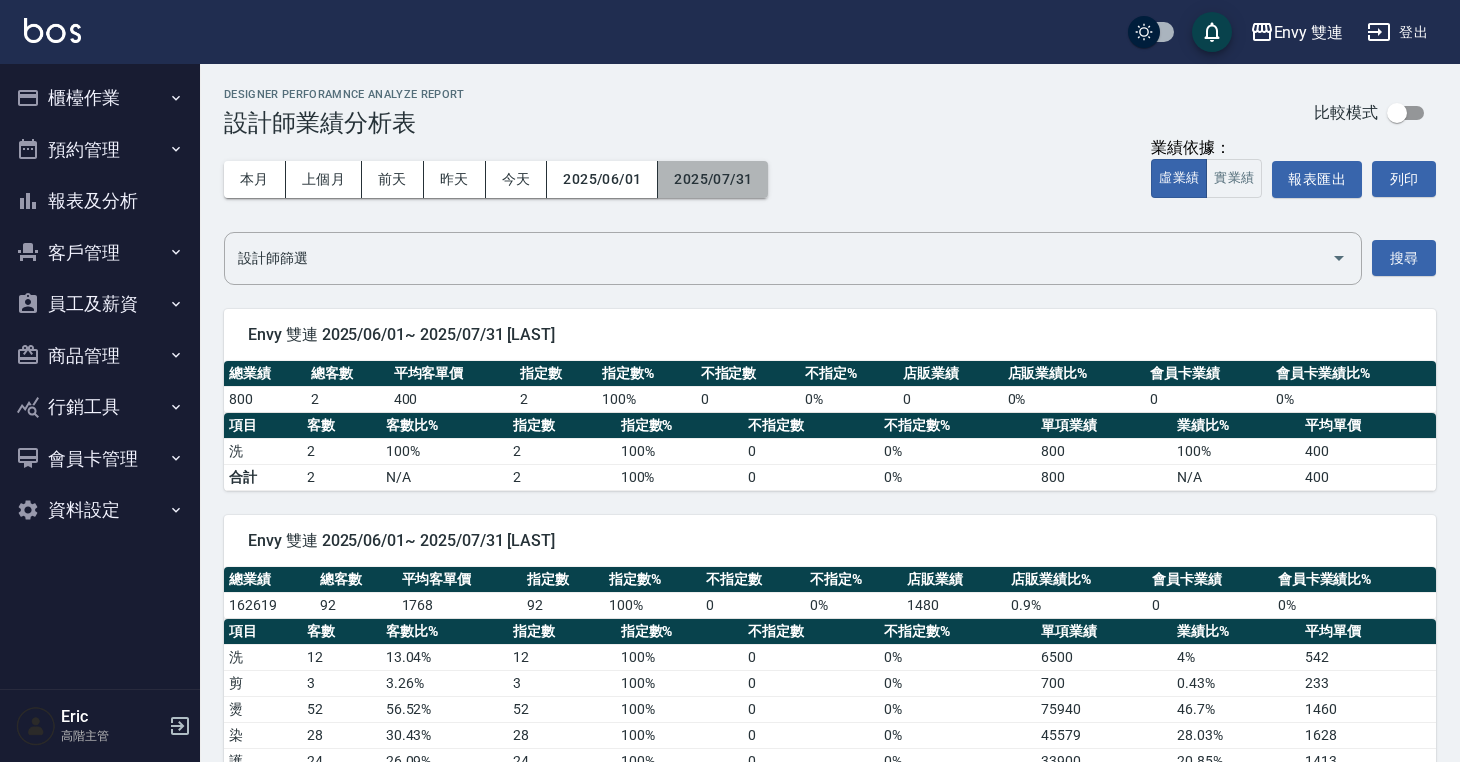 click on "2025/07/31" at bounding box center [713, 179] 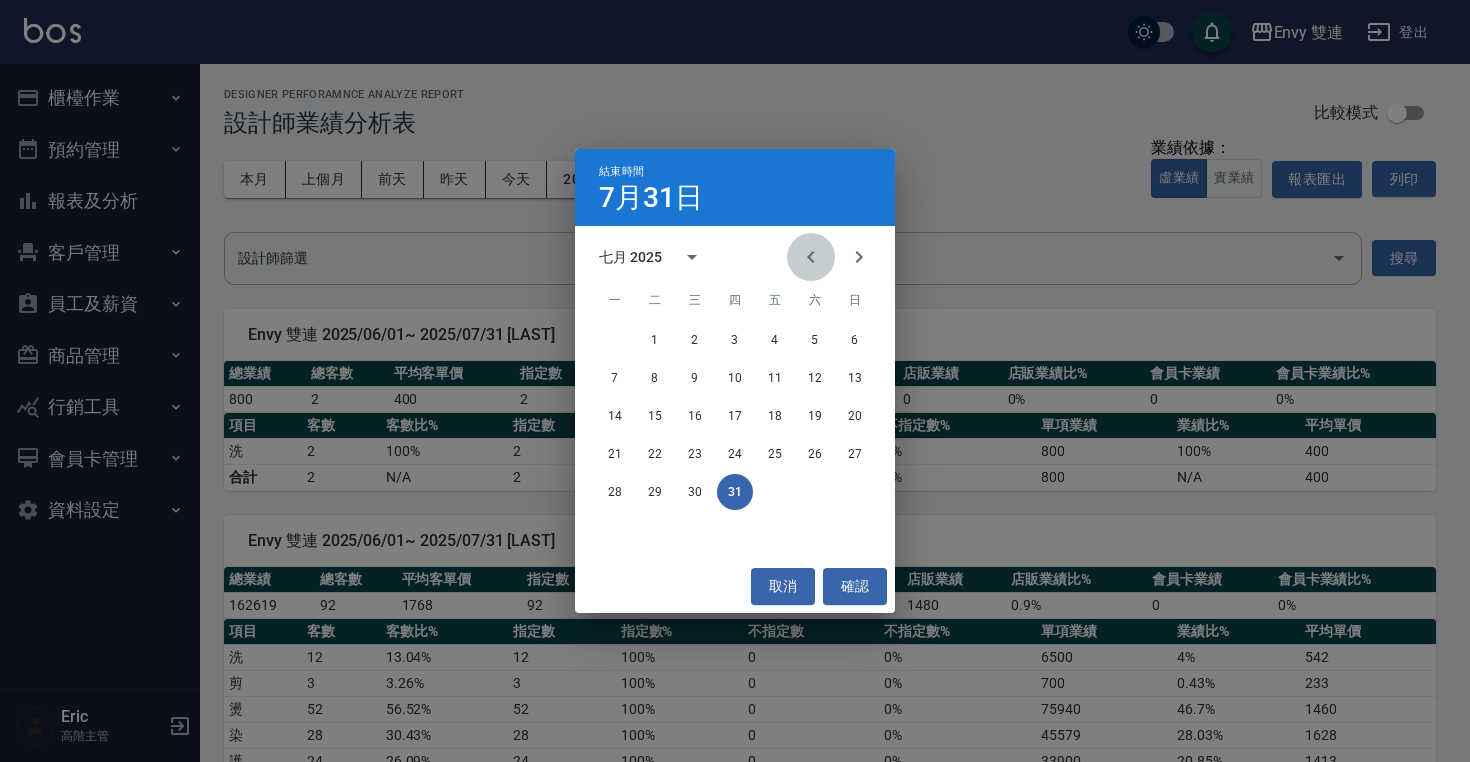 click 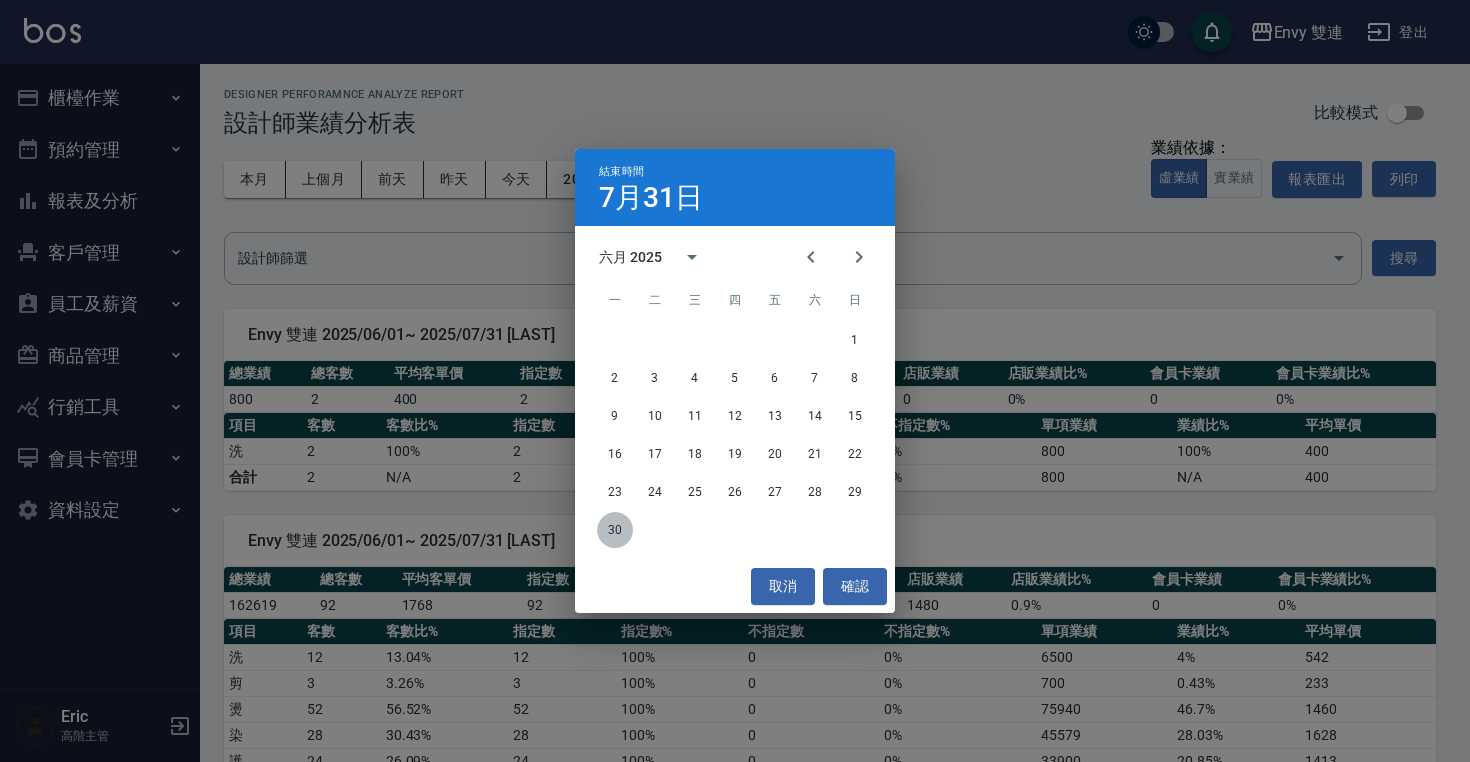 click on "30" at bounding box center [615, 530] 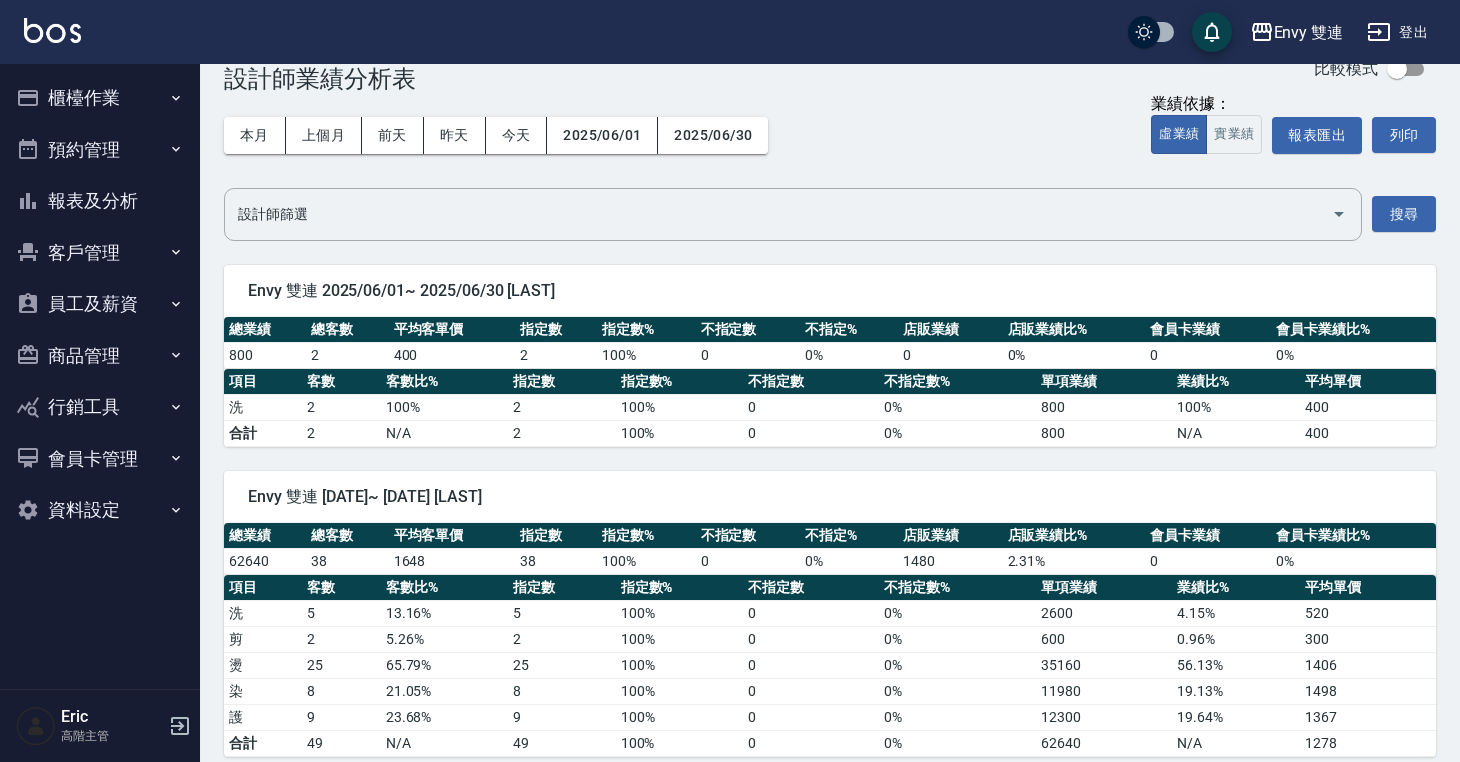scroll, scrollTop: 42, scrollLeft: 0, axis: vertical 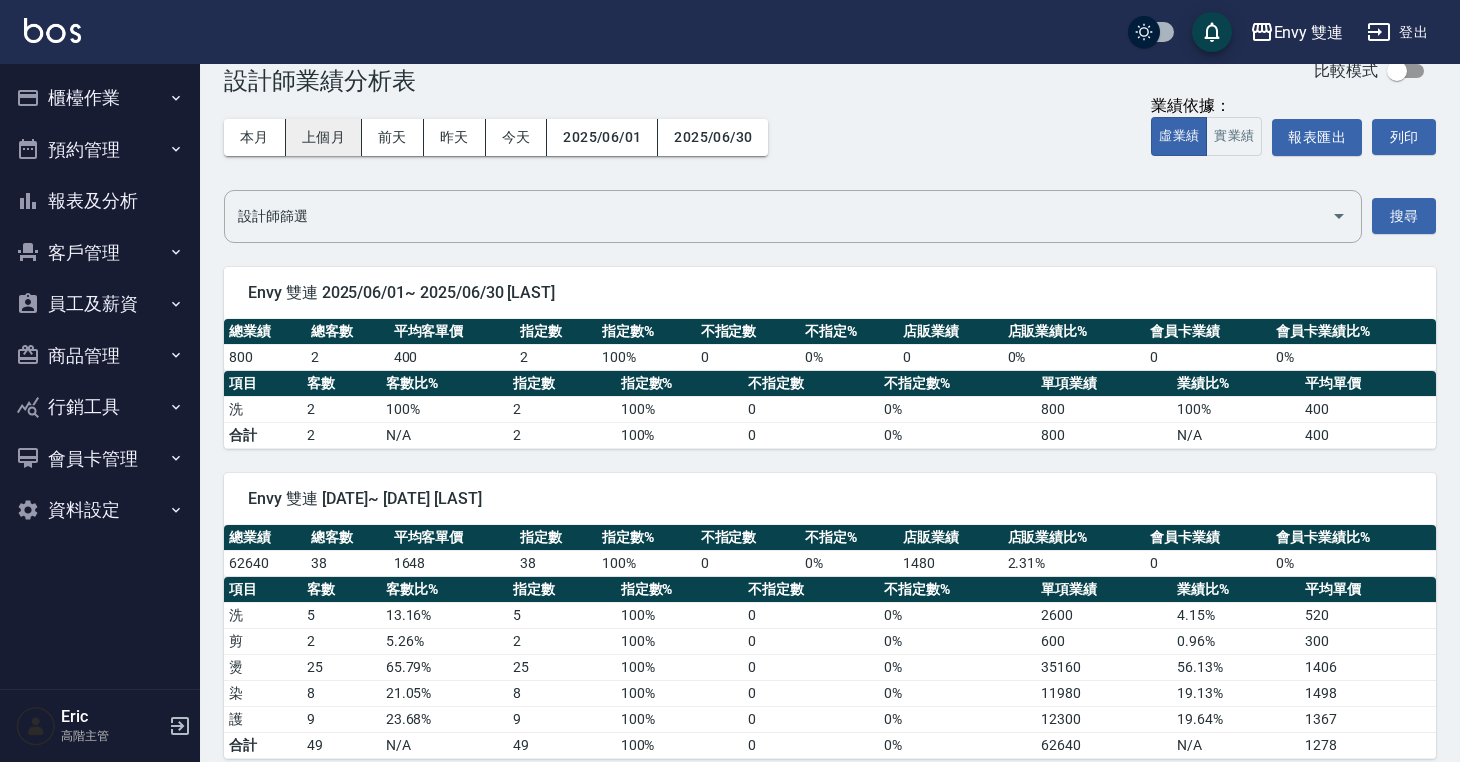 click on "上個月" at bounding box center [324, 137] 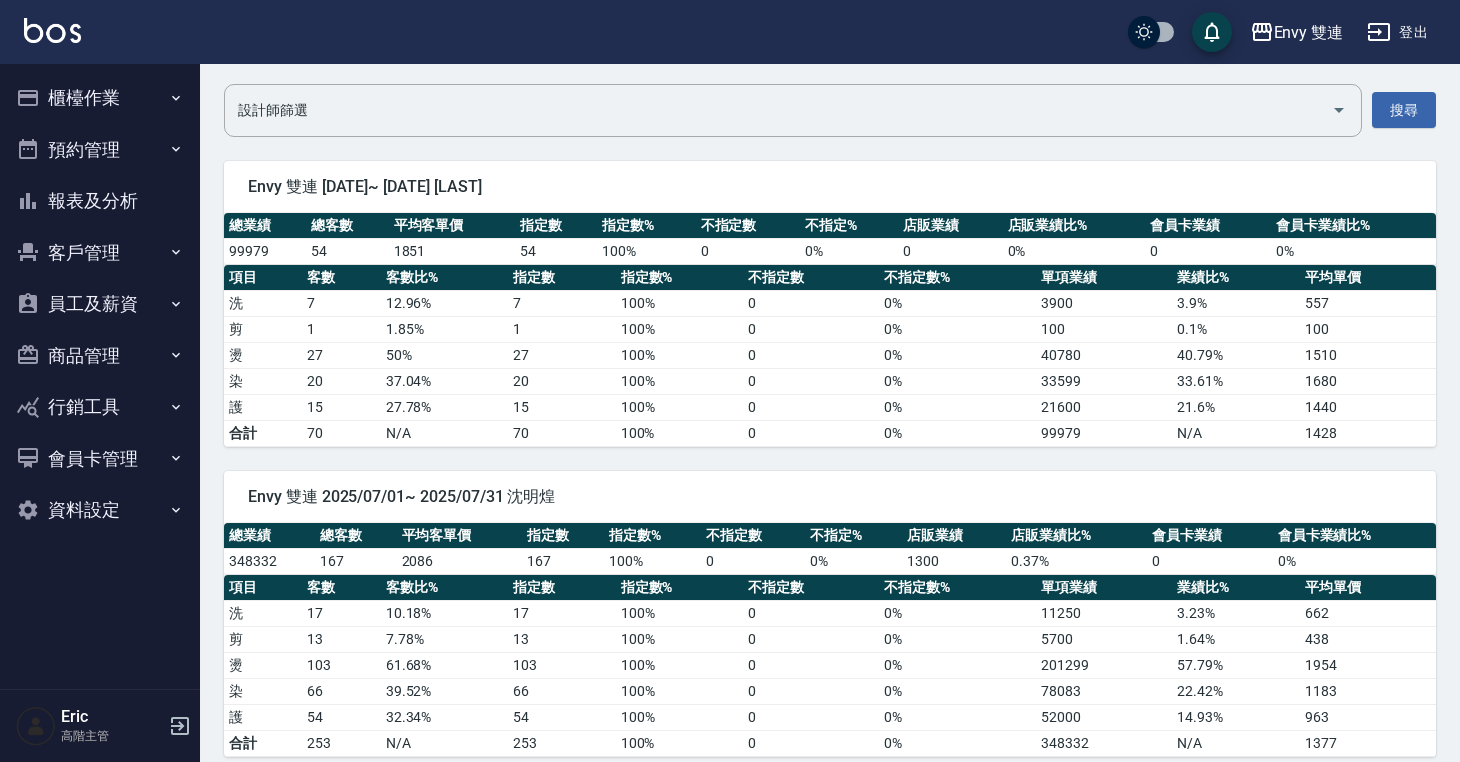 scroll, scrollTop: 0, scrollLeft: 0, axis: both 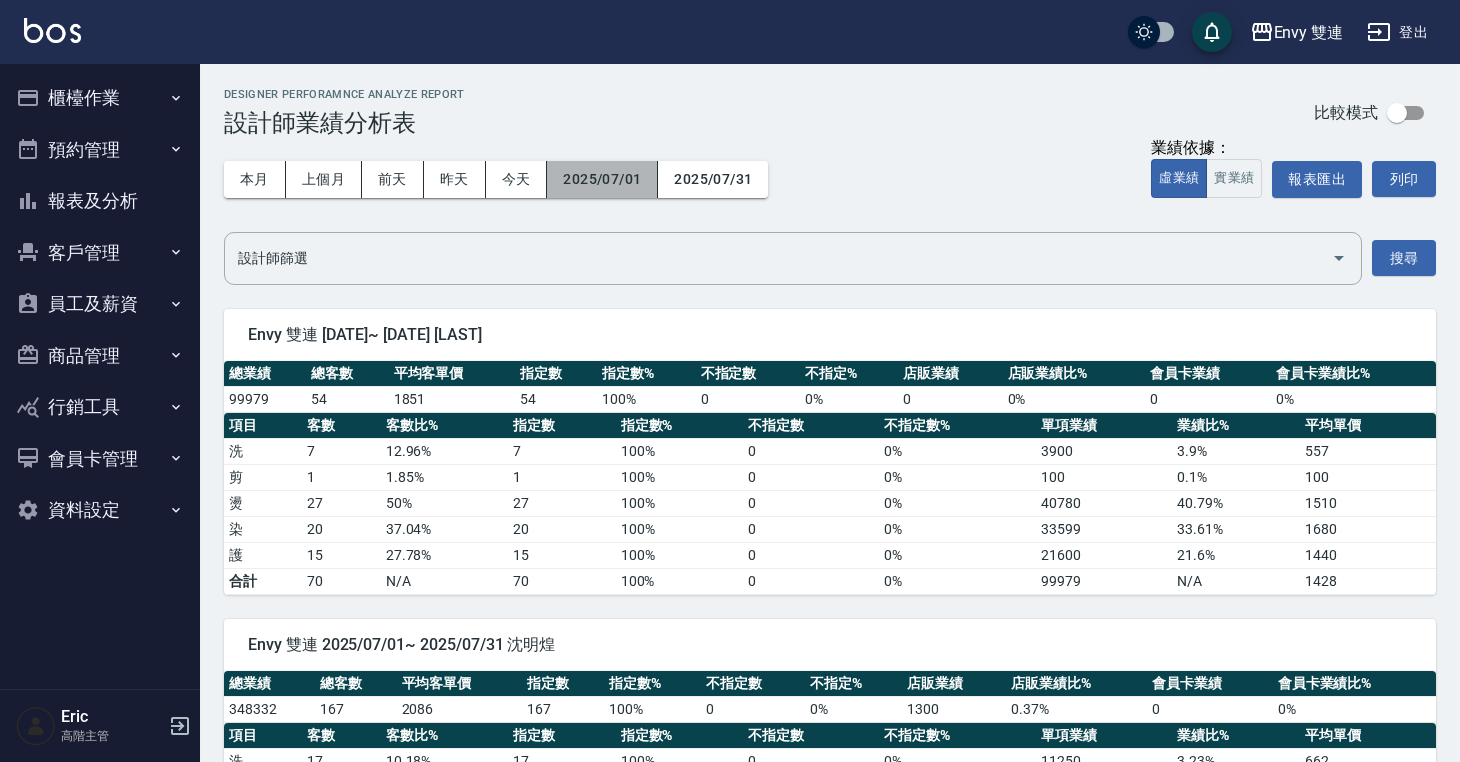 click on "2025/07/01" at bounding box center [602, 179] 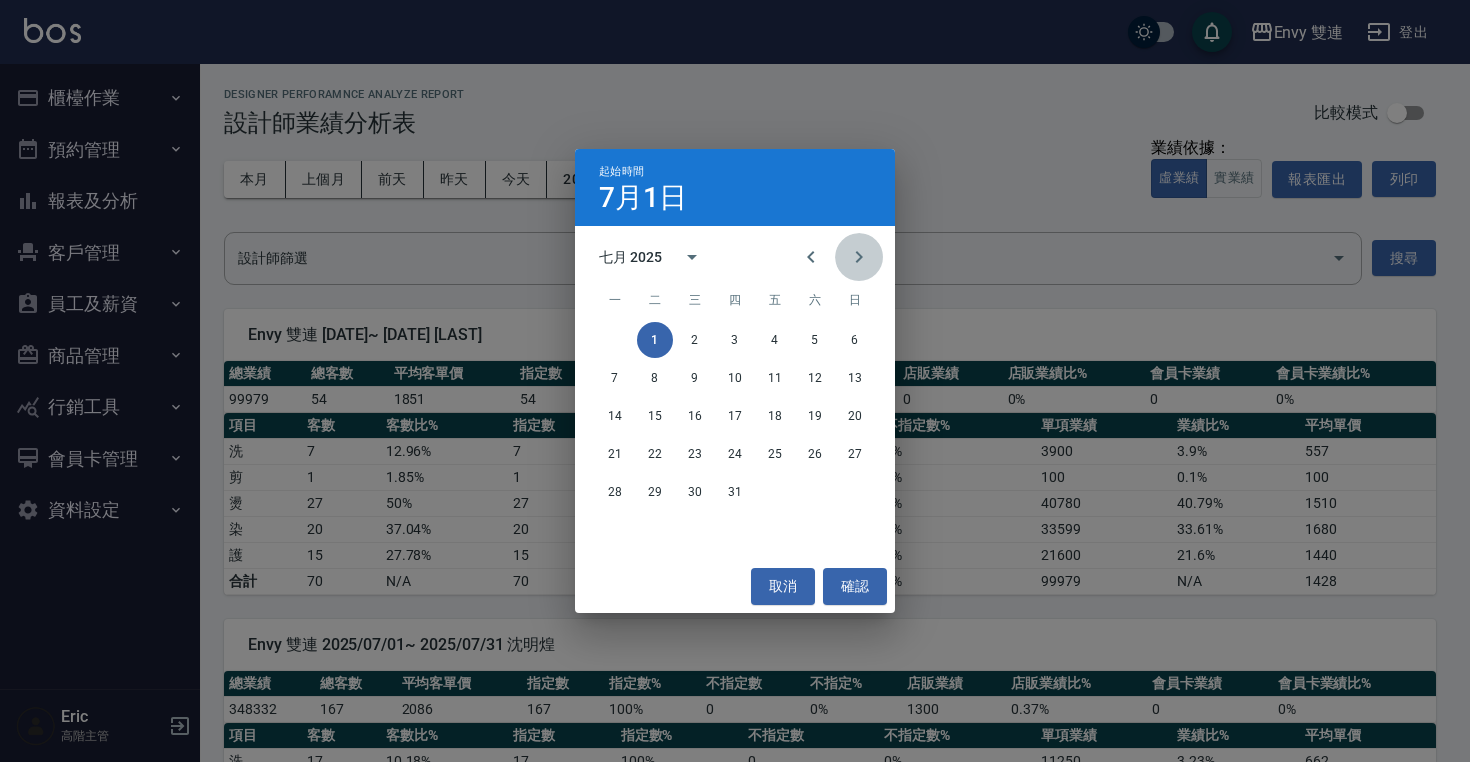 click at bounding box center [859, 257] 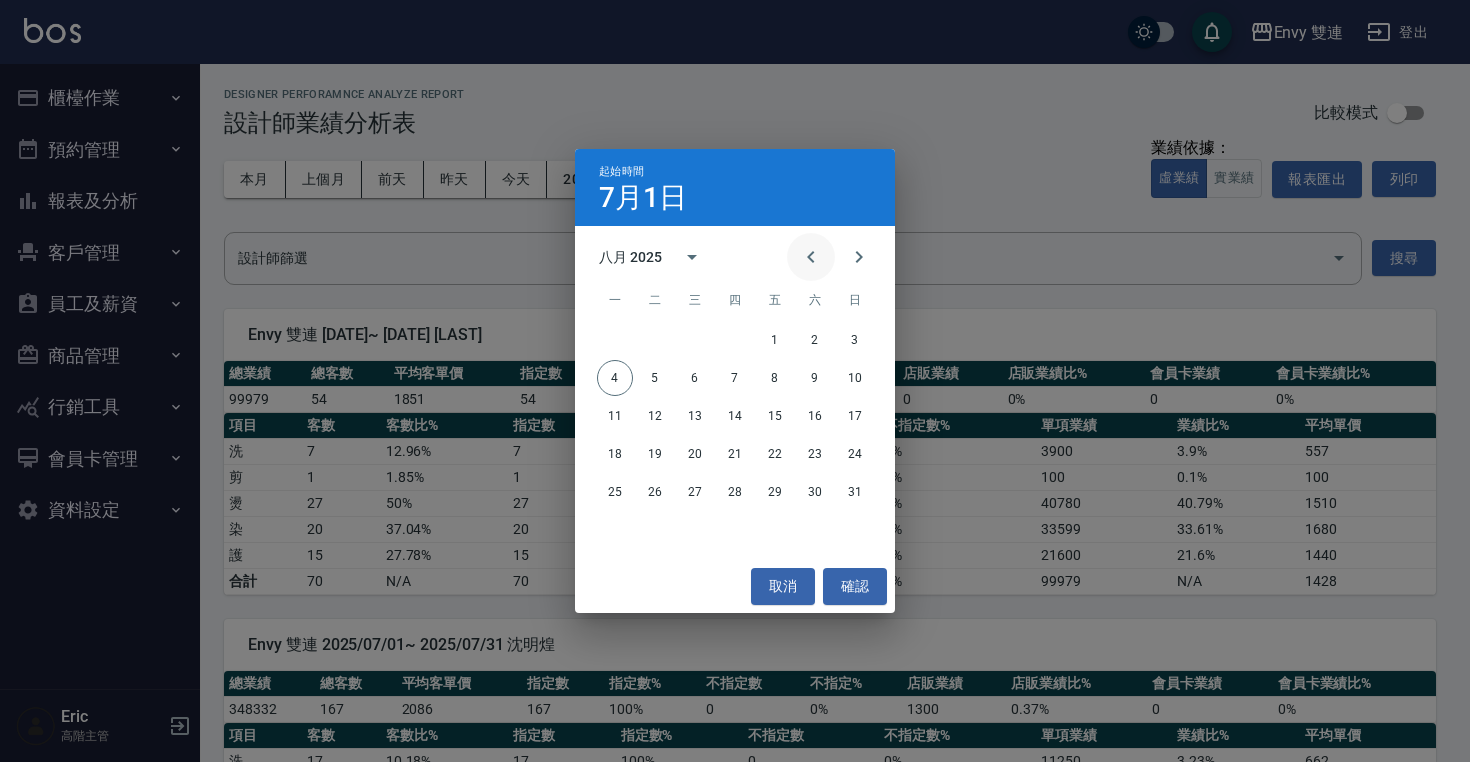 click 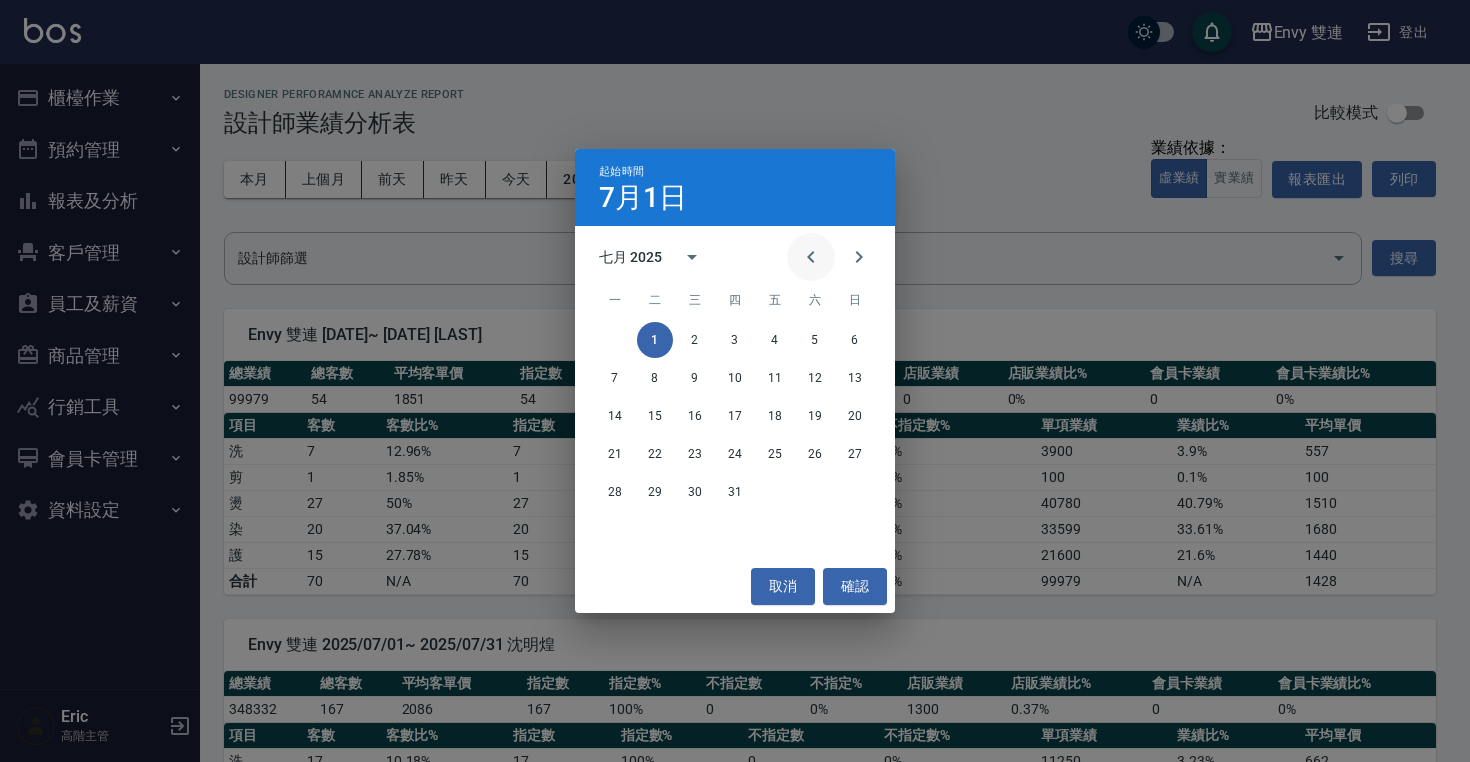 click 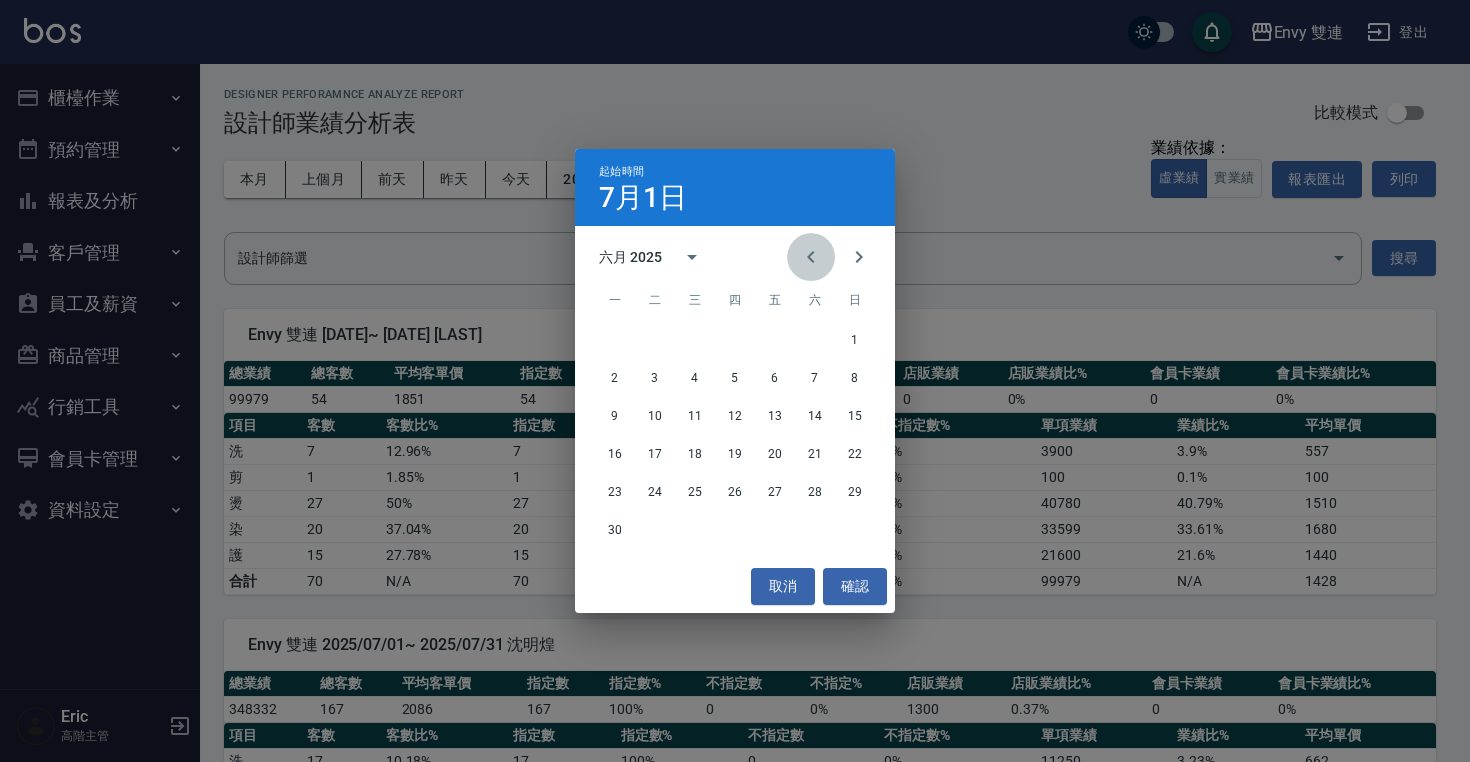 click 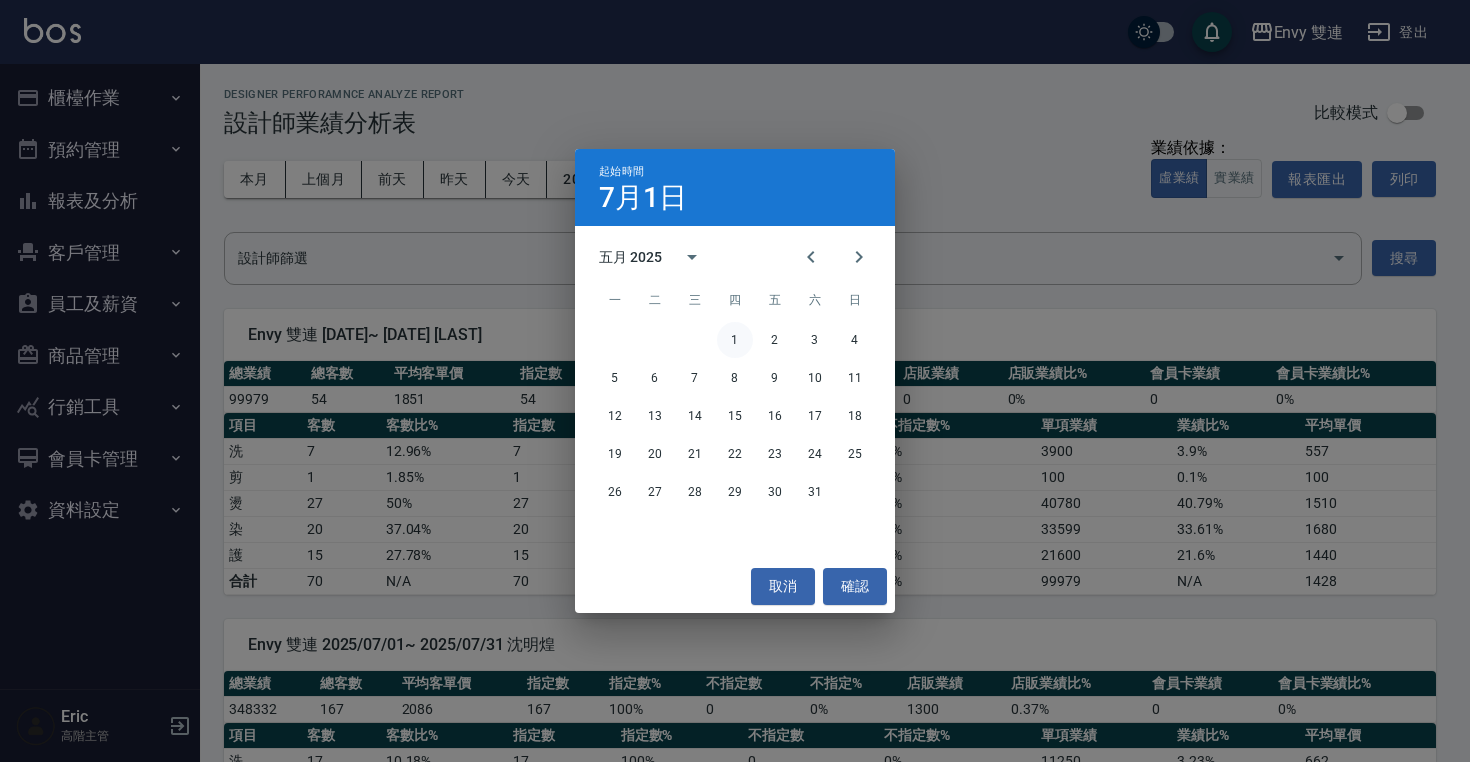 click on "1" at bounding box center (735, 340) 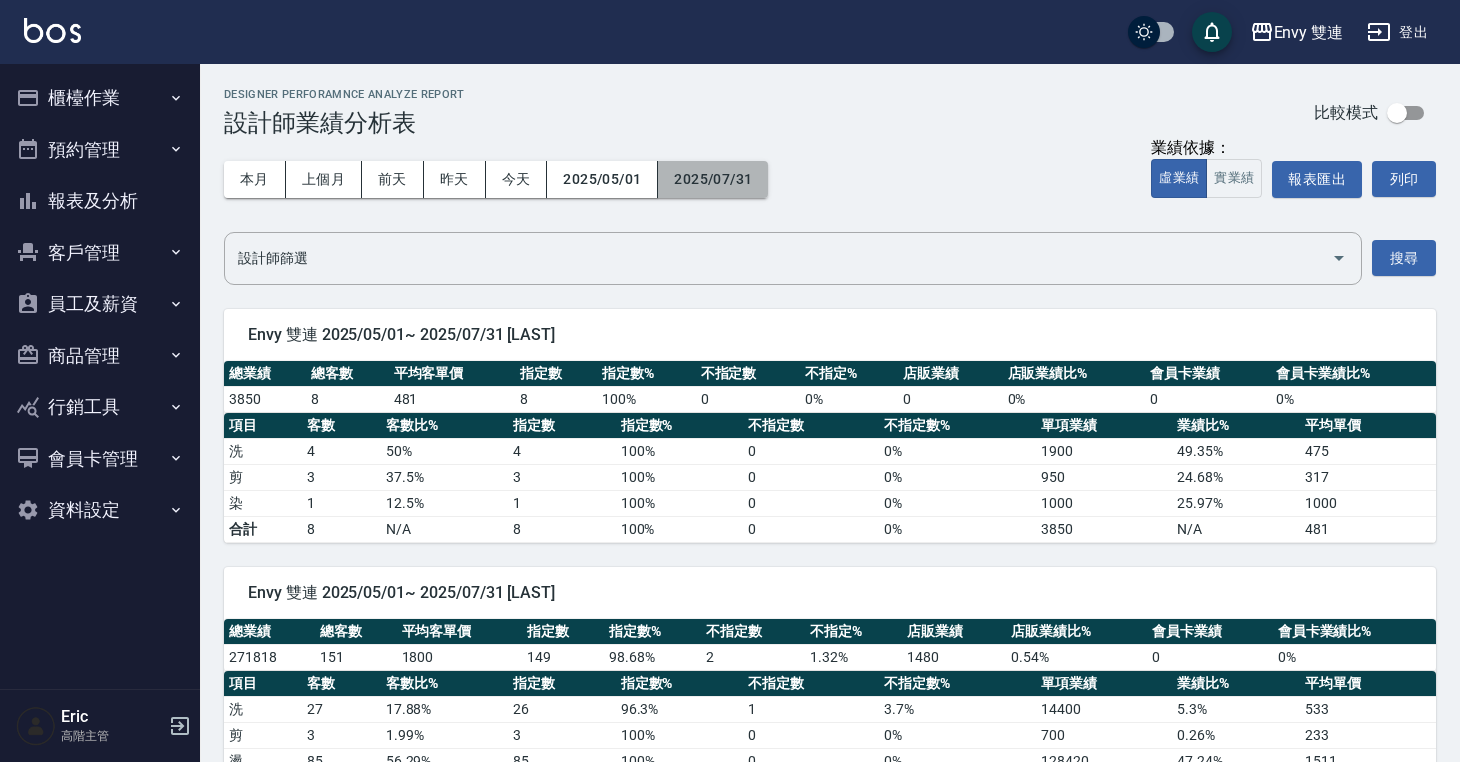 click on "2025/07/31" at bounding box center (713, 179) 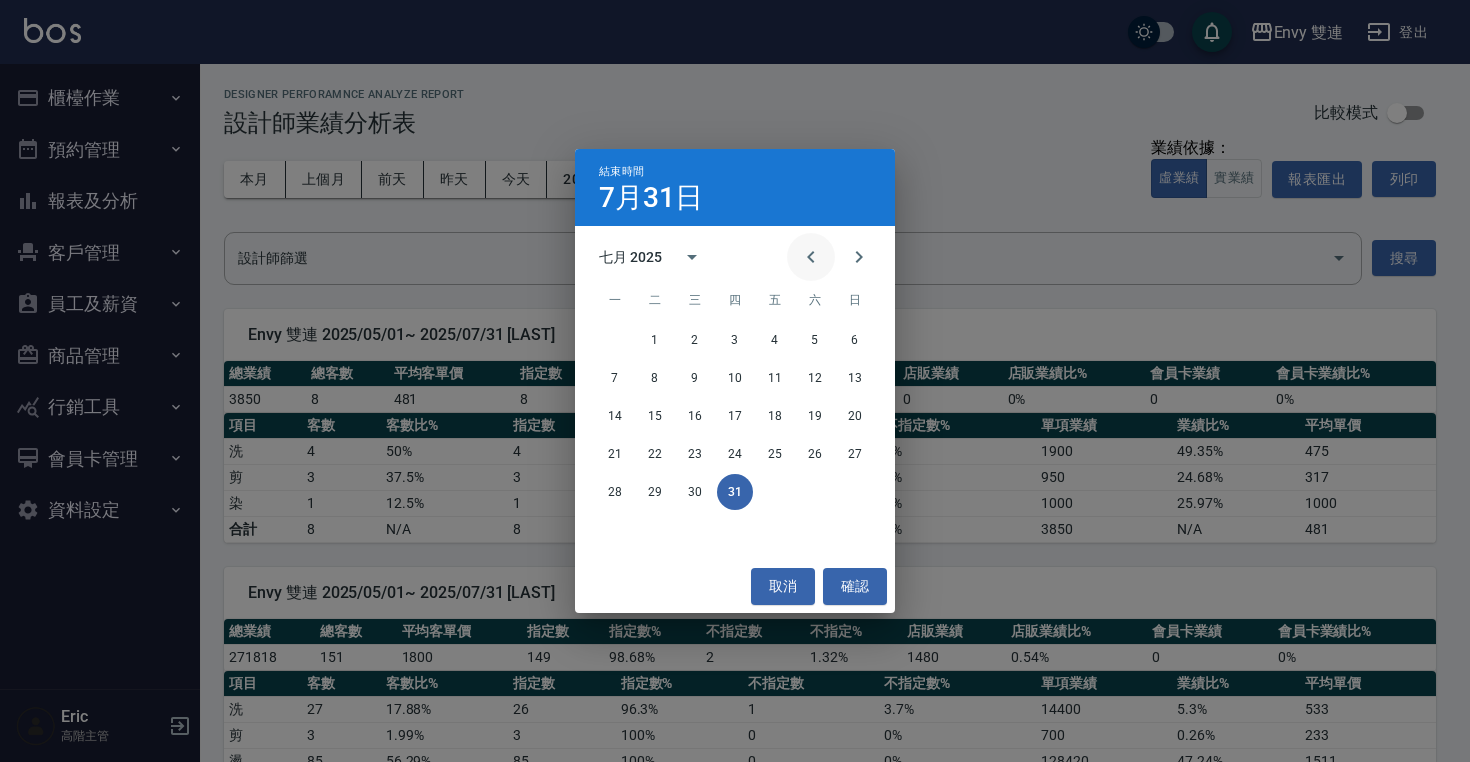 click 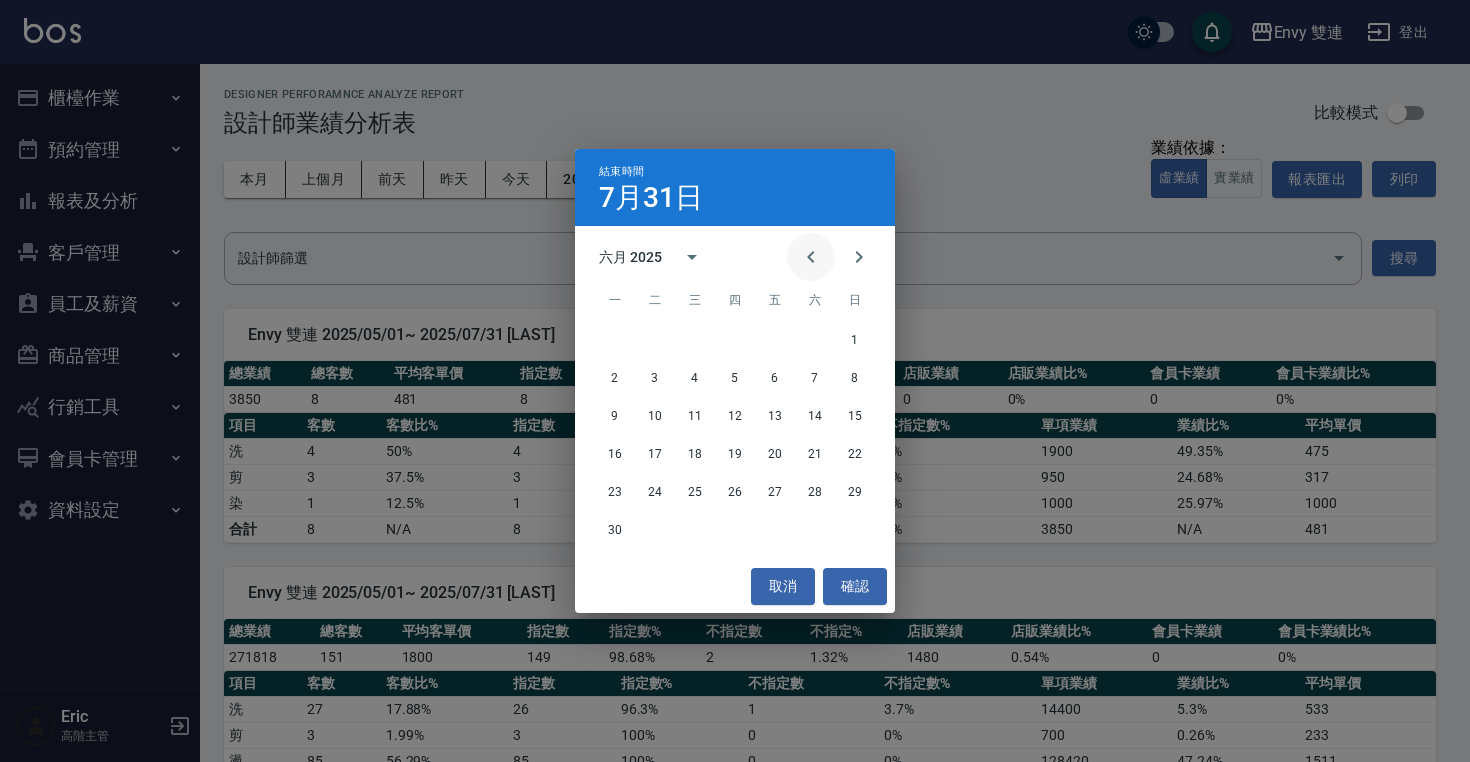 click 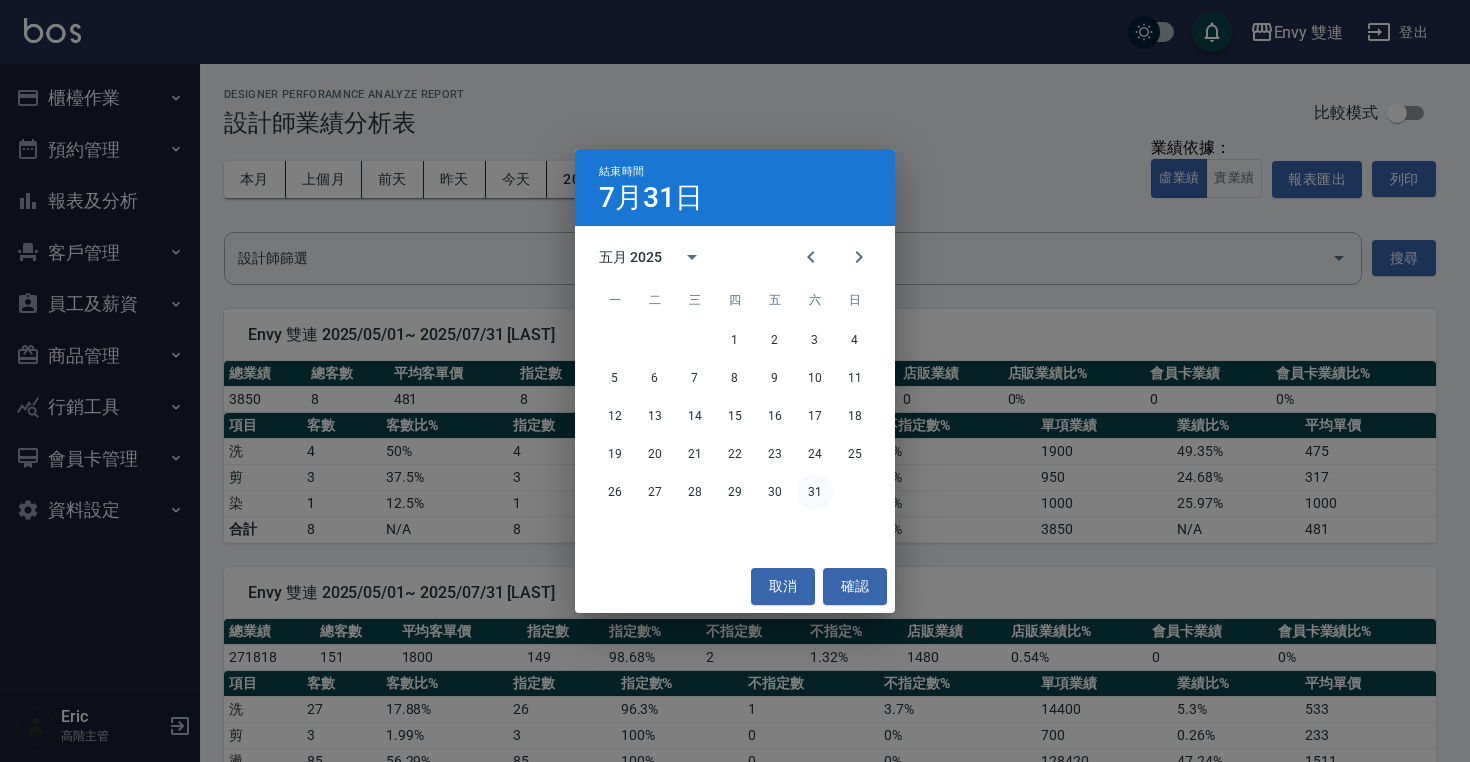 click on "31" at bounding box center (815, 492) 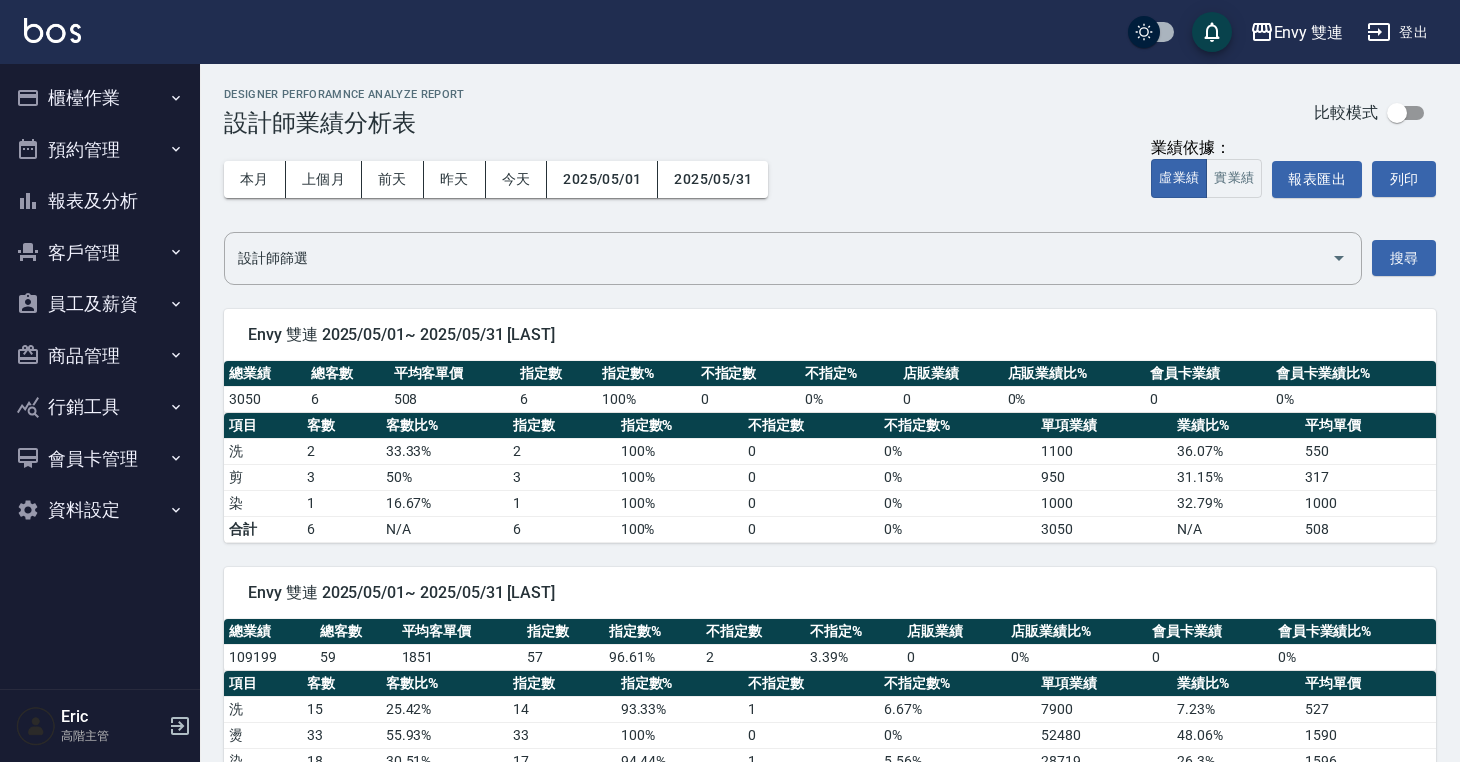 click on "本月 上個月 前天 昨天 今天 2025/05/01 2025/05/31 業績依據： 虛業績 實業績 報表匯出 列印" at bounding box center [830, 179] 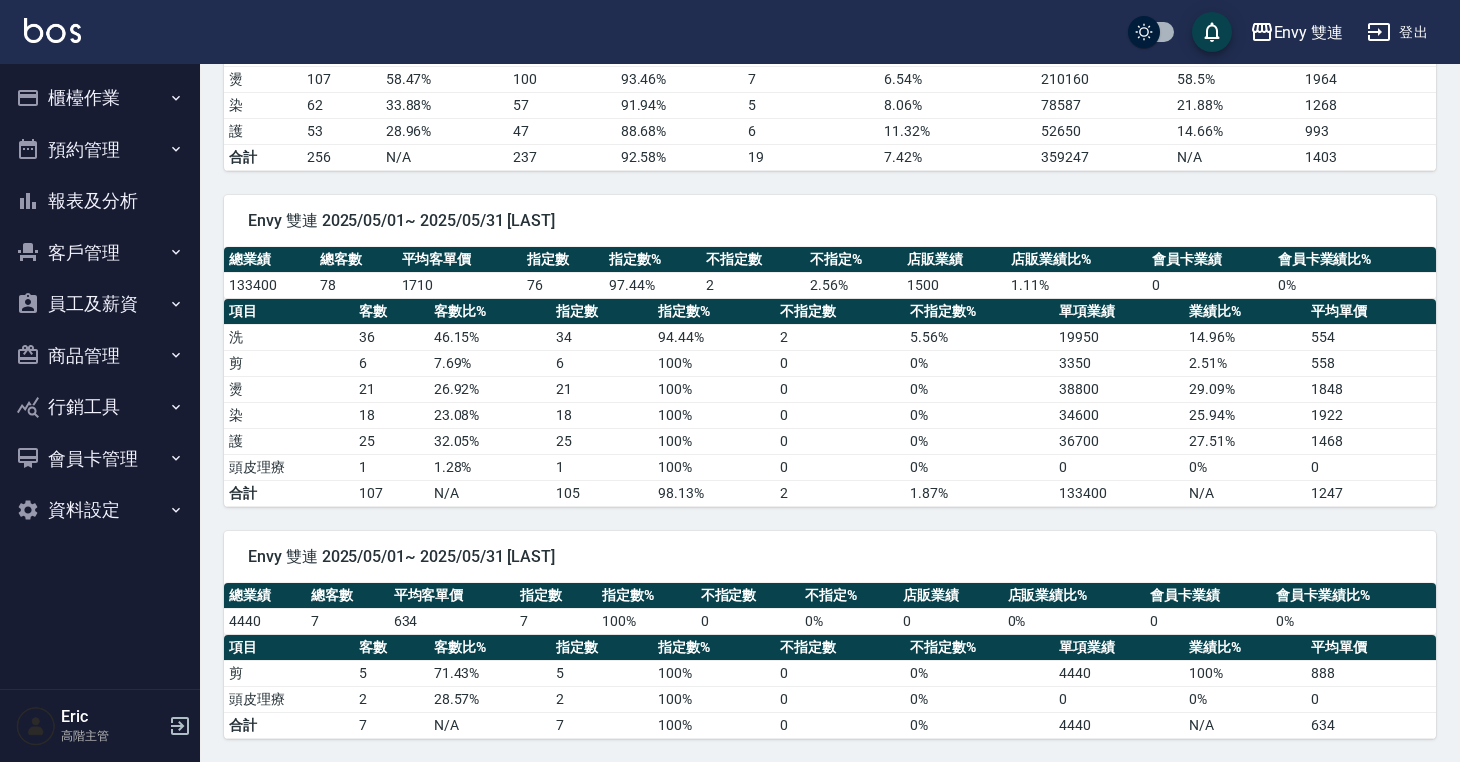 scroll, scrollTop: 0, scrollLeft: 0, axis: both 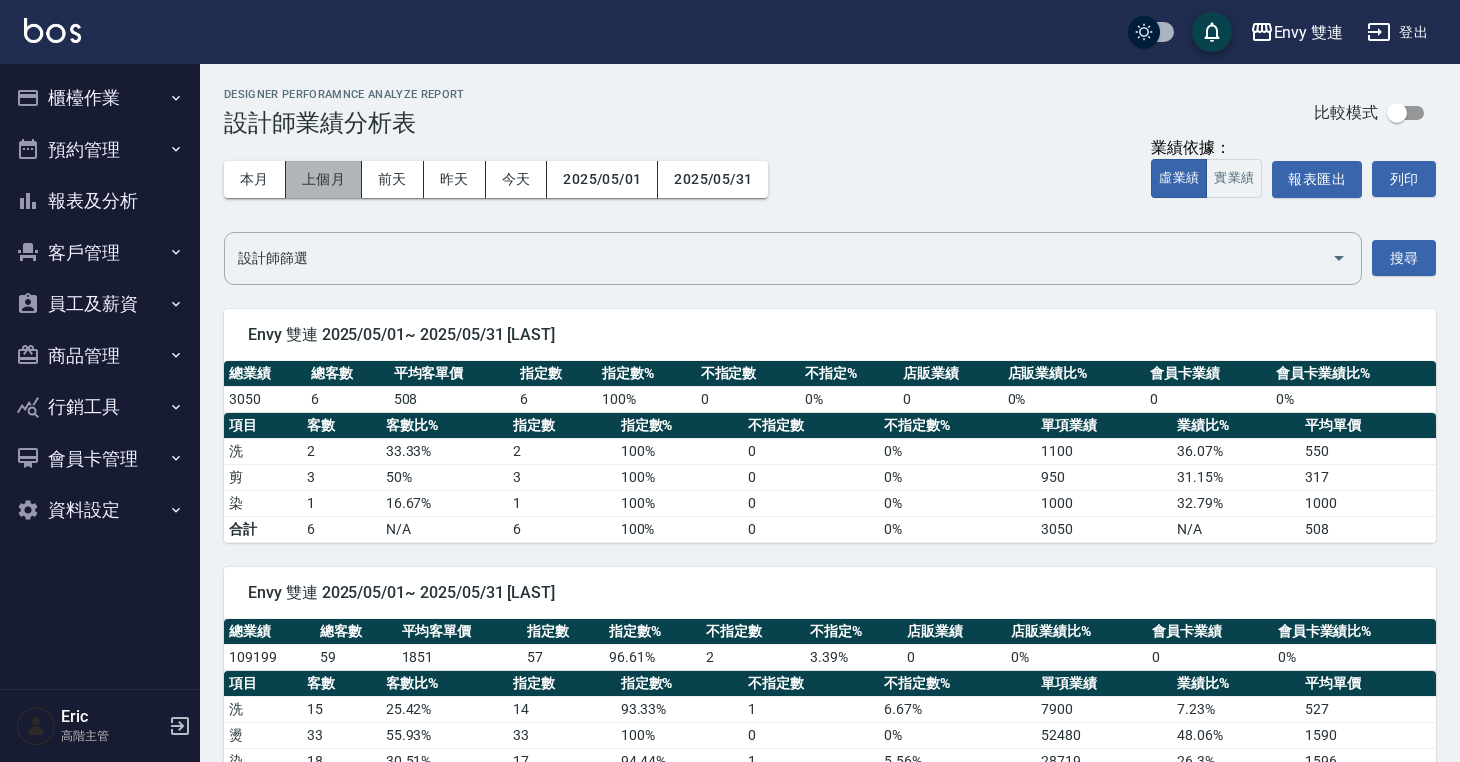 click on "上個月" at bounding box center (324, 179) 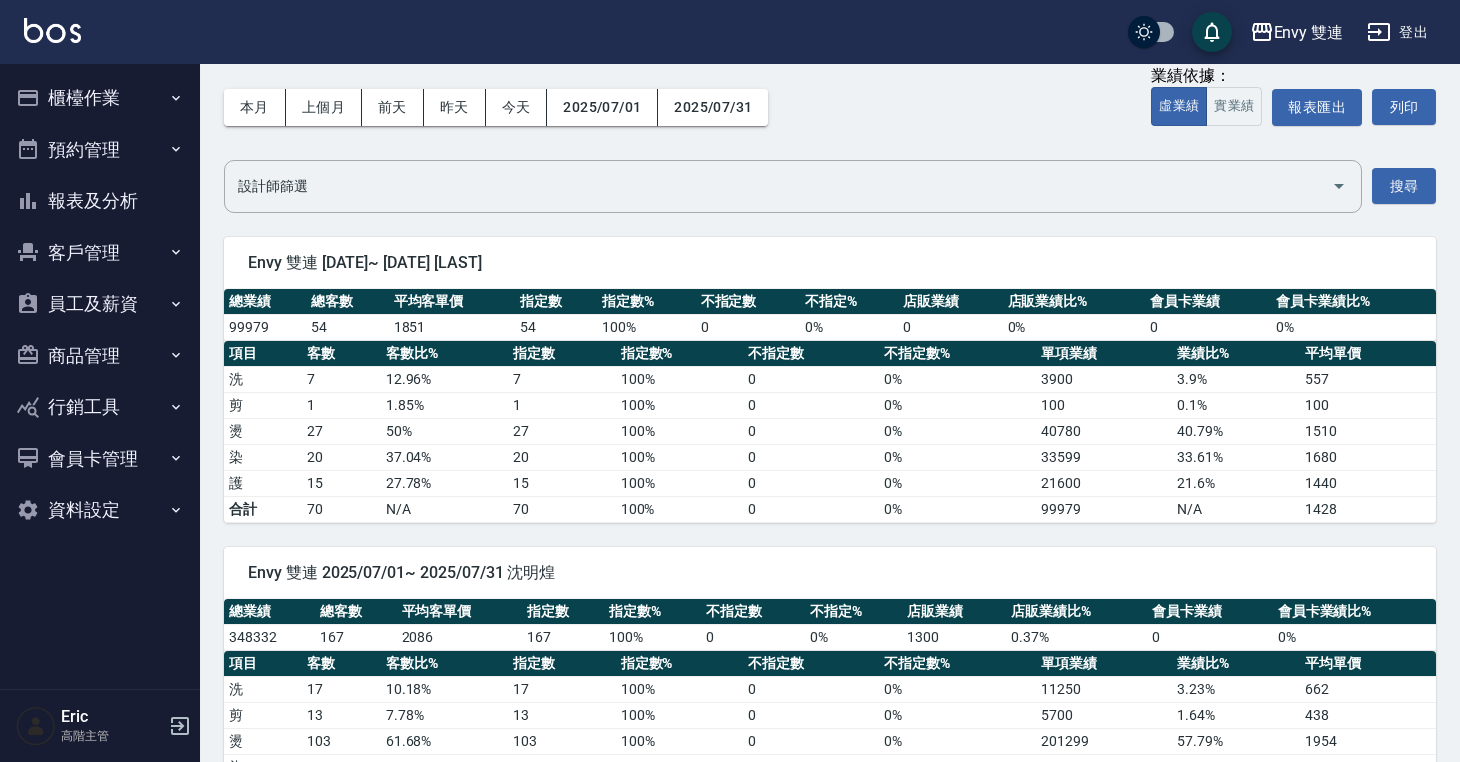 scroll, scrollTop: 0, scrollLeft: 0, axis: both 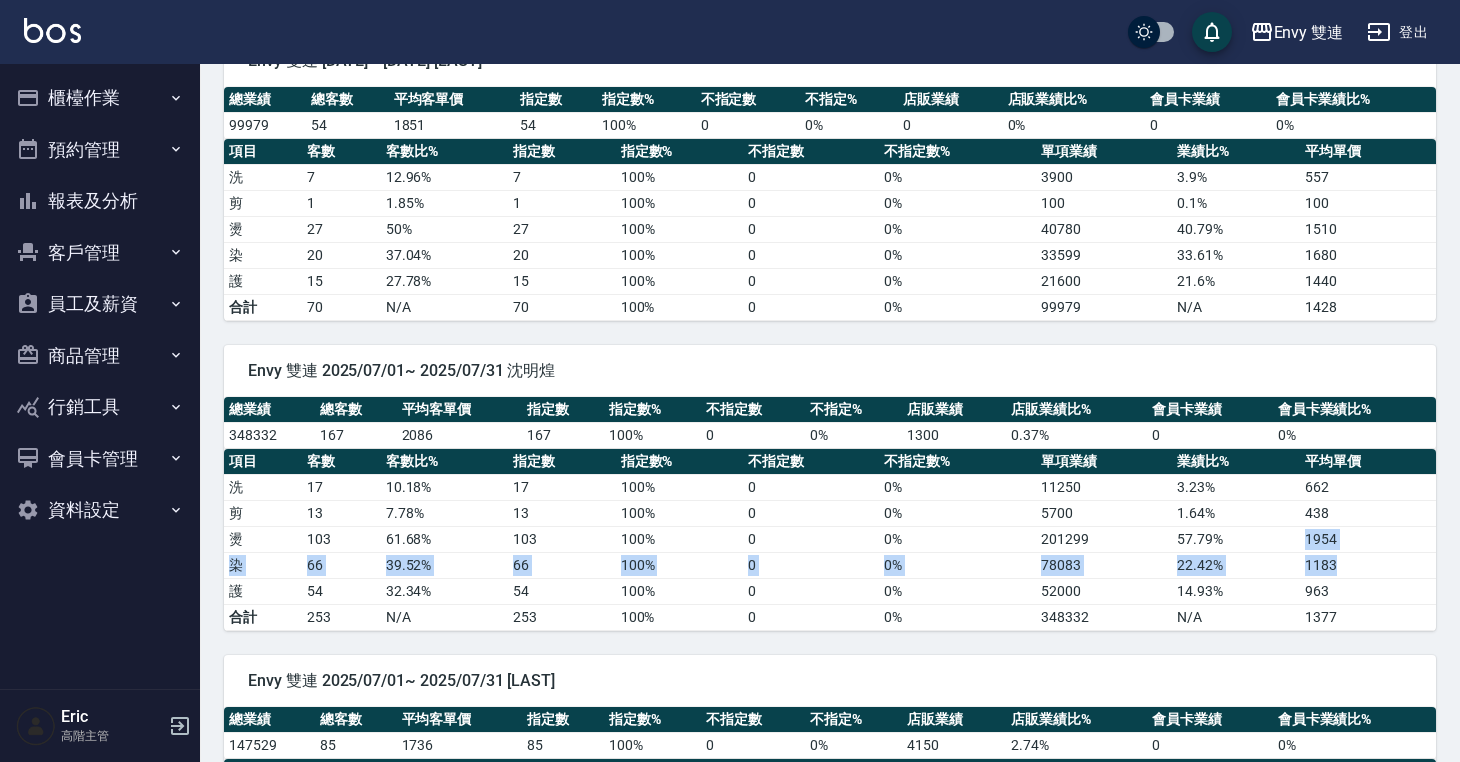 drag, startPoint x: 1304, startPoint y: 532, endPoint x: 1371, endPoint y: 568, distance: 76.05919 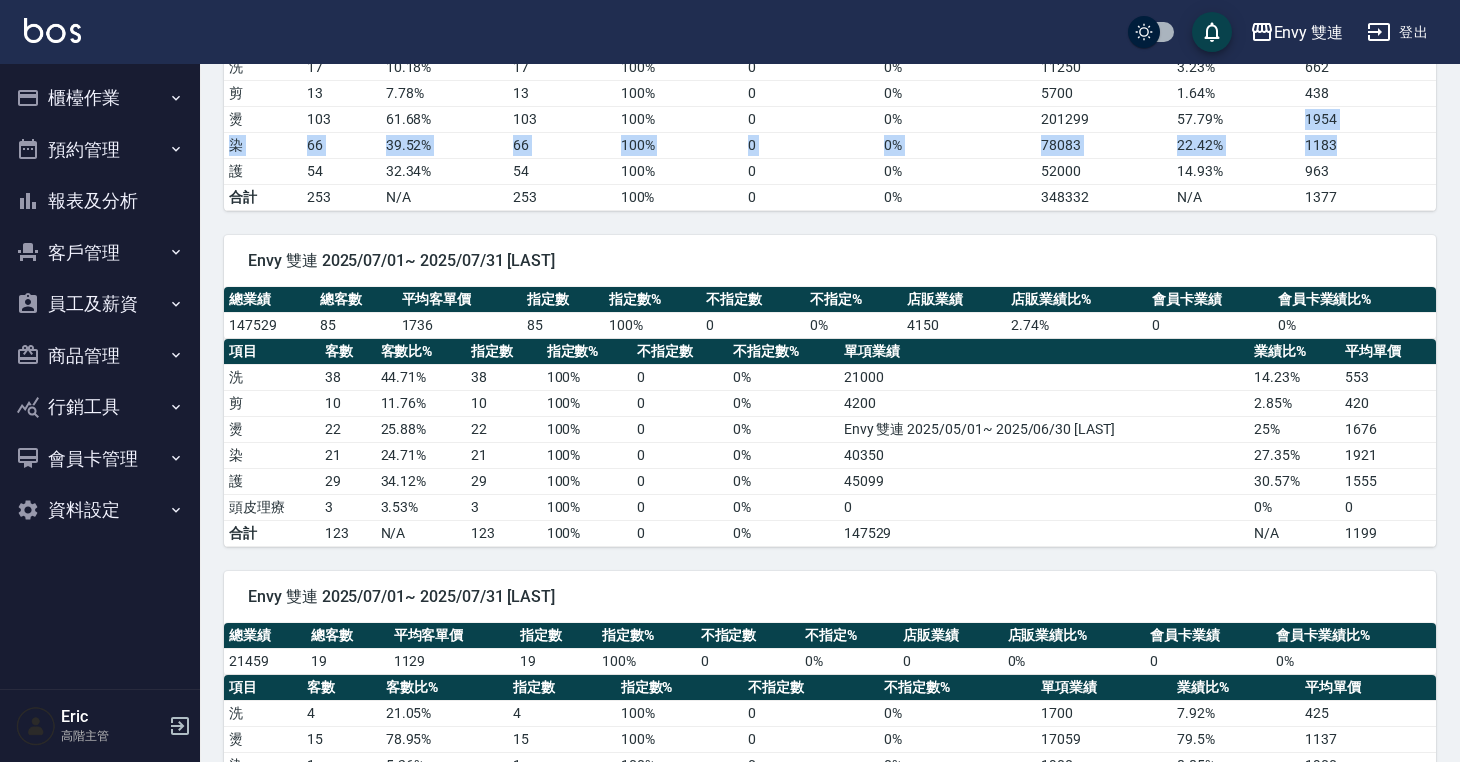 scroll, scrollTop: 786, scrollLeft: 0, axis: vertical 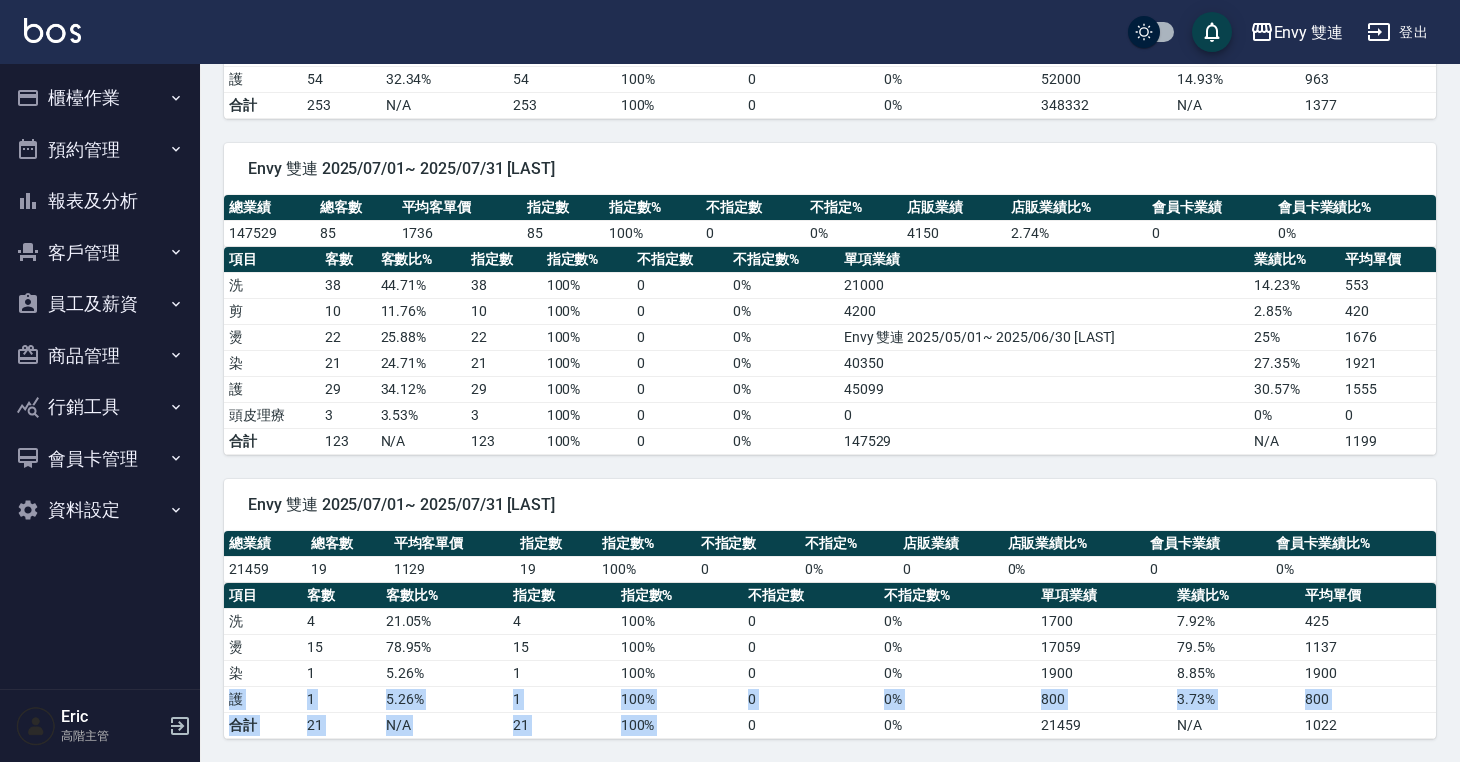 drag, startPoint x: 1340, startPoint y: 672, endPoint x: 818, endPoint y: 713, distance: 523.60767 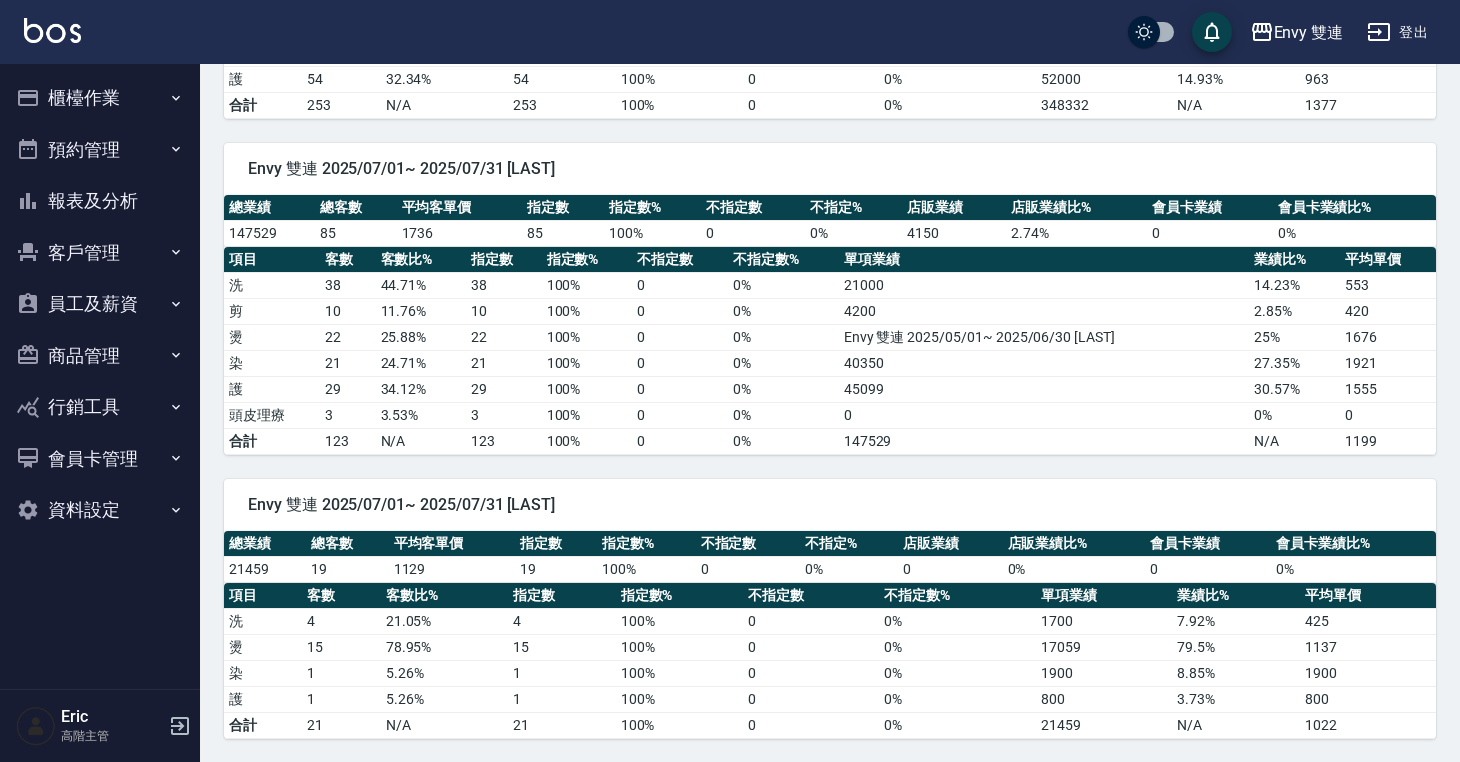 click on "0 %" at bounding box center (957, 647) 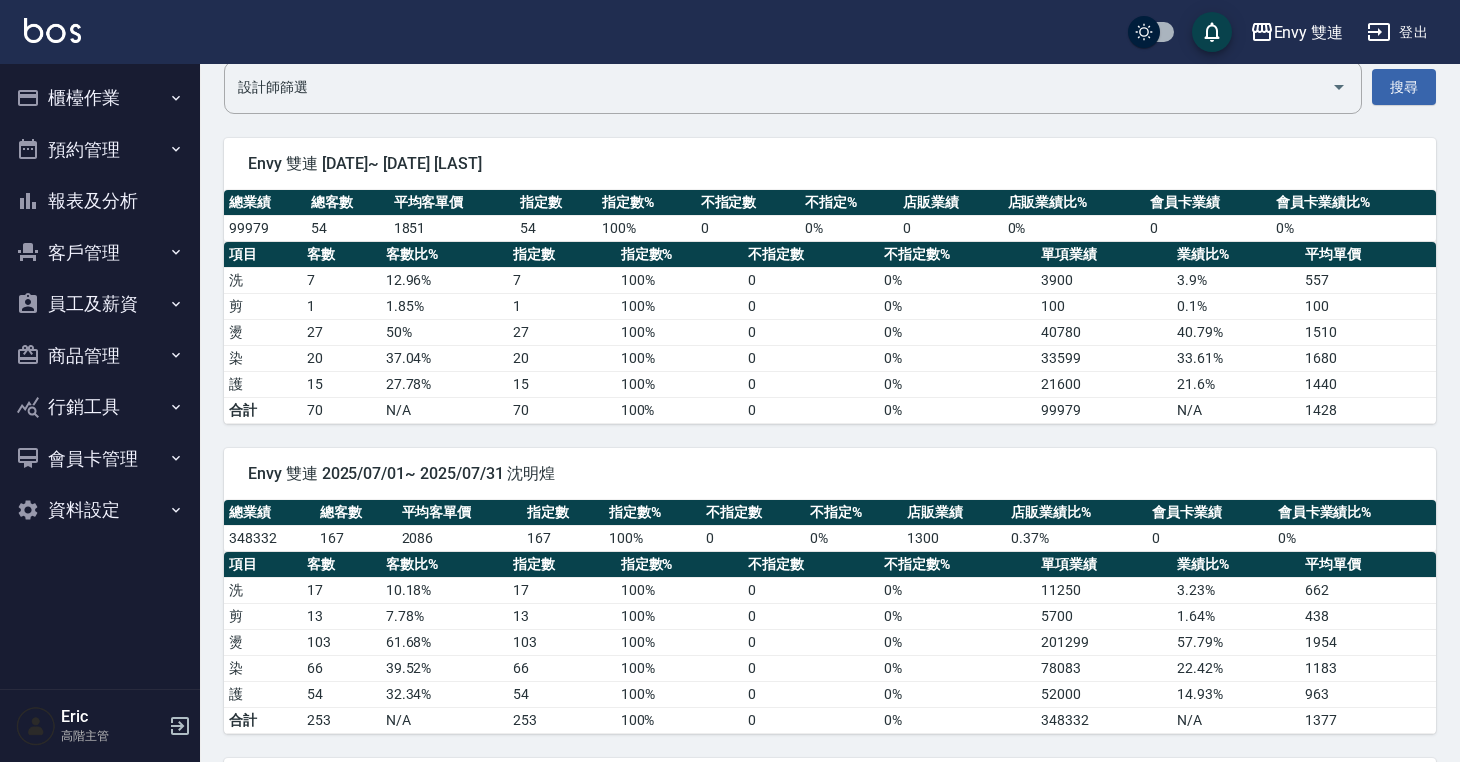 scroll, scrollTop: 168, scrollLeft: 0, axis: vertical 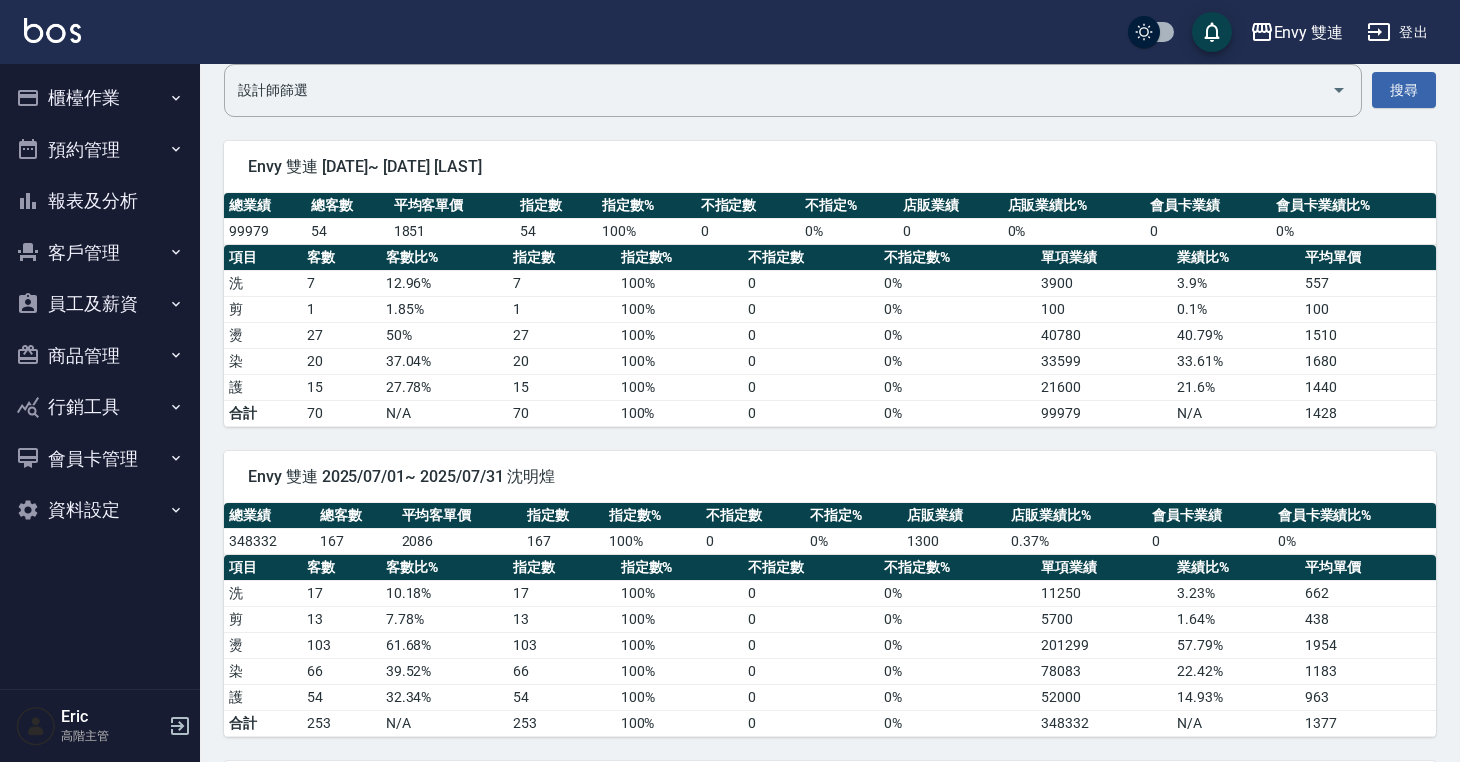 click on "Envy 雙連   2025-07-01  -  2025-07-31   設計師業績分析表 列印時間： [DATE] Designer Perforamnce Analyze Report 設計師業績分析表 比較模式 本月 上個月 前天 昨天 今天 2025/07/01 2025/07/31 業績依據： 虛業績 實業績 報表匯出 列印 設計師篩選 設計師篩選 搜尋 Envy 雙連      2025/07/01~ 2025/07/31  [LAST] 總業績 總客數 平均客單價 指定數 指定數% 不指定數 不指定% 店販業績 店販業績比% 會員卡業績 會員卡業績比% 99979 54 1851 54 100 % 0 0 % 0 0 % 0 0 % 項目 客數 客數比% 指定數 指定數% 不指定數 不指定數% 單項業績 業績比% 平均單價 洗 7 12.96 % 7 100 % 0 0 % 3900 3.9 % 557 剪 1 1.85 % 1 100 % 0 0 % 100 0.1 % 100 燙 27 50 % 27 100 % 0 0 % 40780 40.79 % 1510 染 20 37.04 % 20 100 % 0 0 % 33599 33.61 % 1680 護 15 27.78 % 15 100 % 0 0 % 21600 21.6 % 1440 合計 70 N/A 70 100% 0 0% 99979 N/A 1428 Envy 雙連      2025/07/01~ 2025/07/31  [LAST] 總業績 總客數 348332" at bounding box center [830, 638] 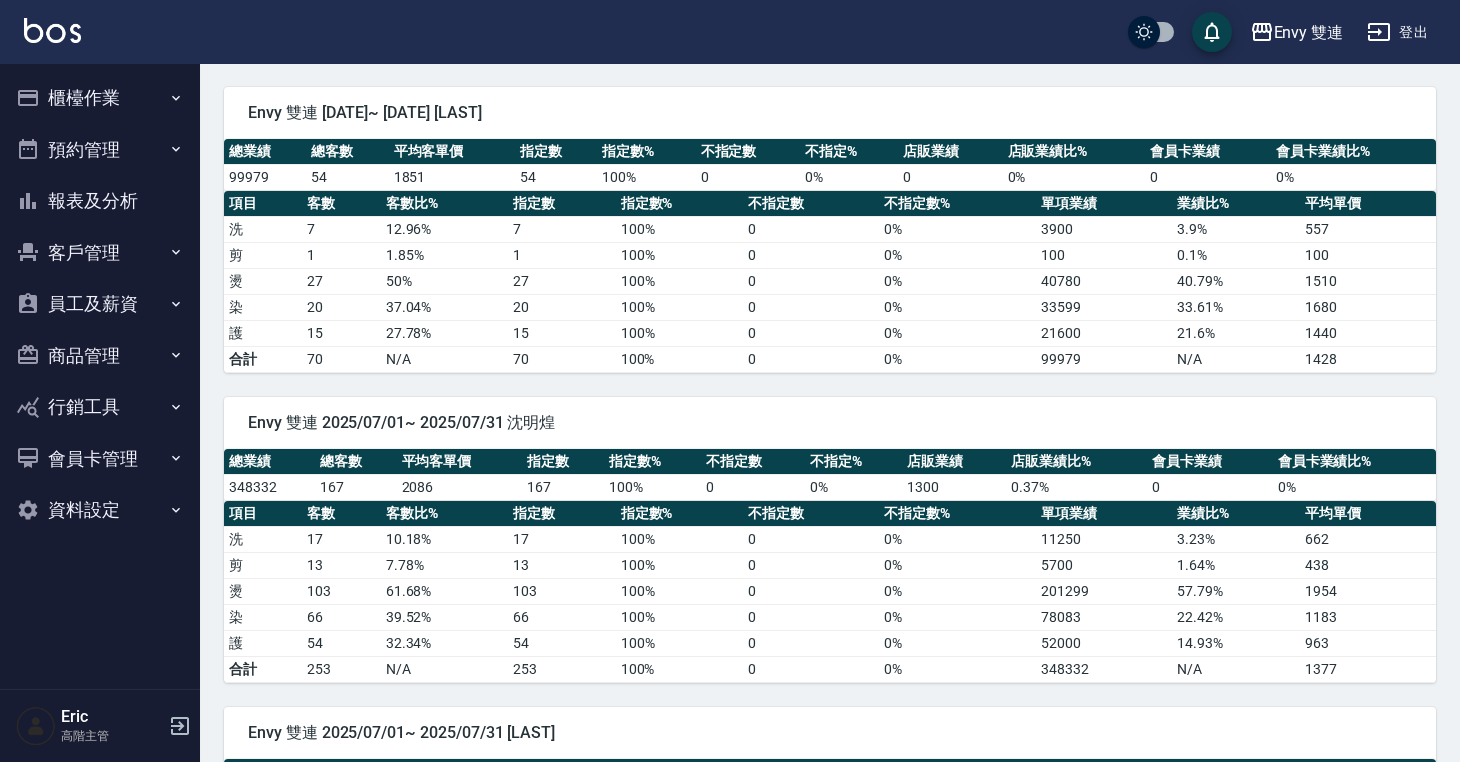 scroll, scrollTop: 0, scrollLeft: 0, axis: both 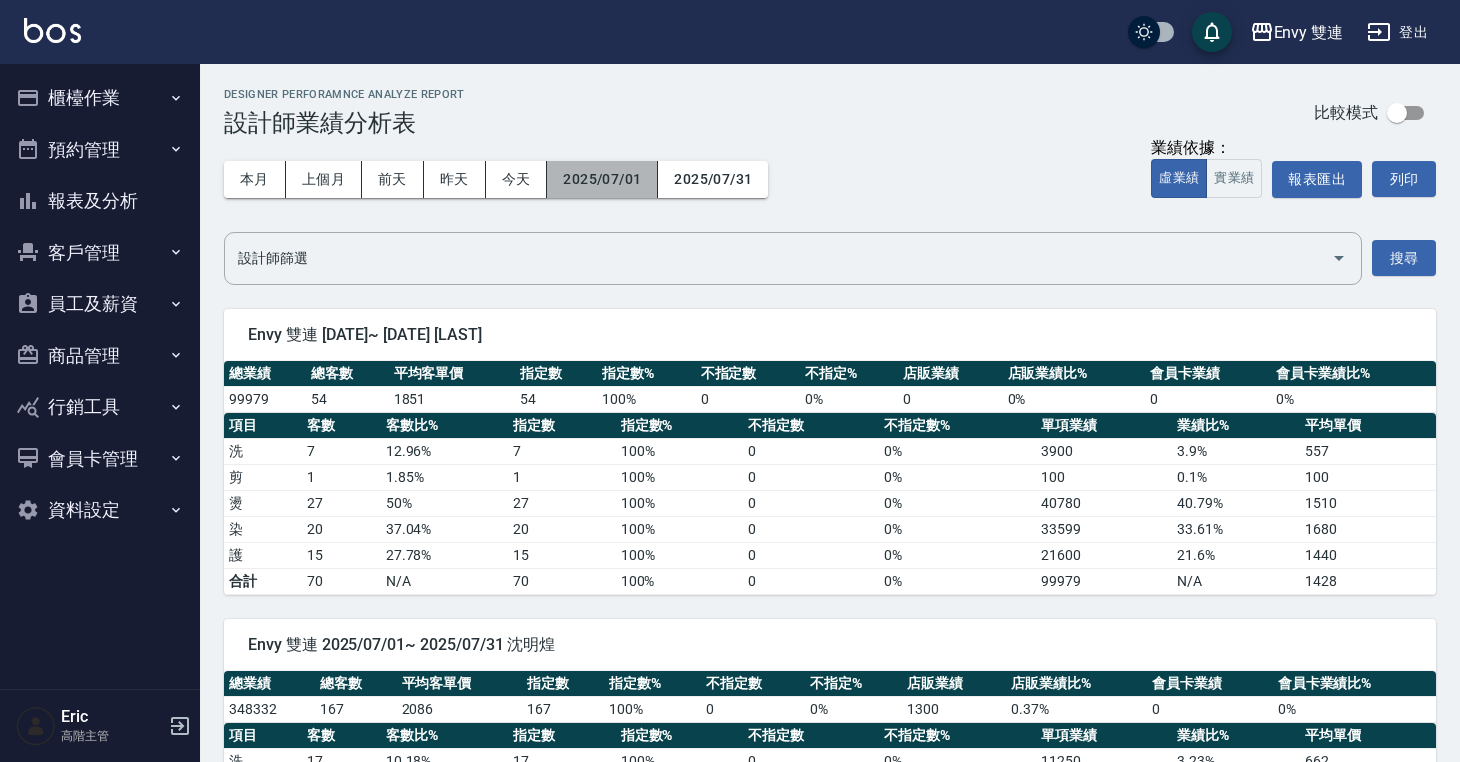 click on "2025/07/01" at bounding box center (602, 179) 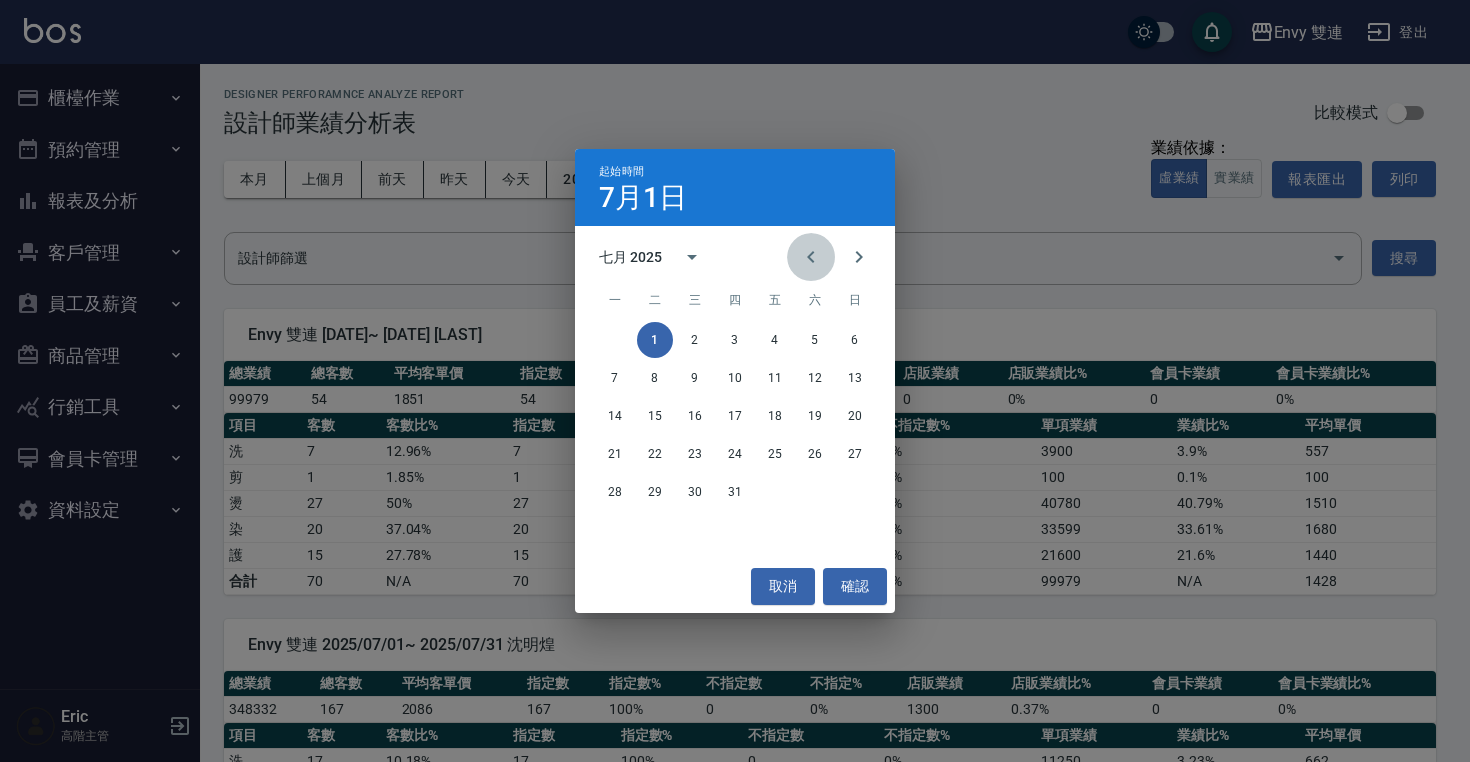 click 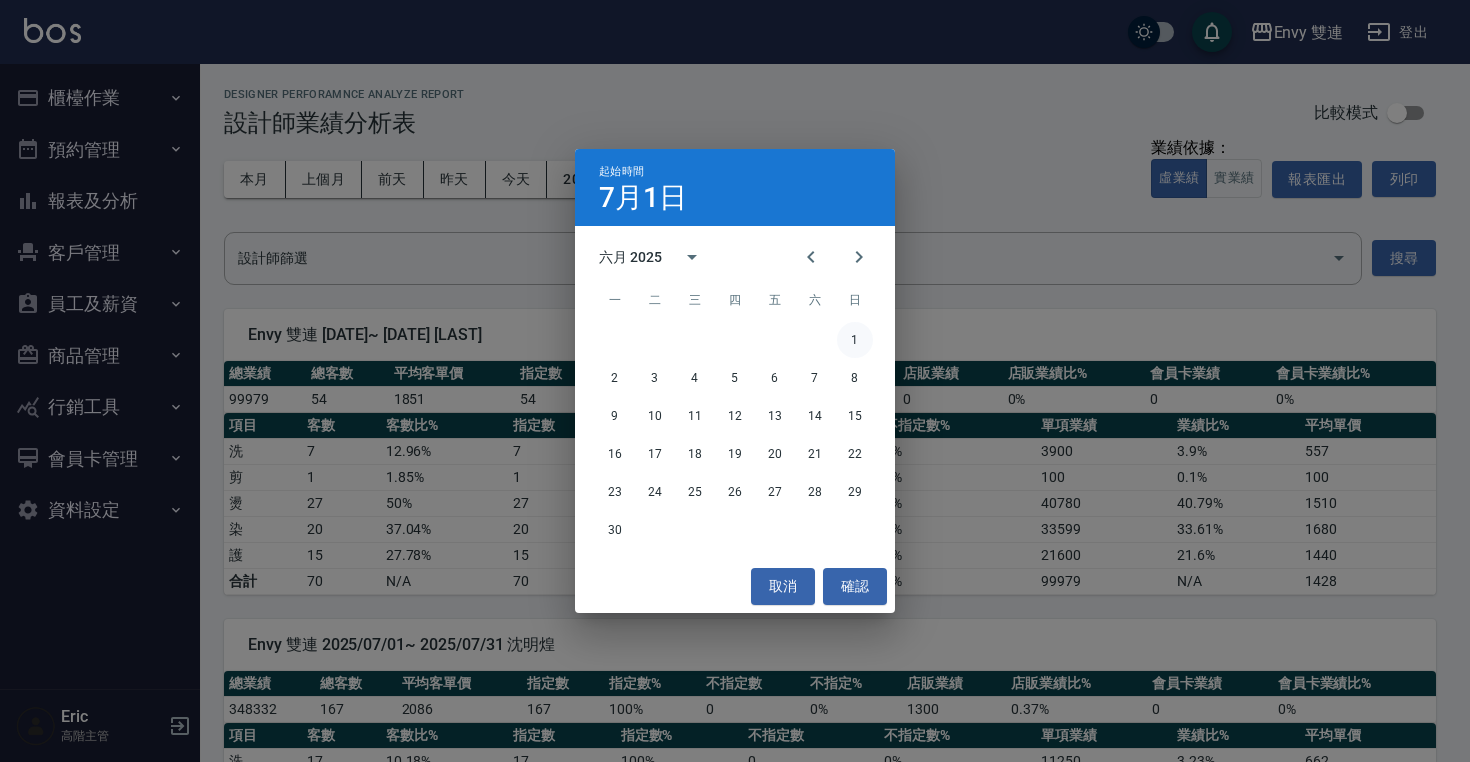 click on "1" at bounding box center (855, 340) 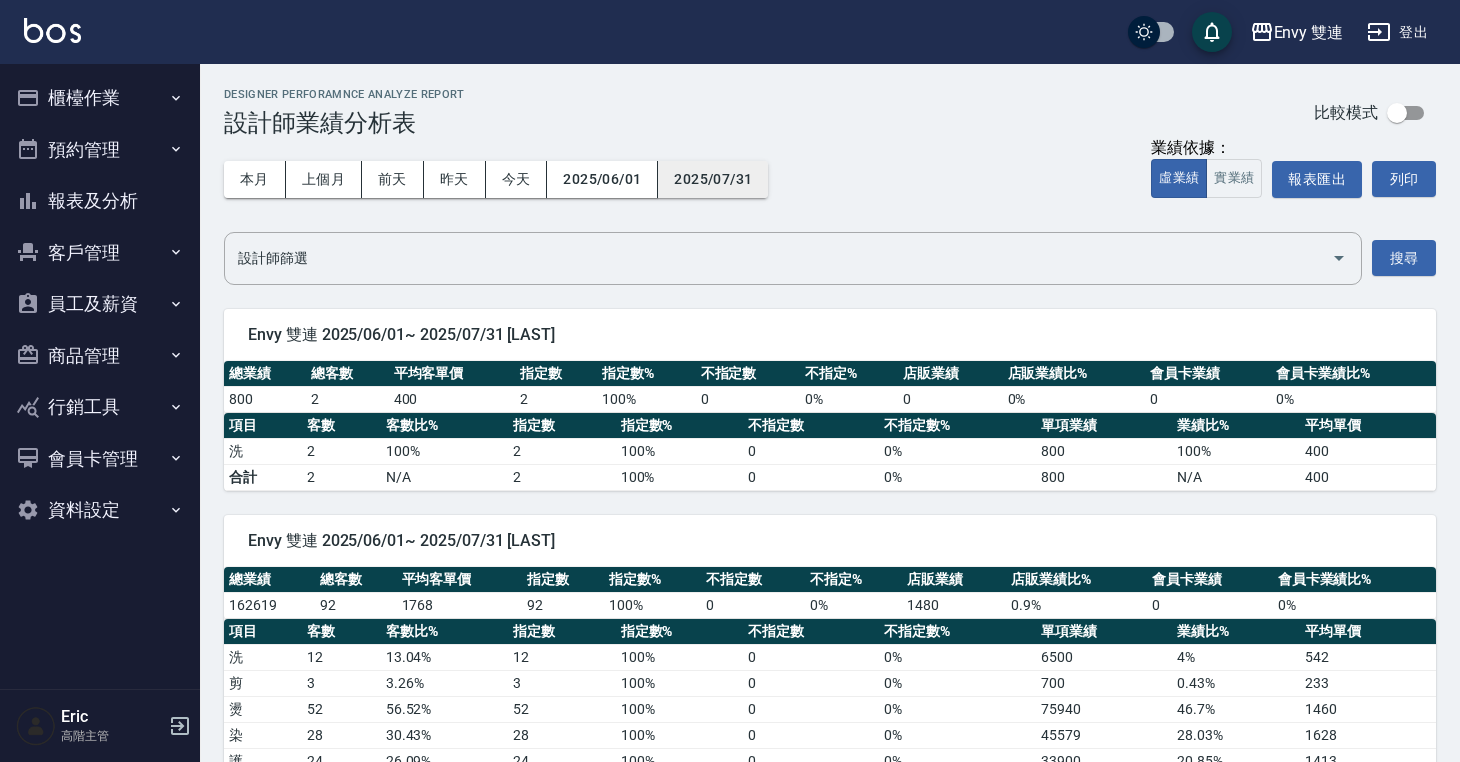 click on "2025/07/31" at bounding box center [713, 179] 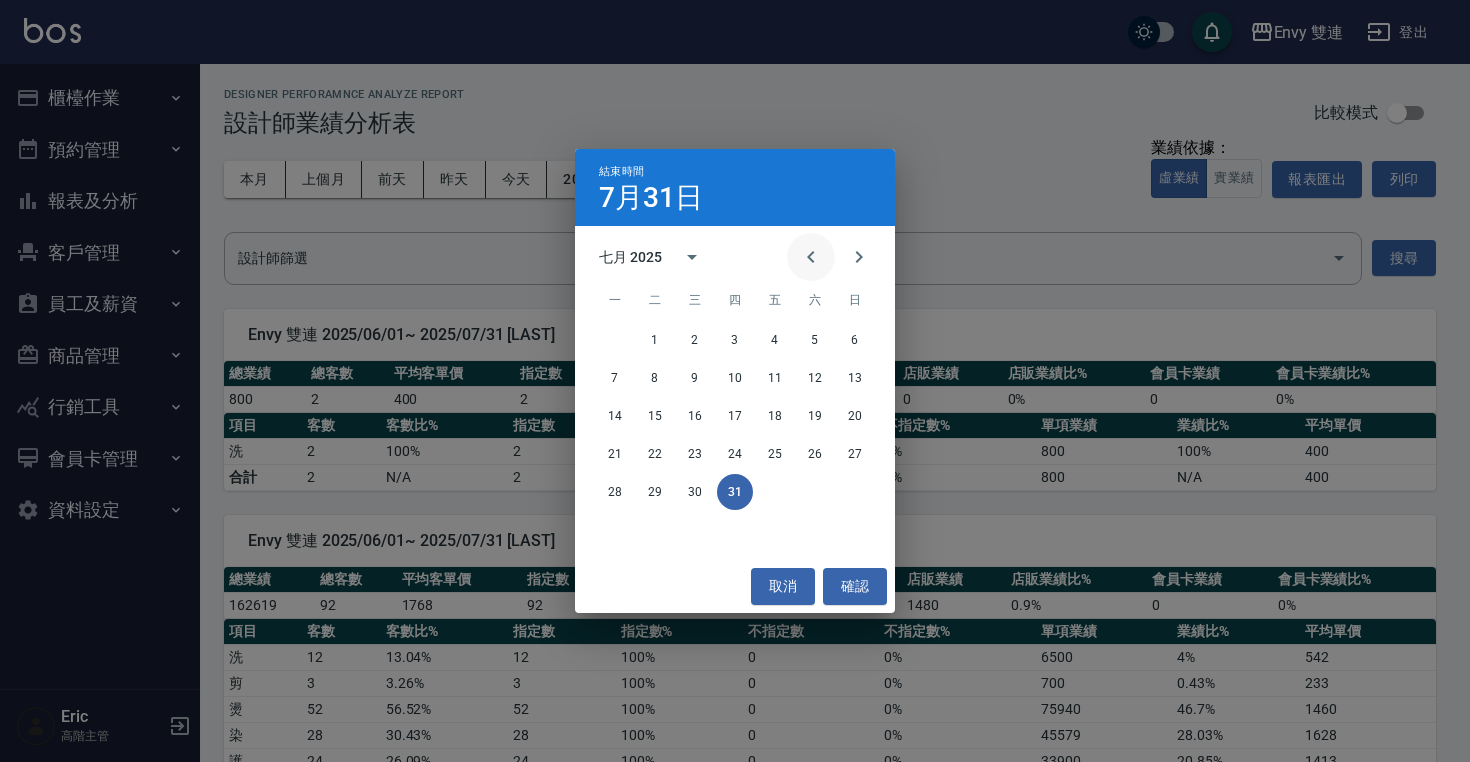 click 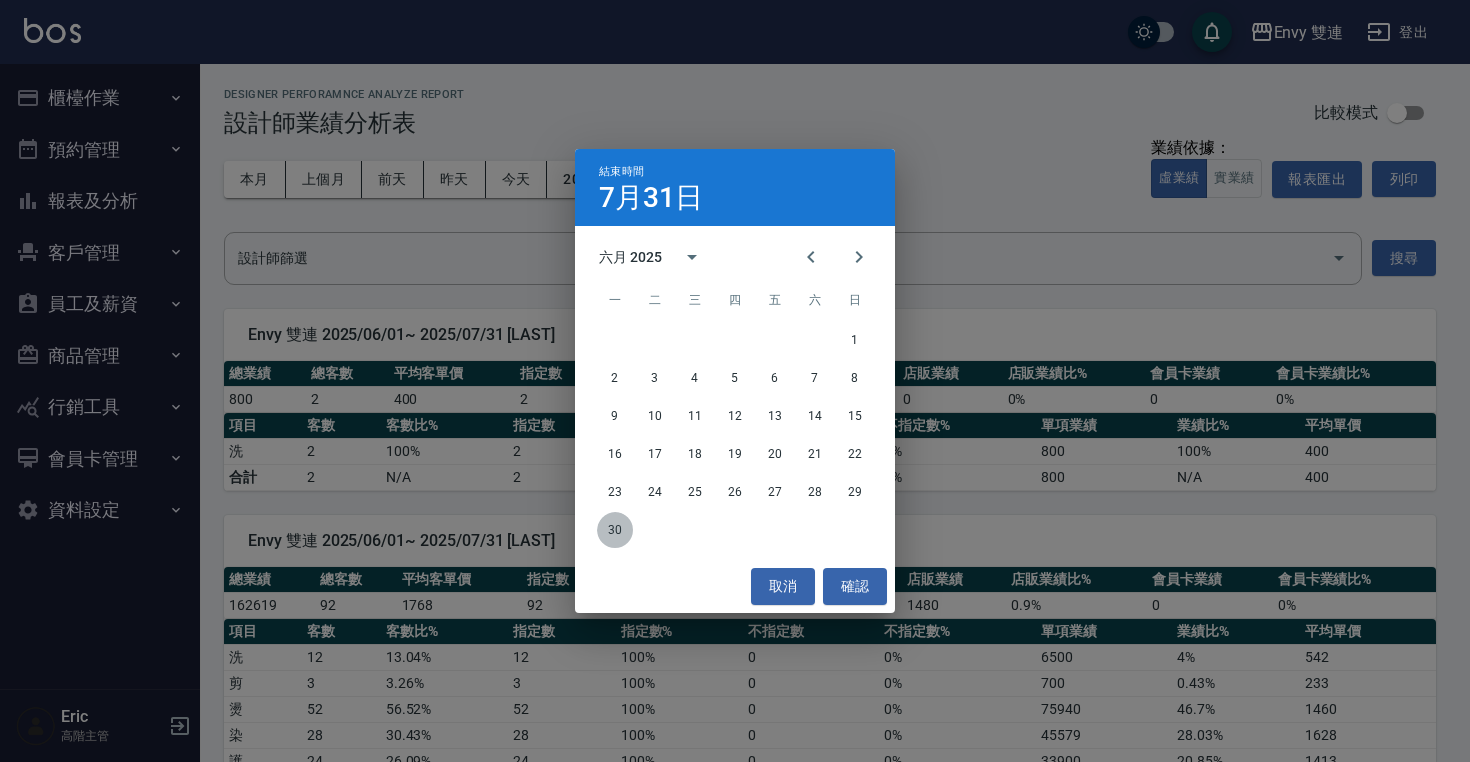 click on "30" at bounding box center (615, 530) 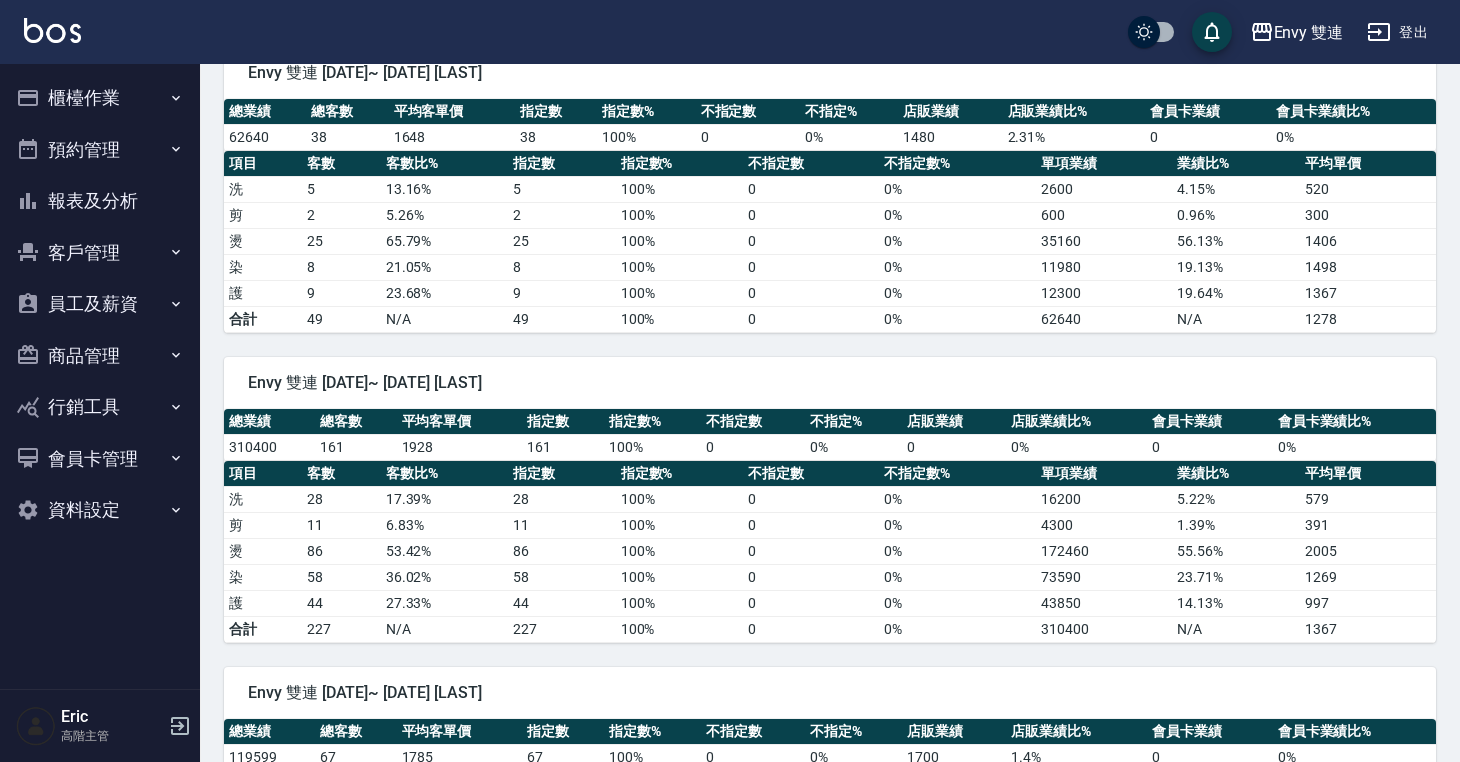 scroll, scrollTop: 493, scrollLeft: 0, axis: vertical 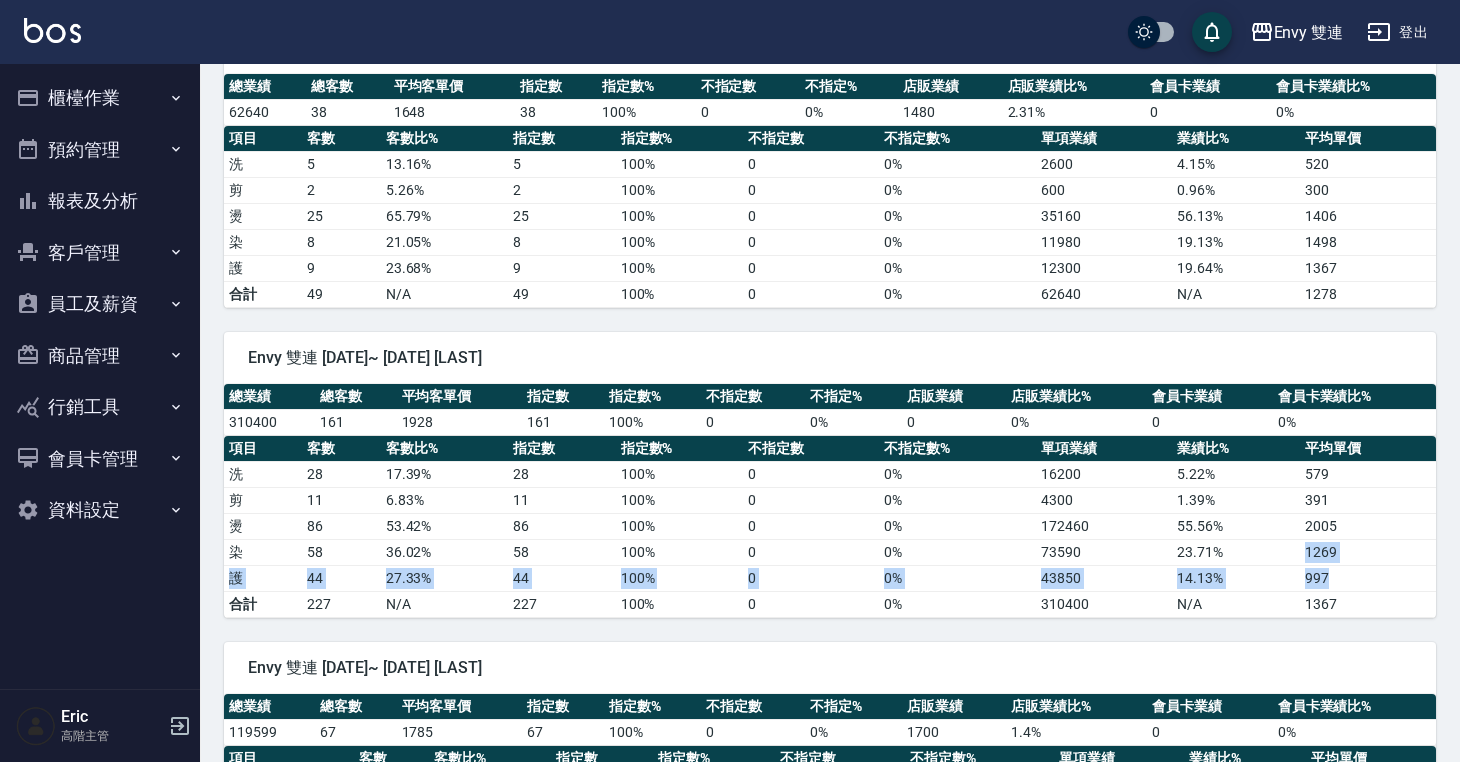 drag, startPoint x: 1290, startPoint y: 551, endPoint x: 1365, endPoint y: 572, distance: 77.88453 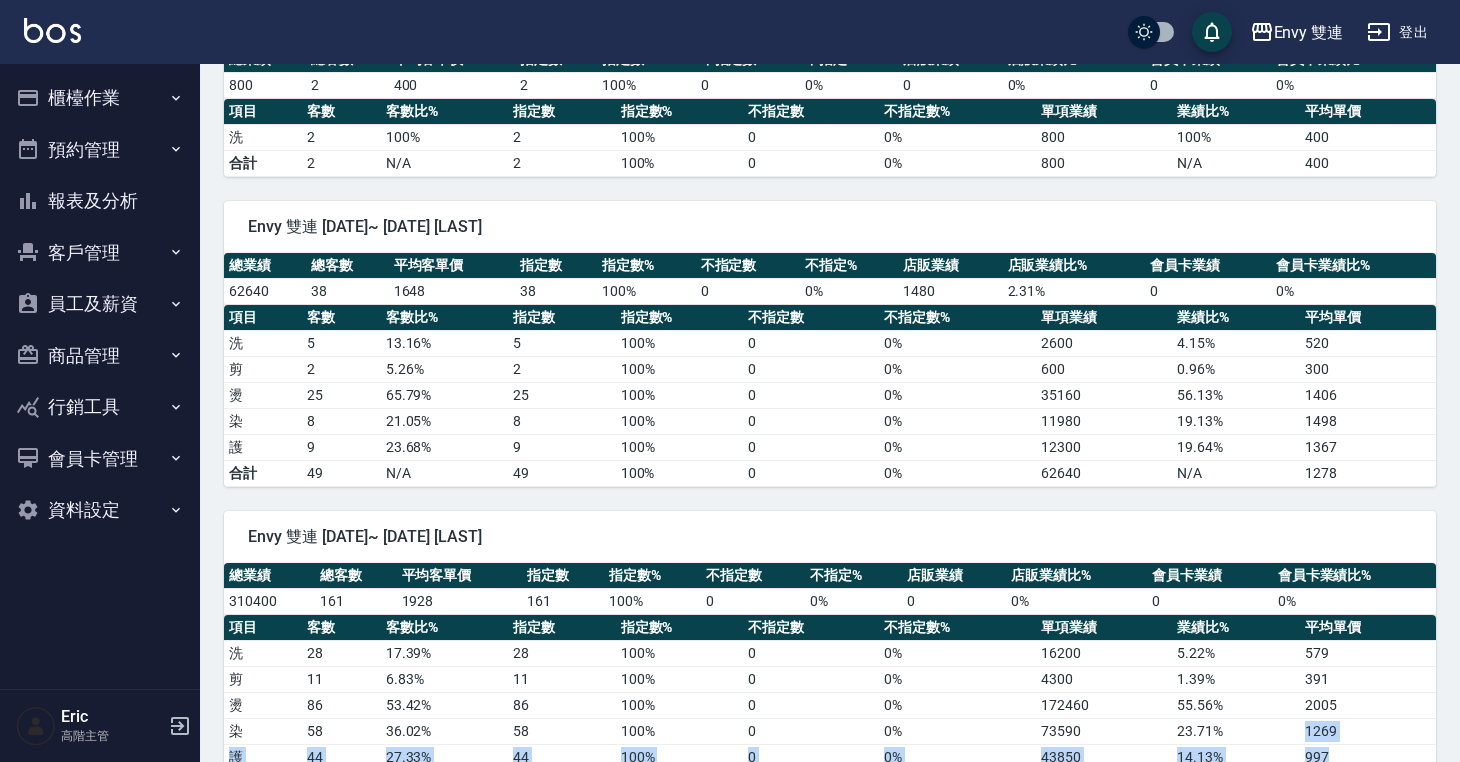 scroll, scrollTop: 0, scrollLeft: 0, axis: both 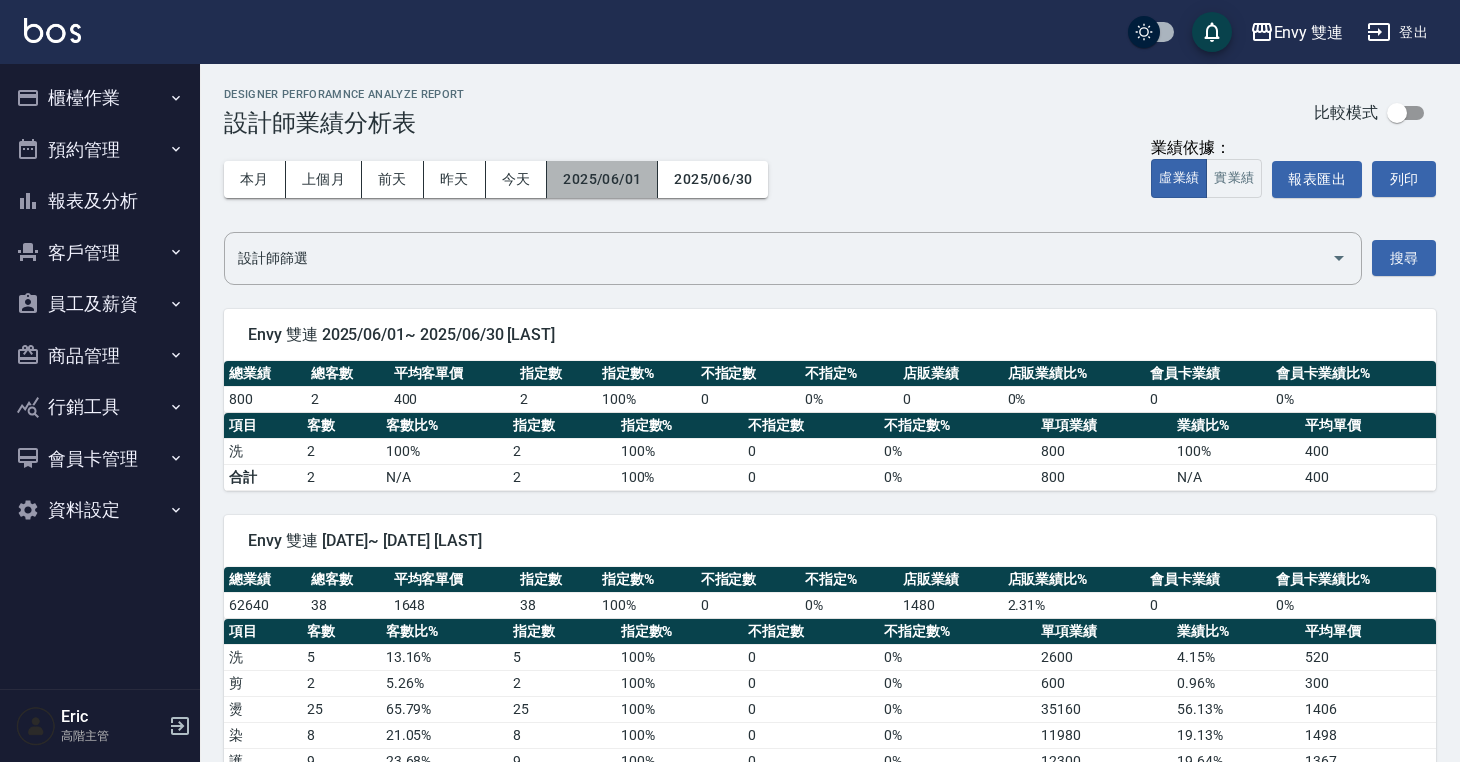click on "2025/06/01" at bounding box center (602, 179) 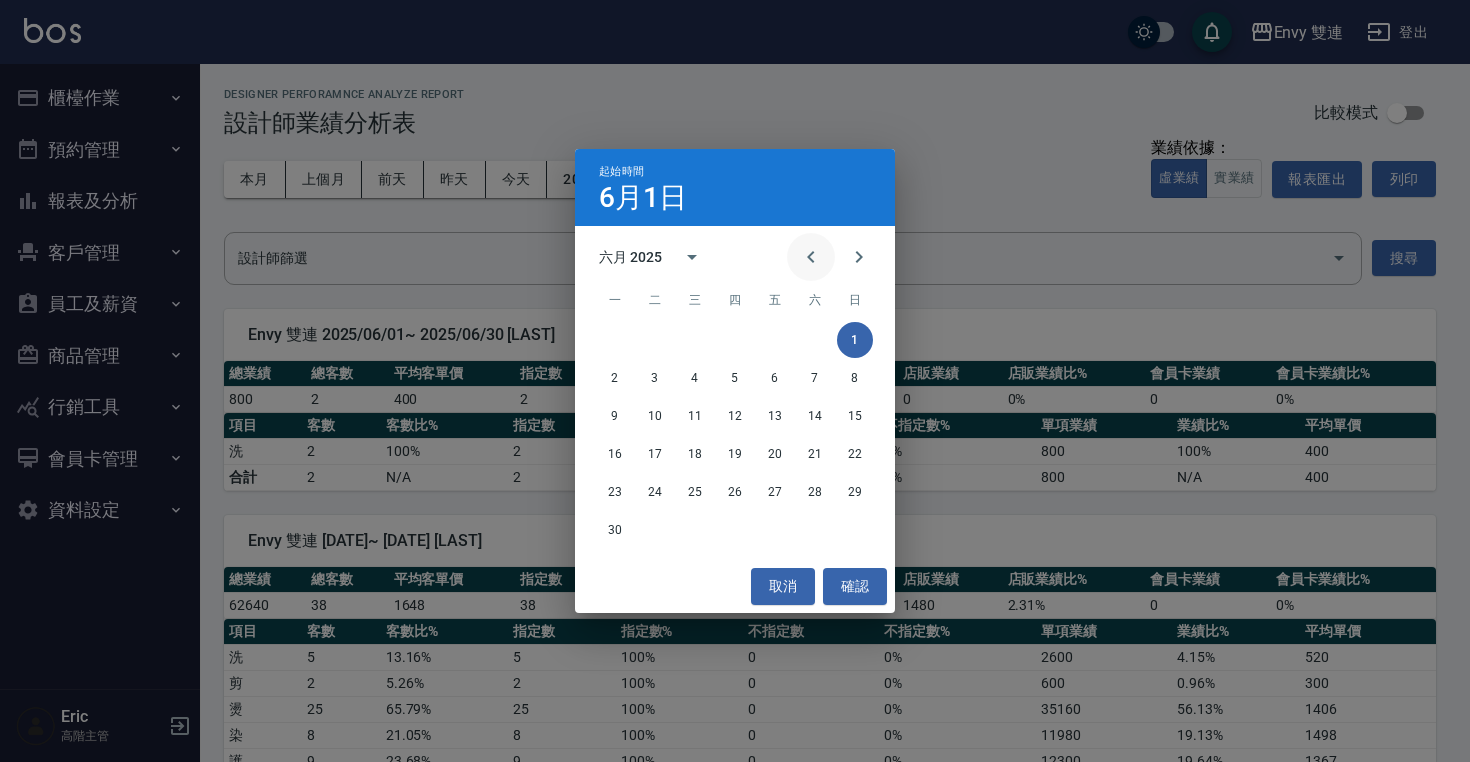click 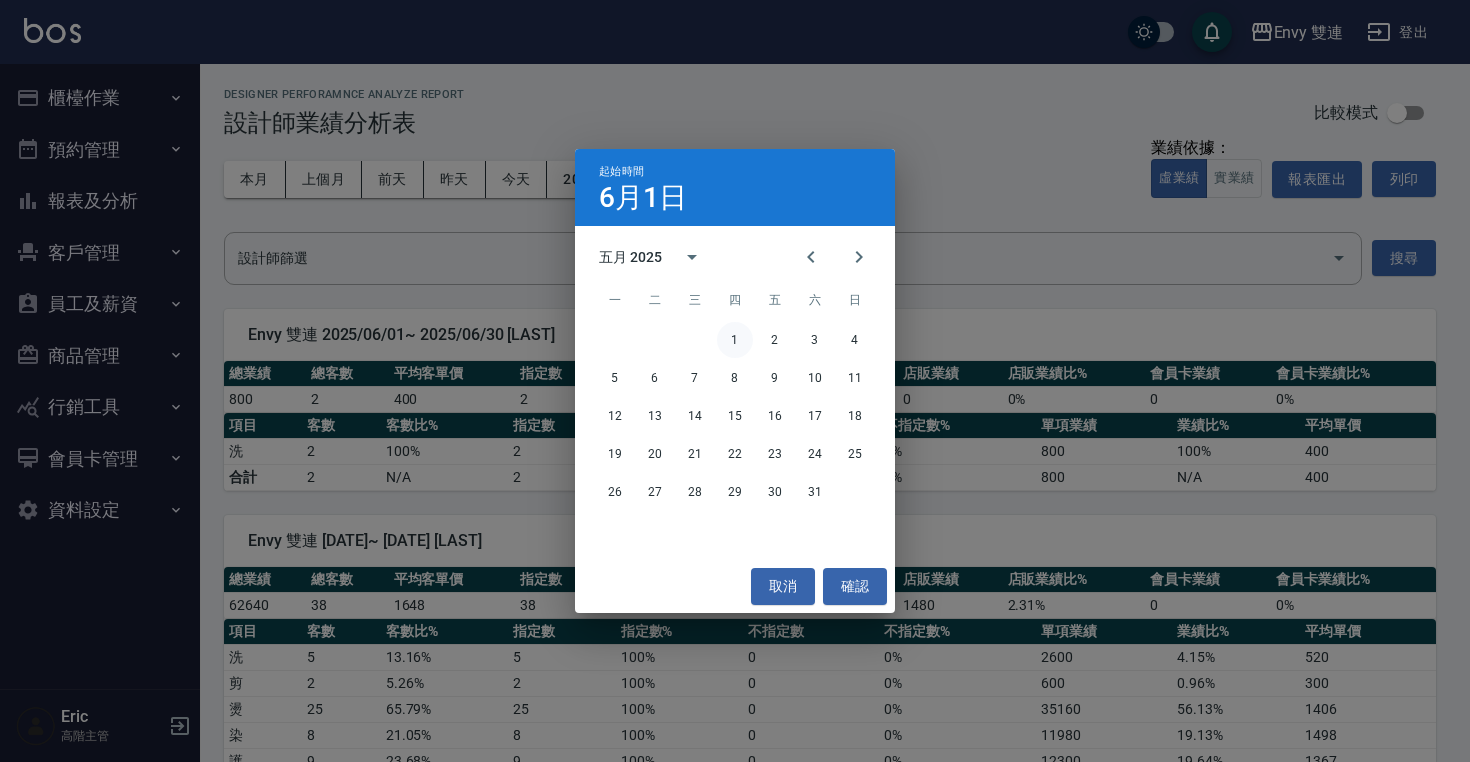 click on "1" at bounding box center [735, 340] 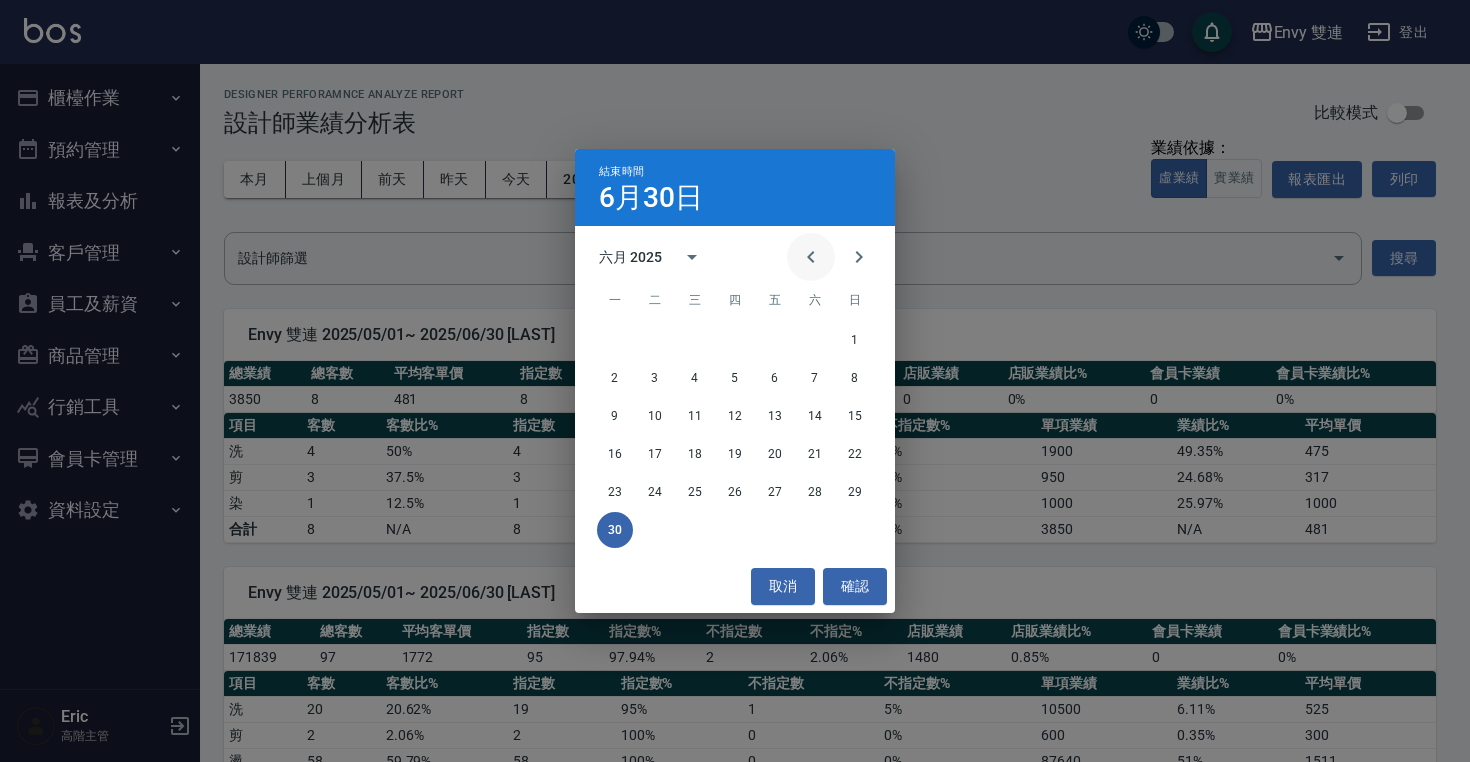 click 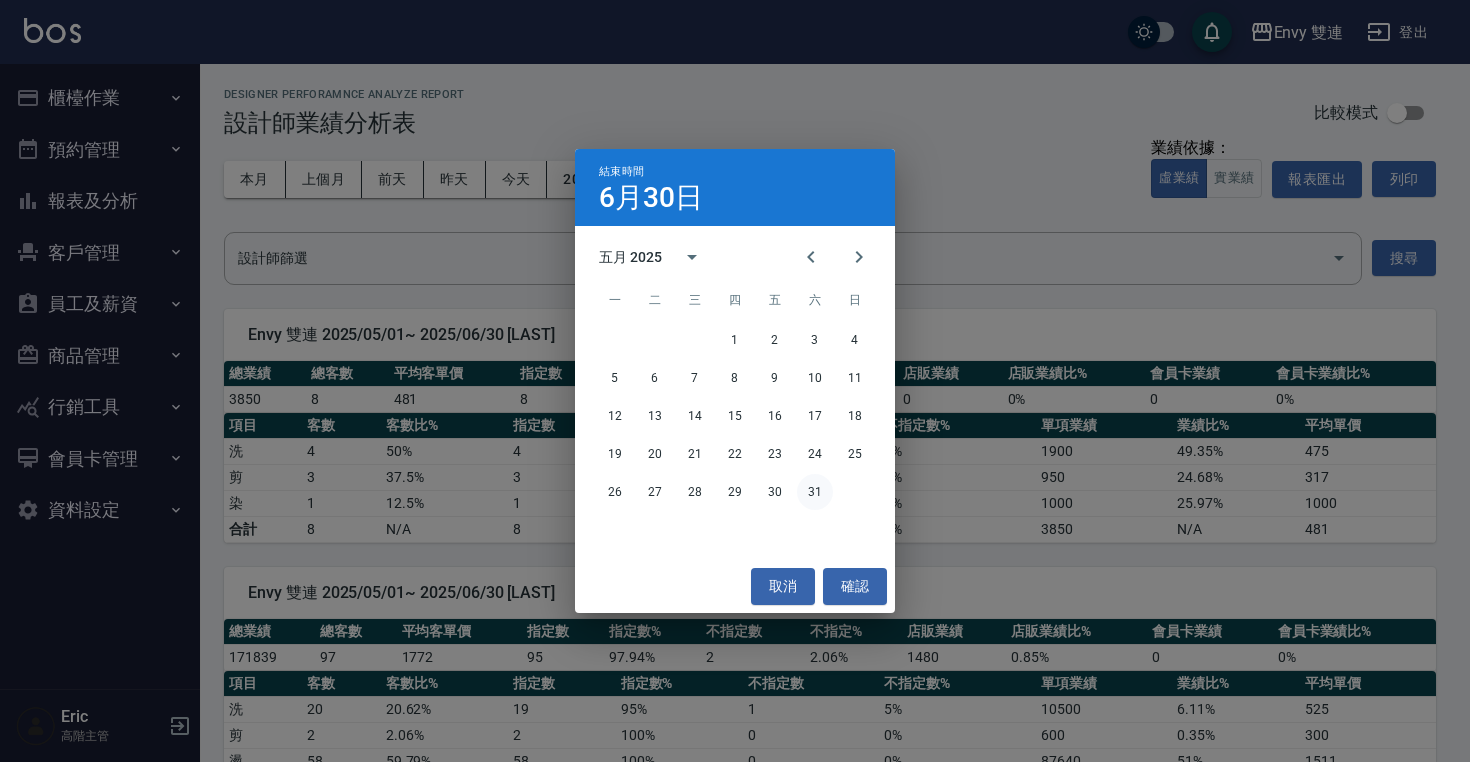 click on "31" at bounding box center [815, 492] 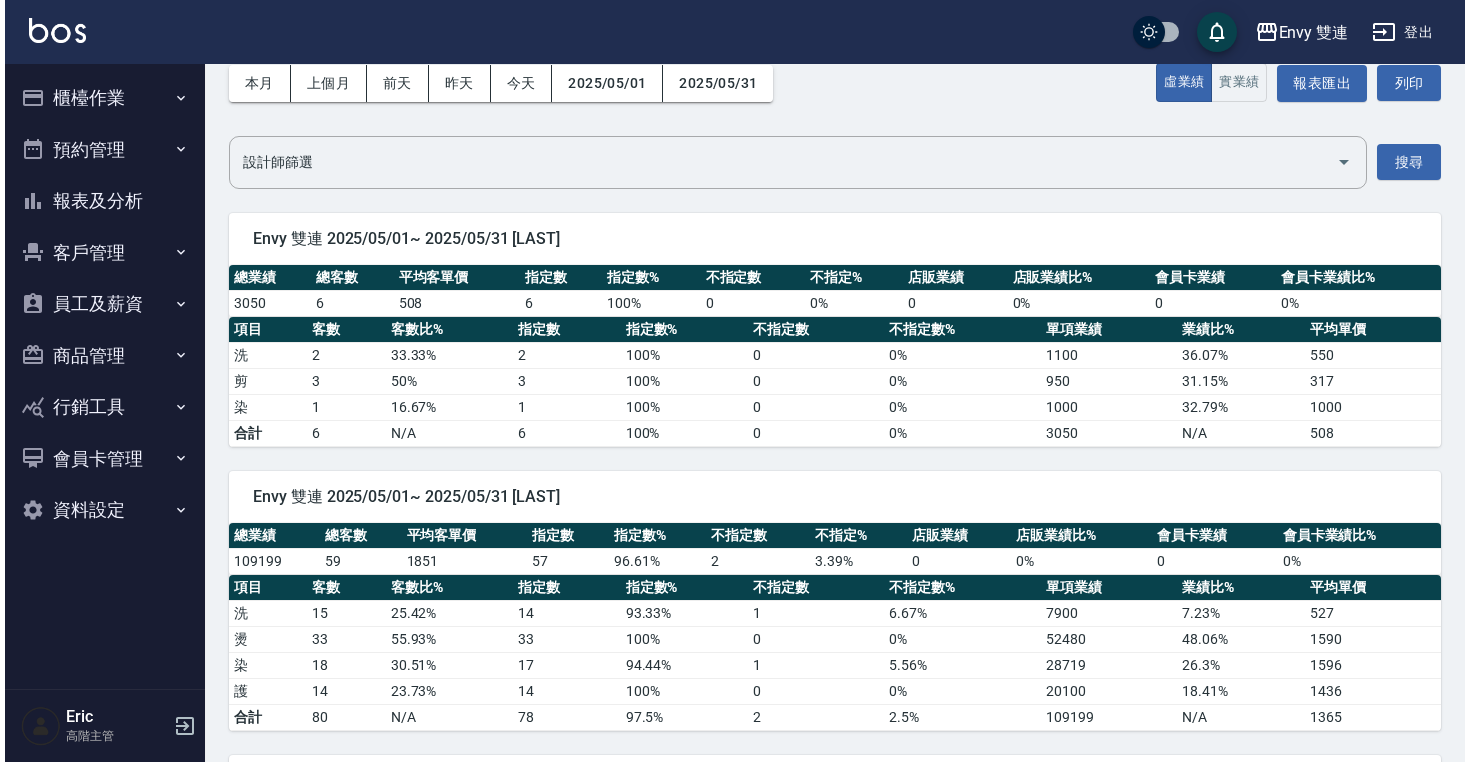scroll, scrollTop: 9, scrollLeft: 0, axis: vertical 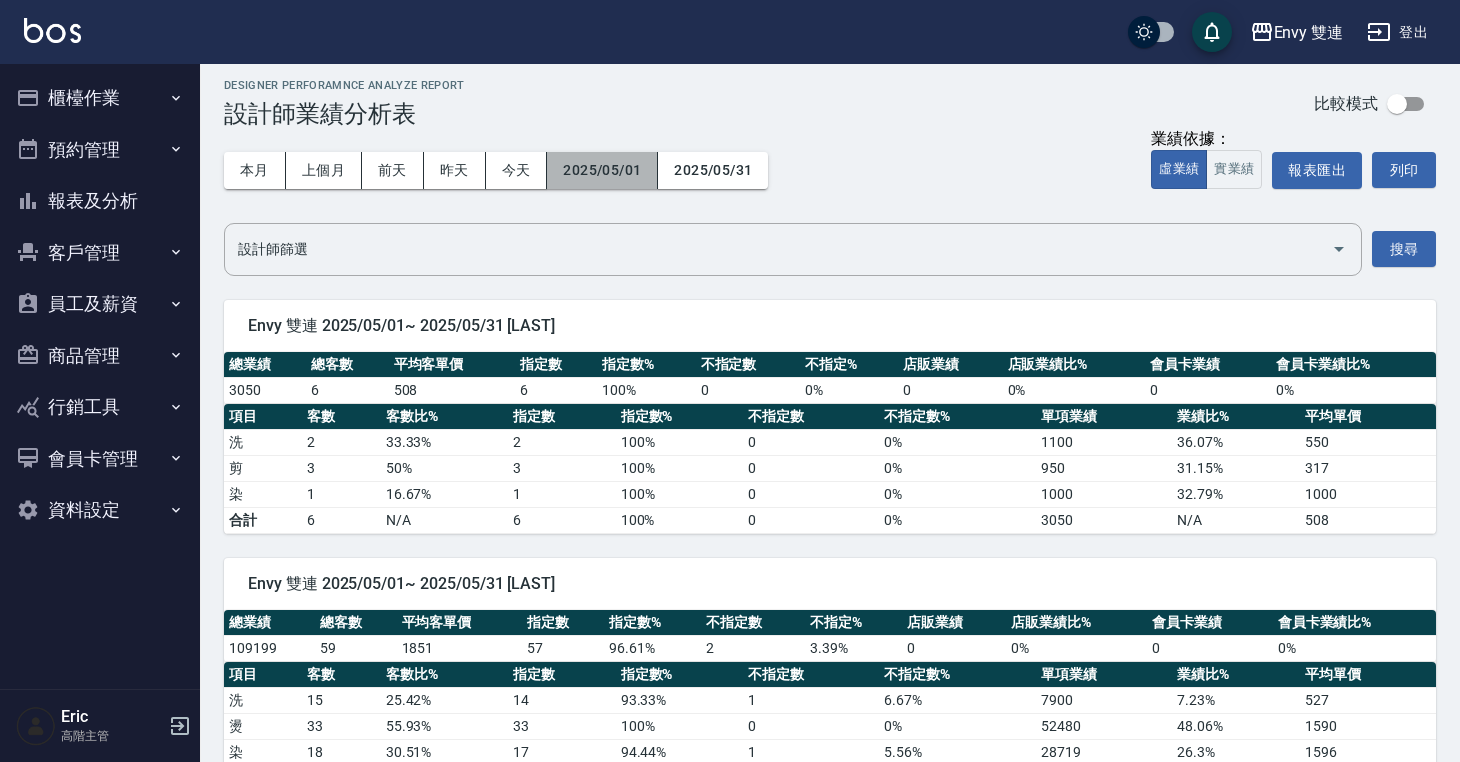 click on "2025/05/01" at bounding box center (602, 170) 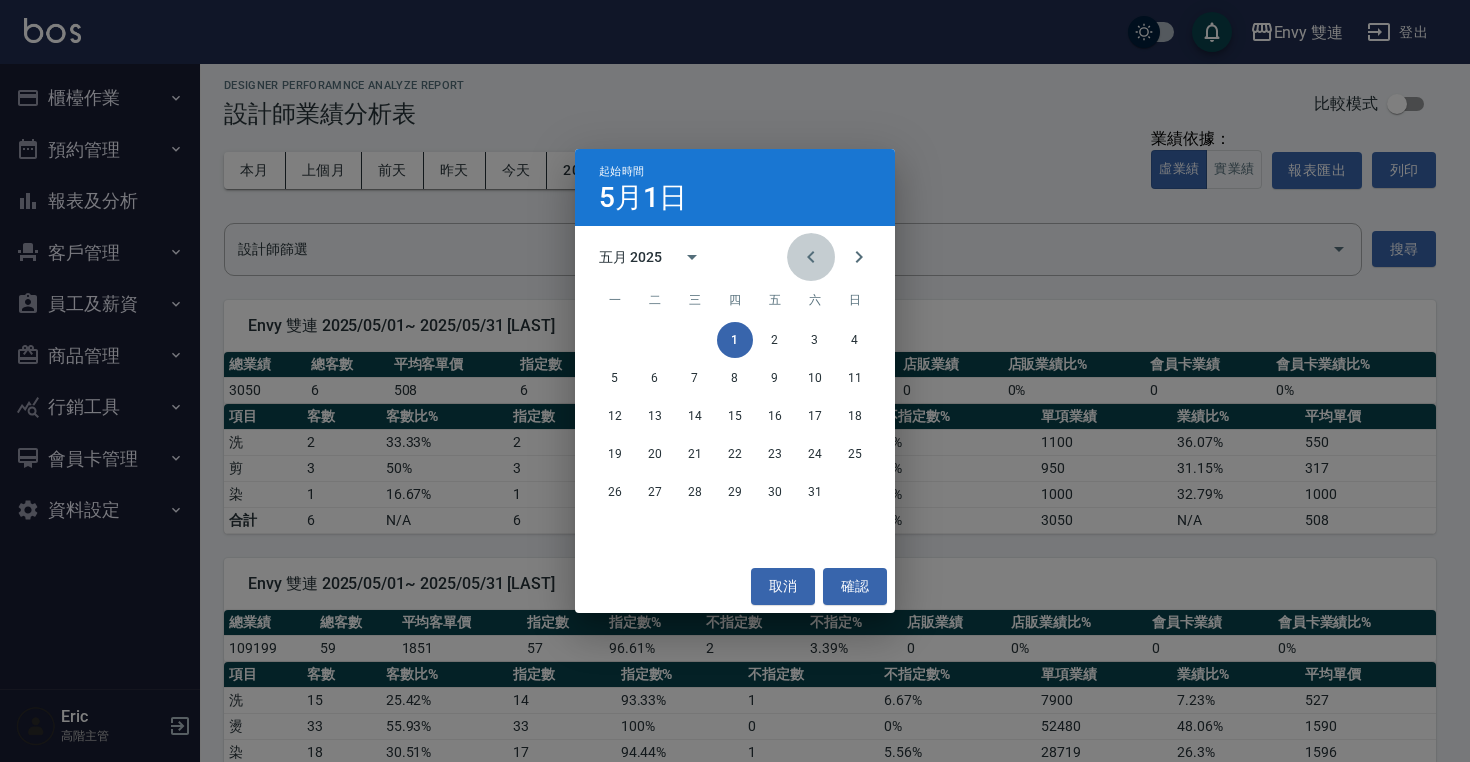 click 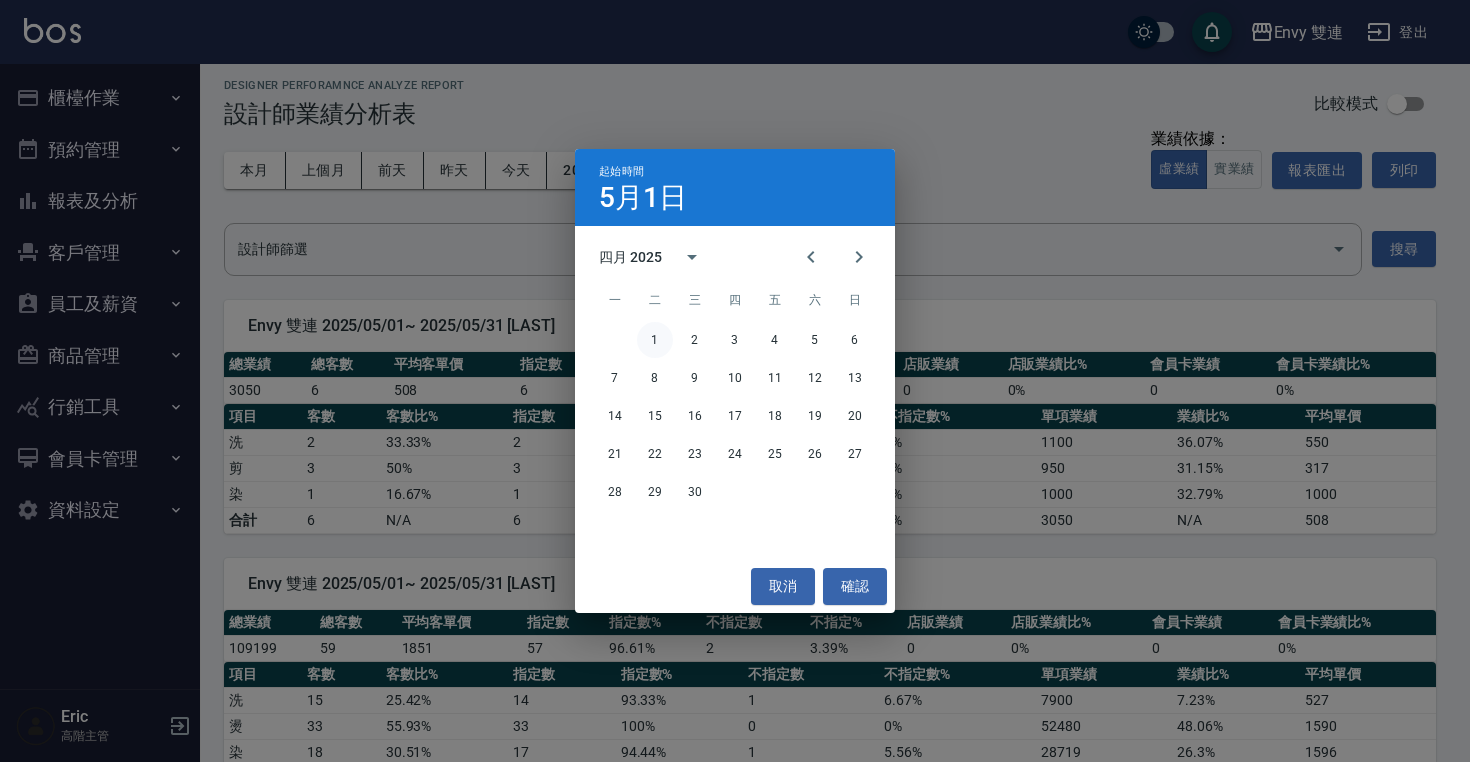 click on "1" at bounding box center (655, 340) 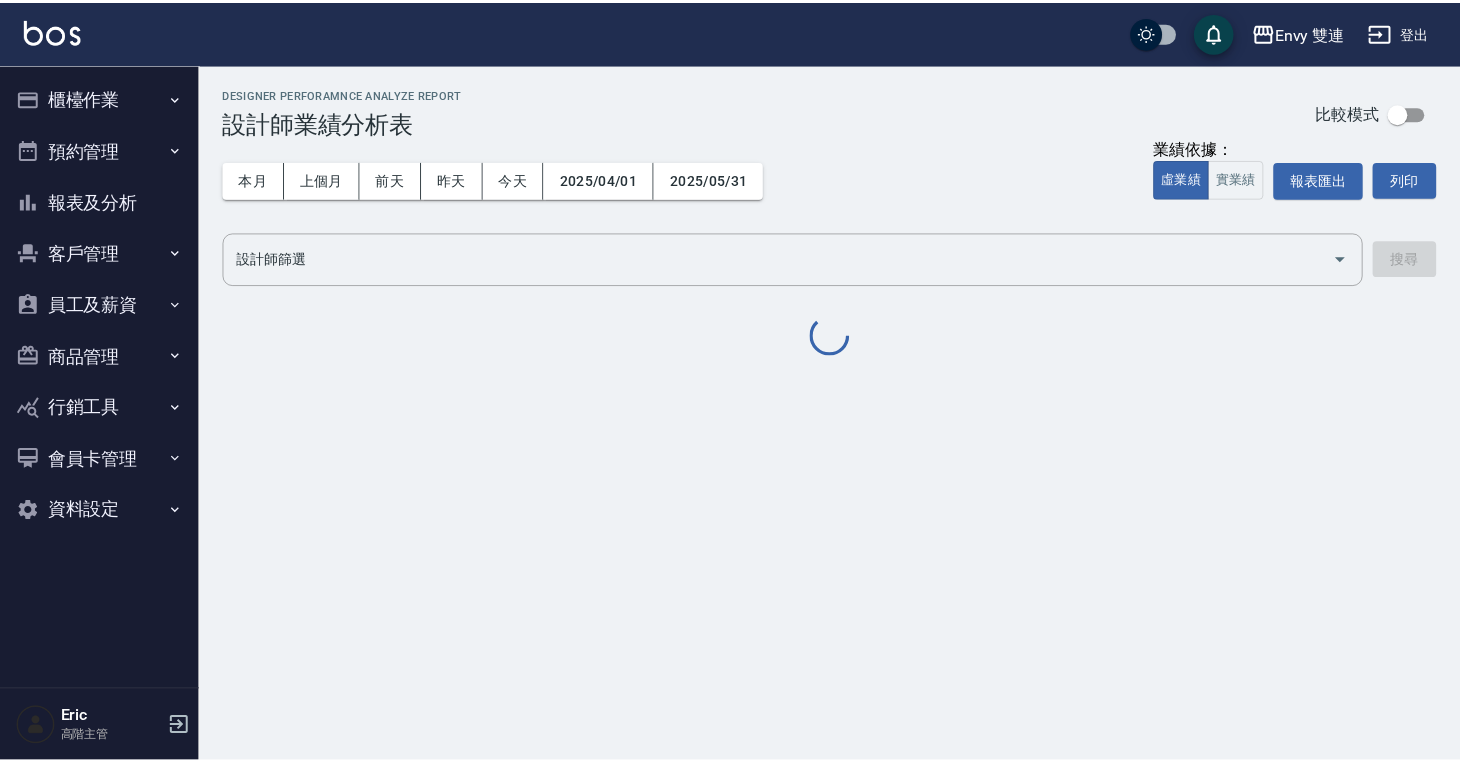 scroll, scrollTop: 0, scrollLeft: 0, axis: both 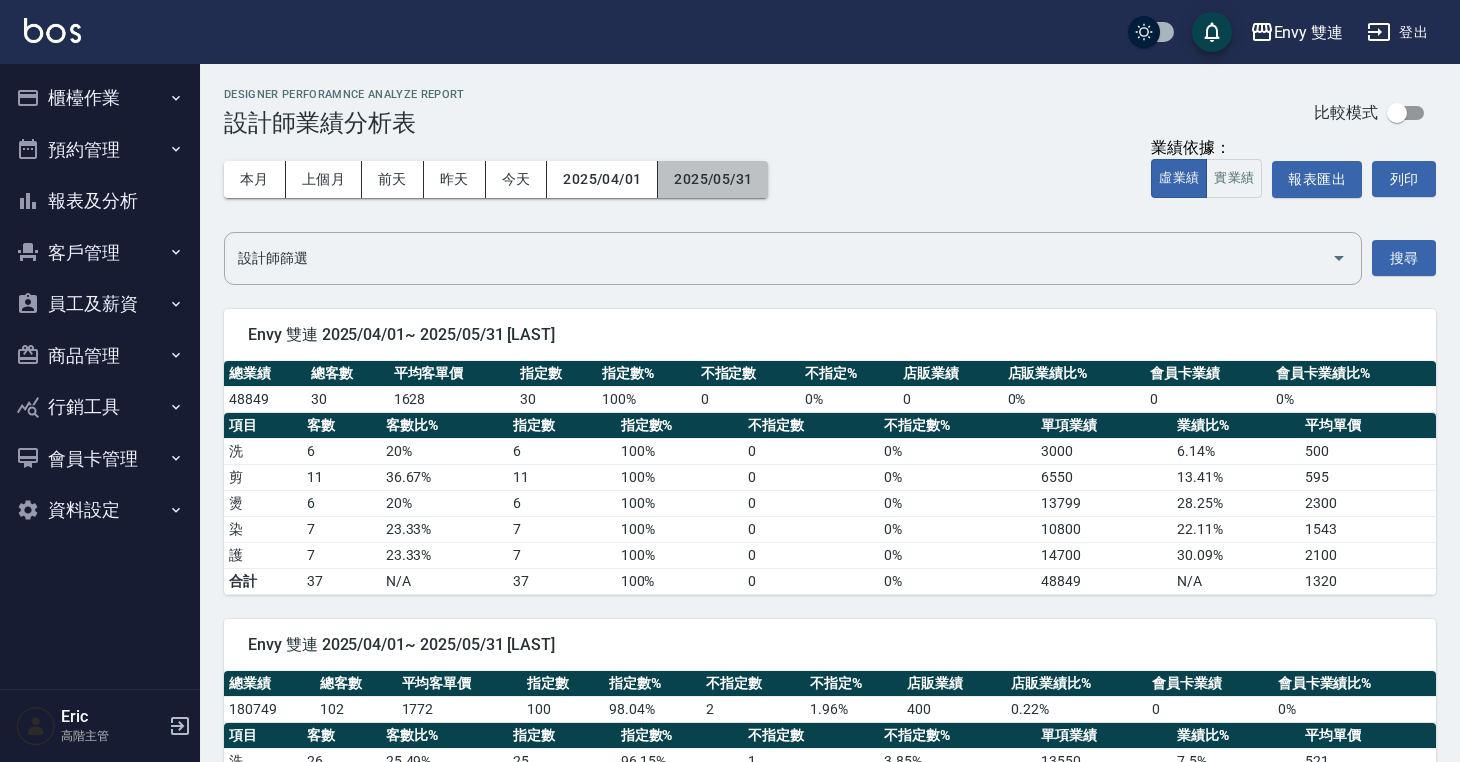 click on "2025/05/31" at bounding box center (713, 179) 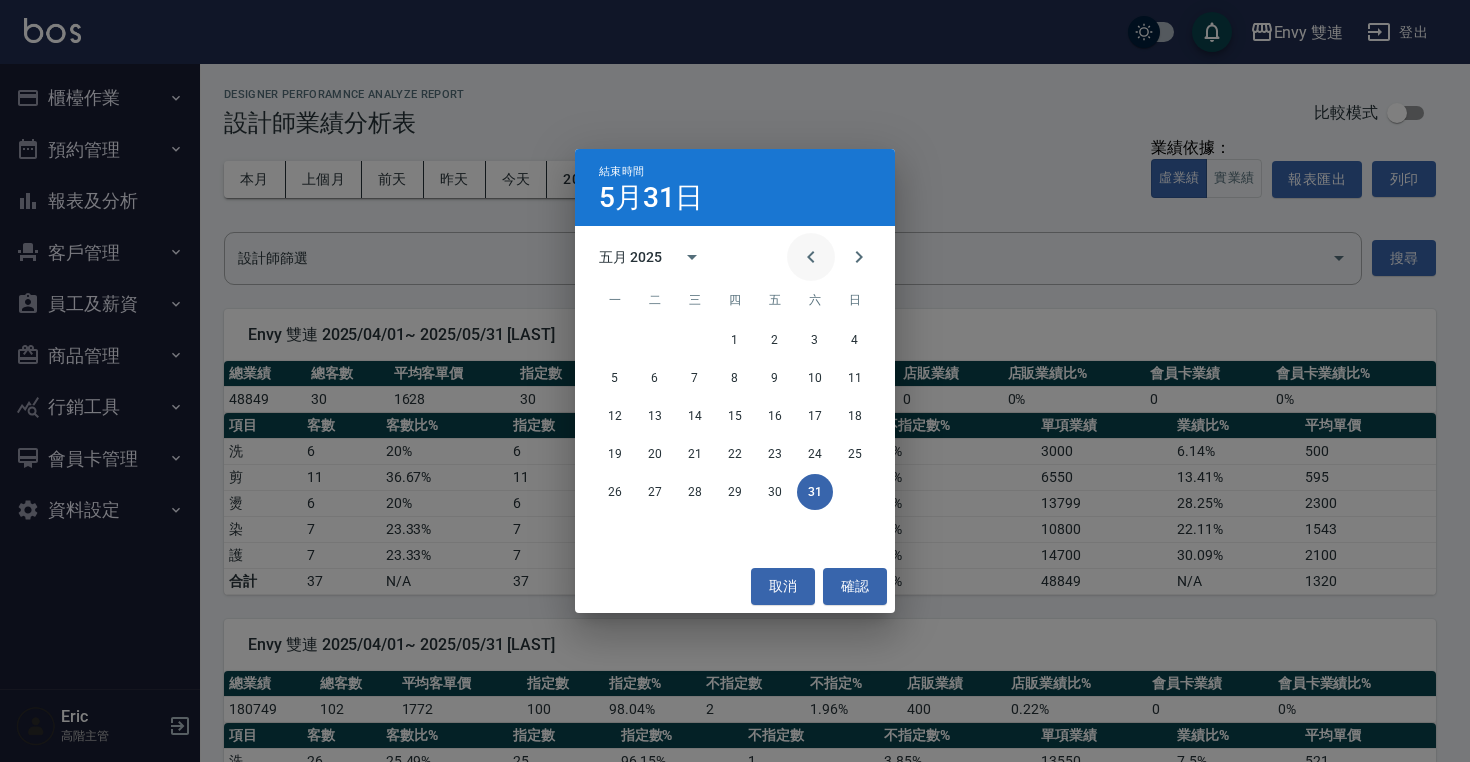 click 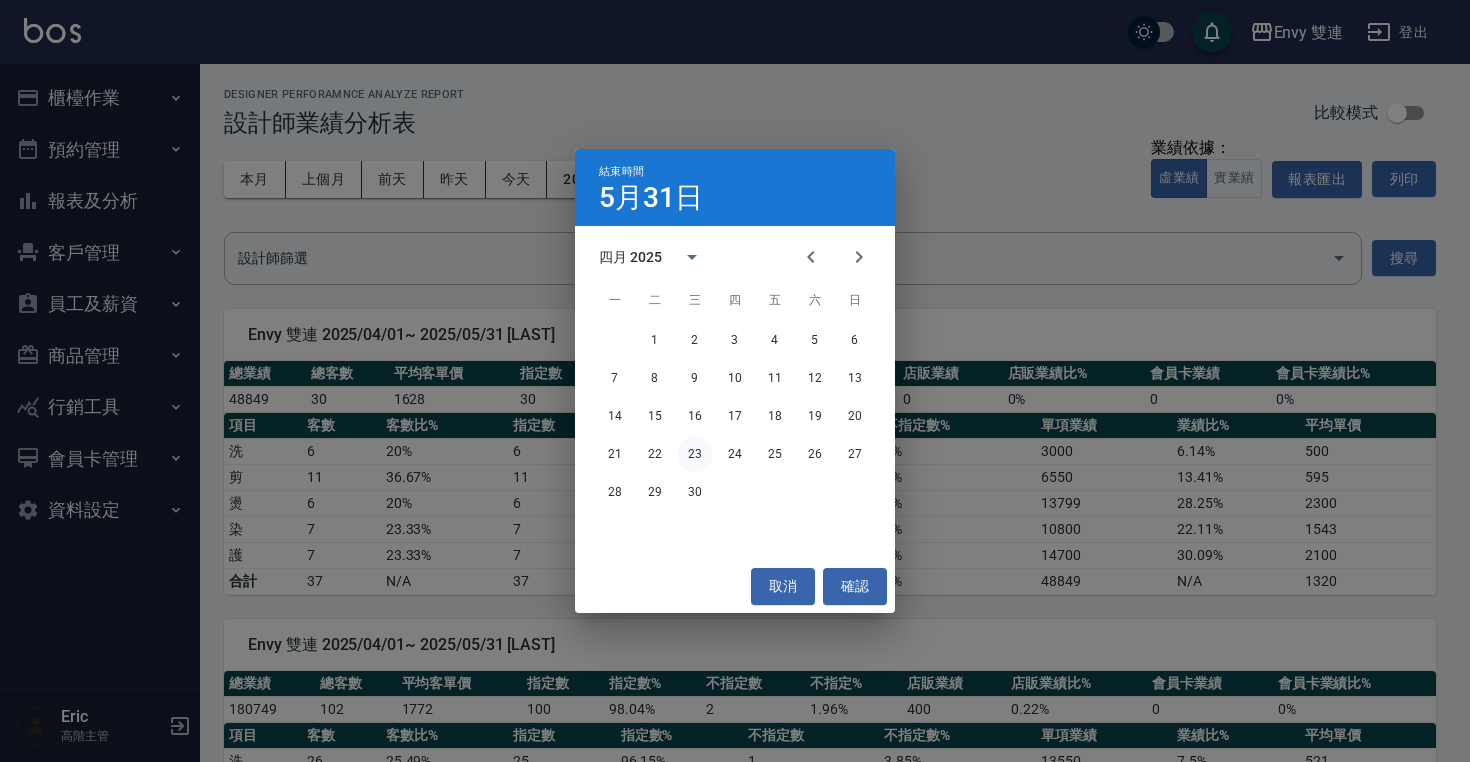 click on "23" at bounding box center (695, 454) 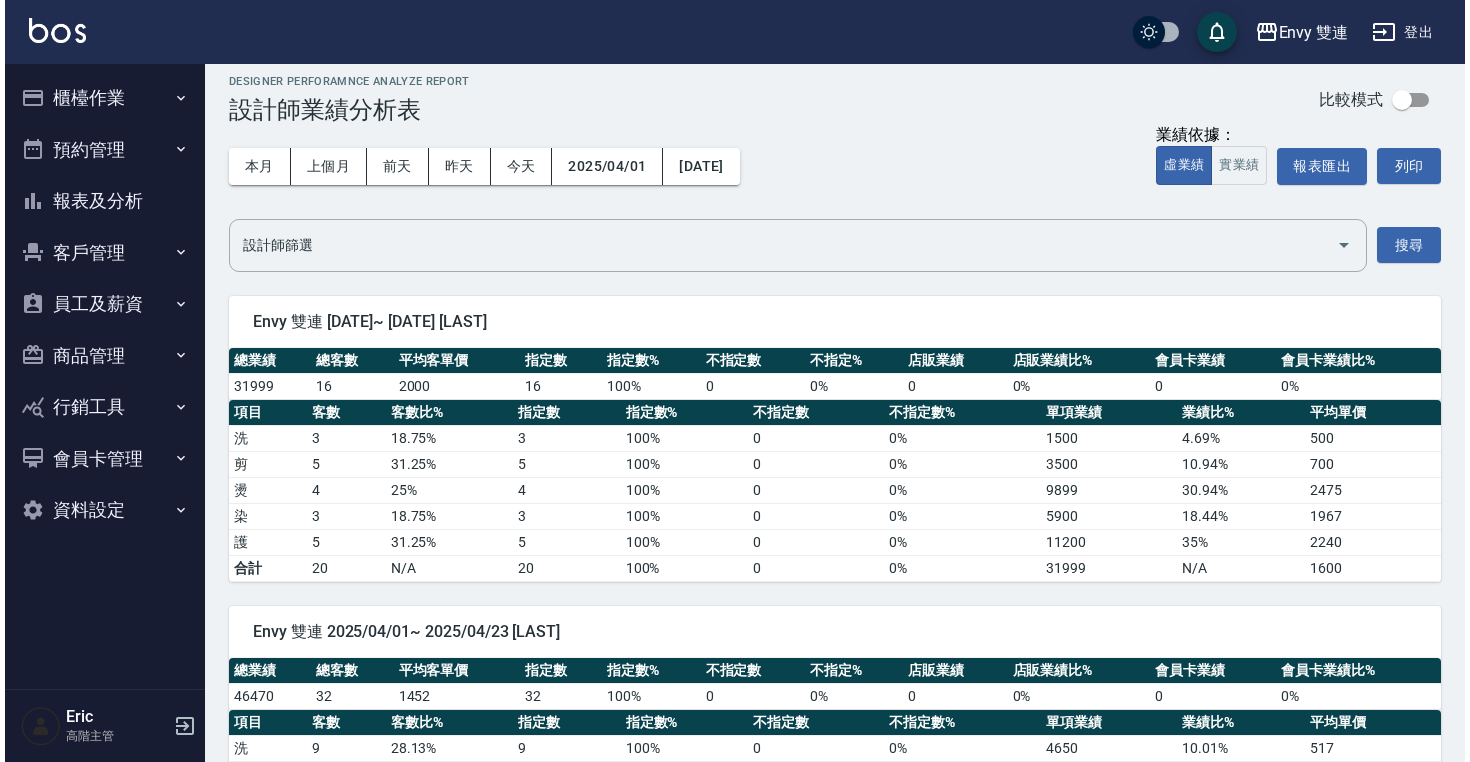 scroll, scrollTop: 14, scrollLeft: 0, axis: vertical 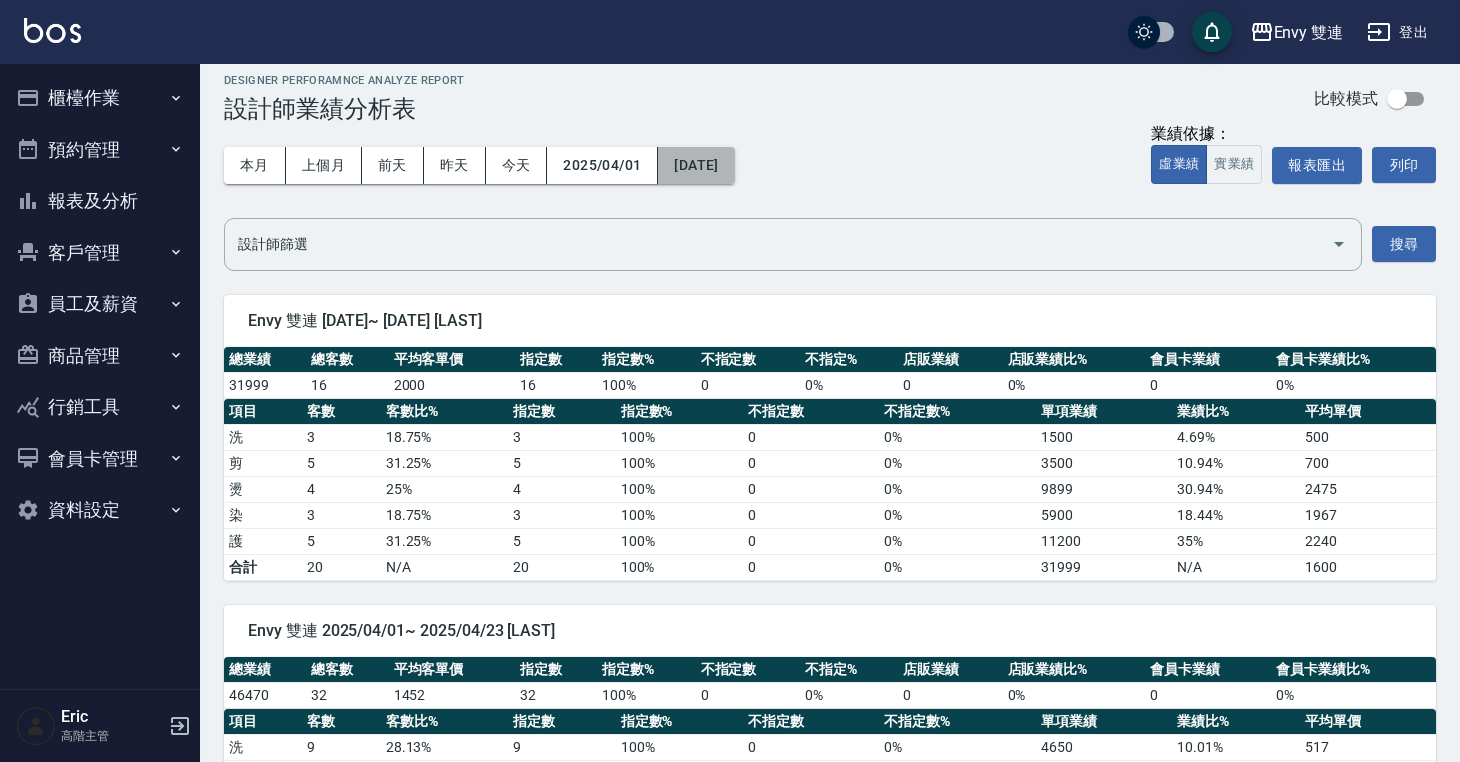 click on "[DATE]" at bounding box center [696, 165] 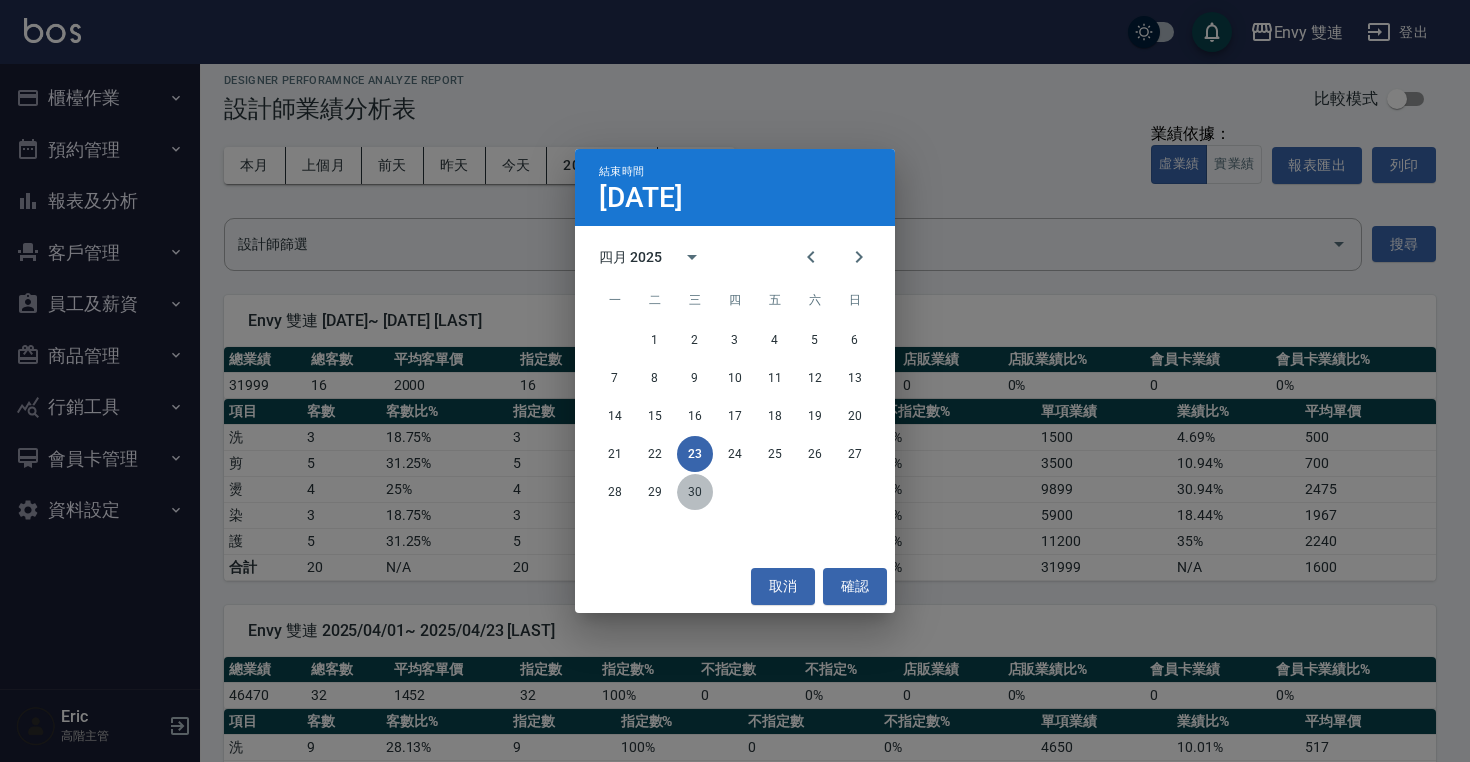 click on "30" at bounding box center (695, 492) 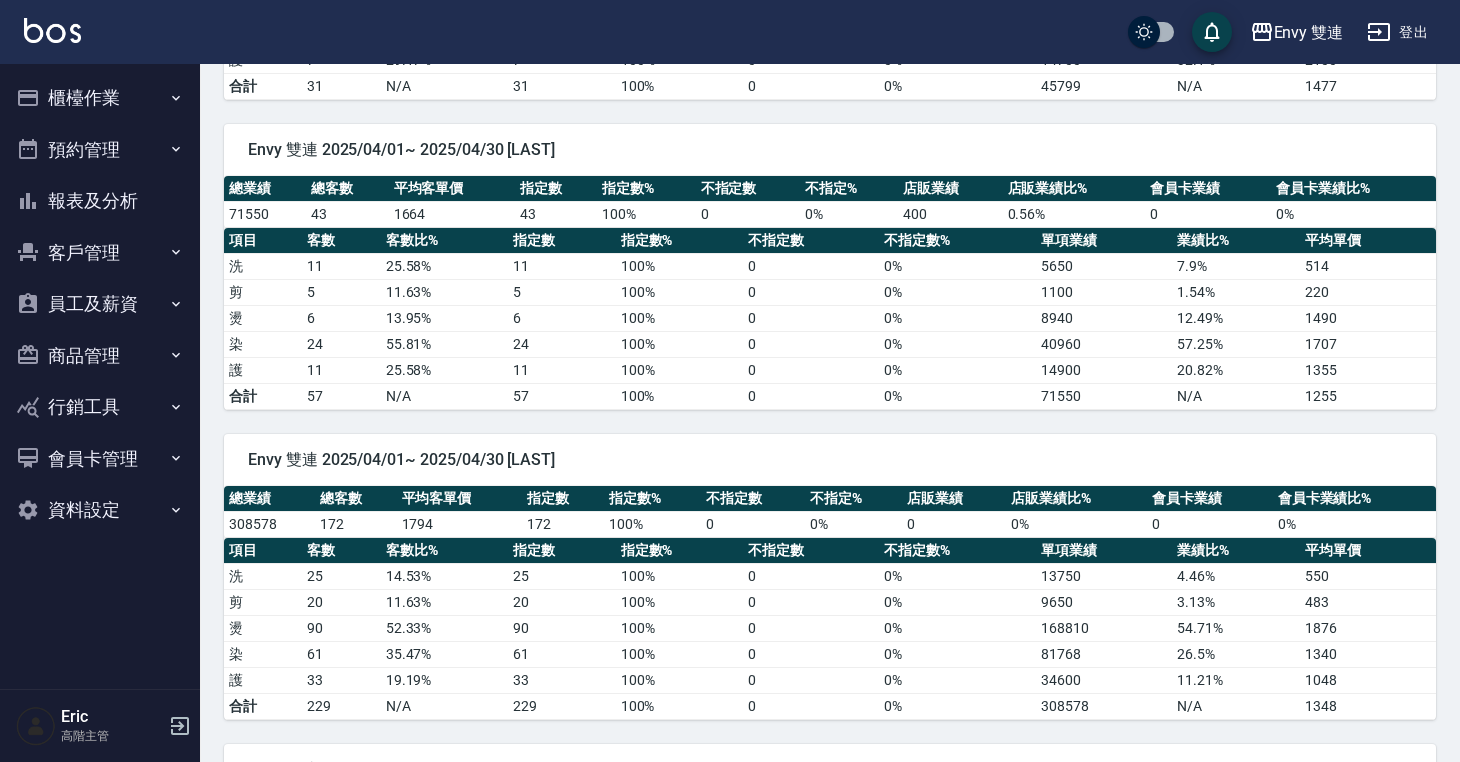 scroll, scrollTop: 520, scrollLeft: 0, axis: vertical 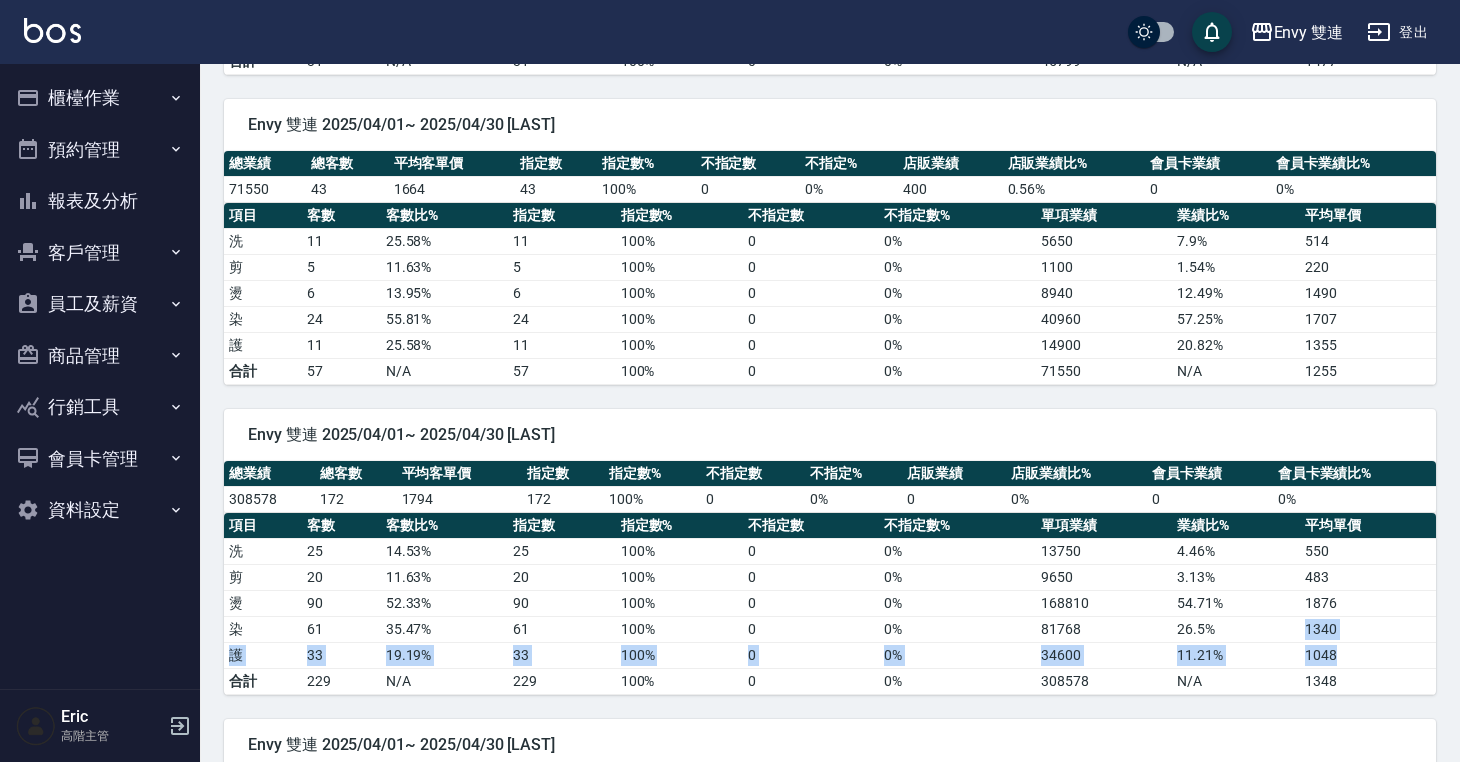 drag, startPoint x: 1293, startPoint y: 626, endPoint x: 1389, endPoint y: 661, distance: 102.18121 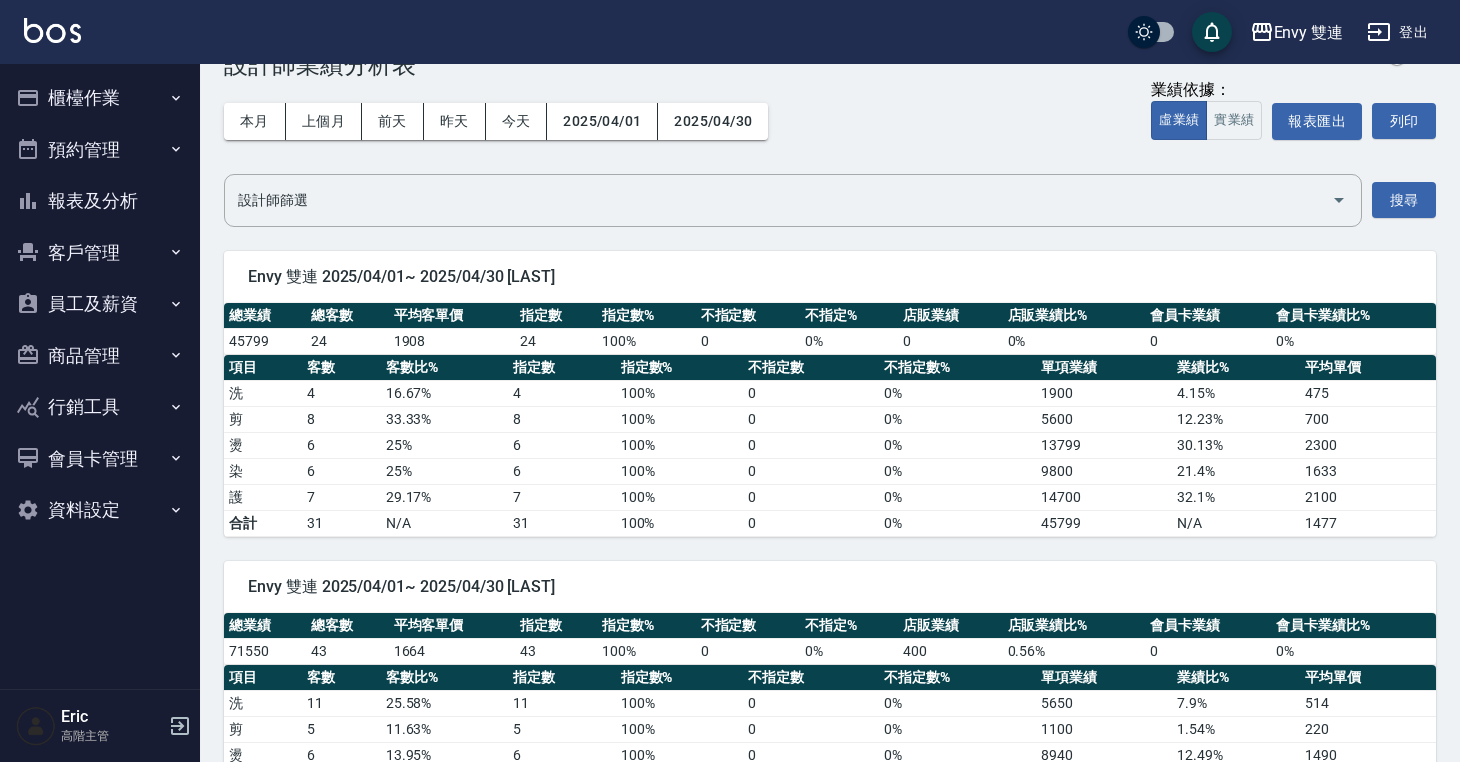 scroll, scrollTop: 0, scrollLeft: 0, axis: both 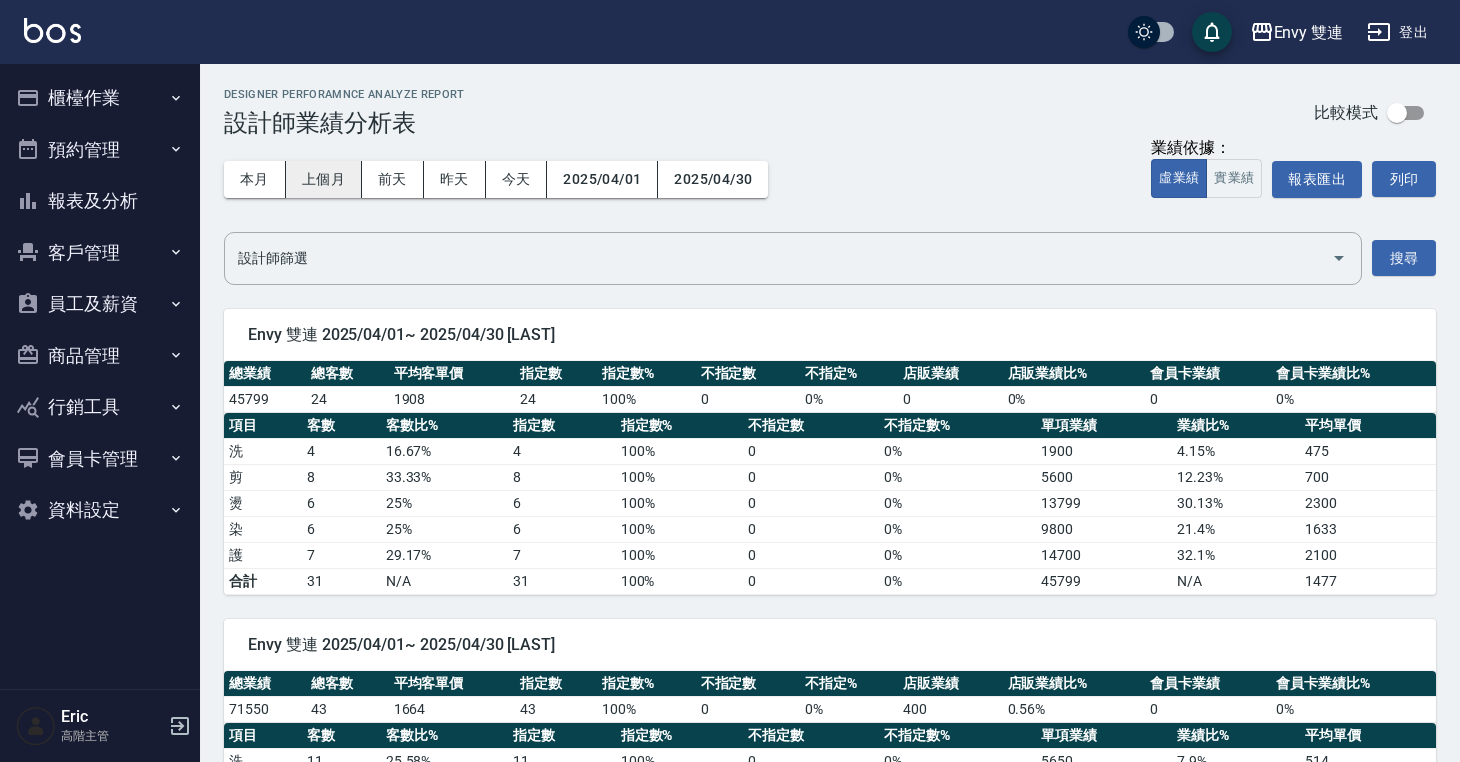 click on "上個月" at bounding box center (324, 179) 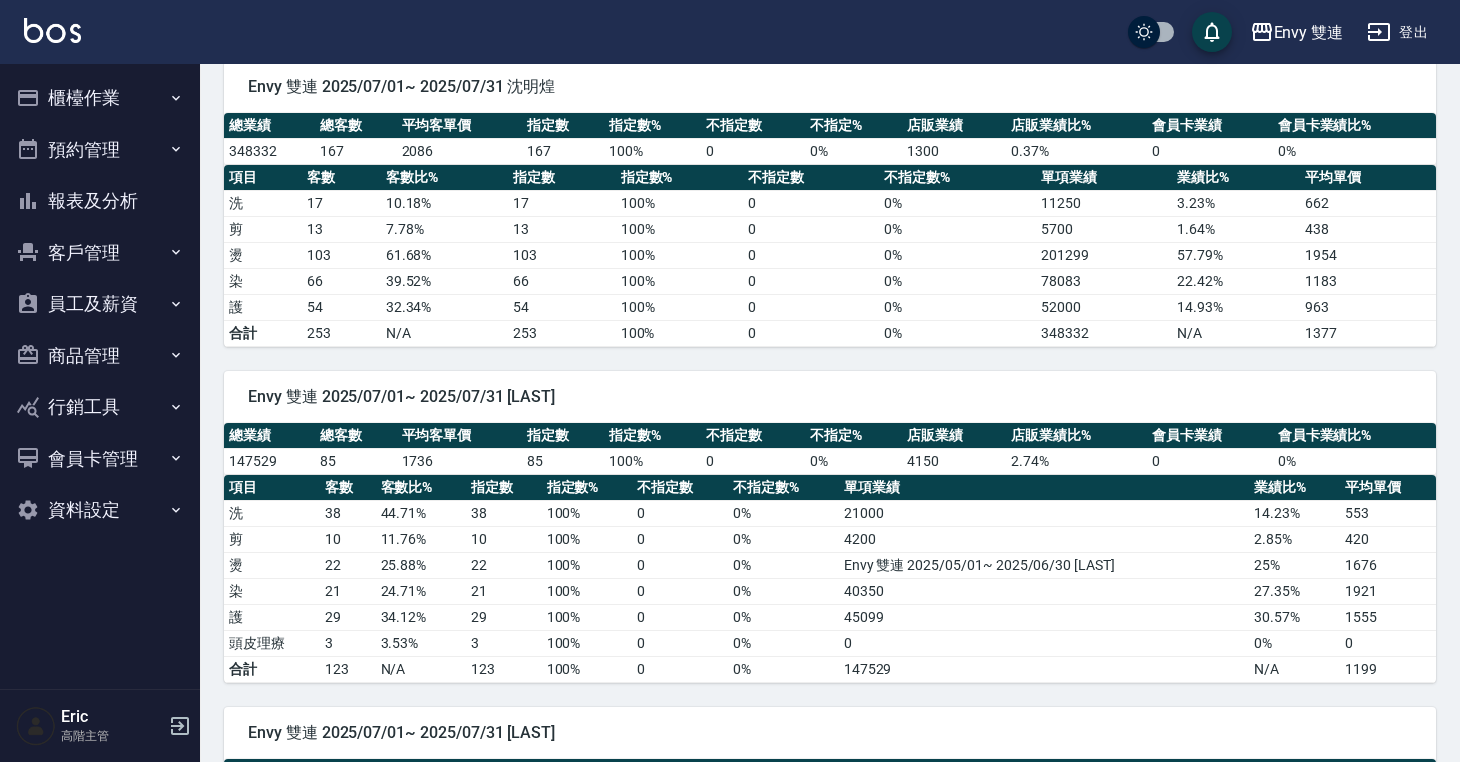 scroll, scrollTop: 586, scrollLeft: 0, axis: vertical 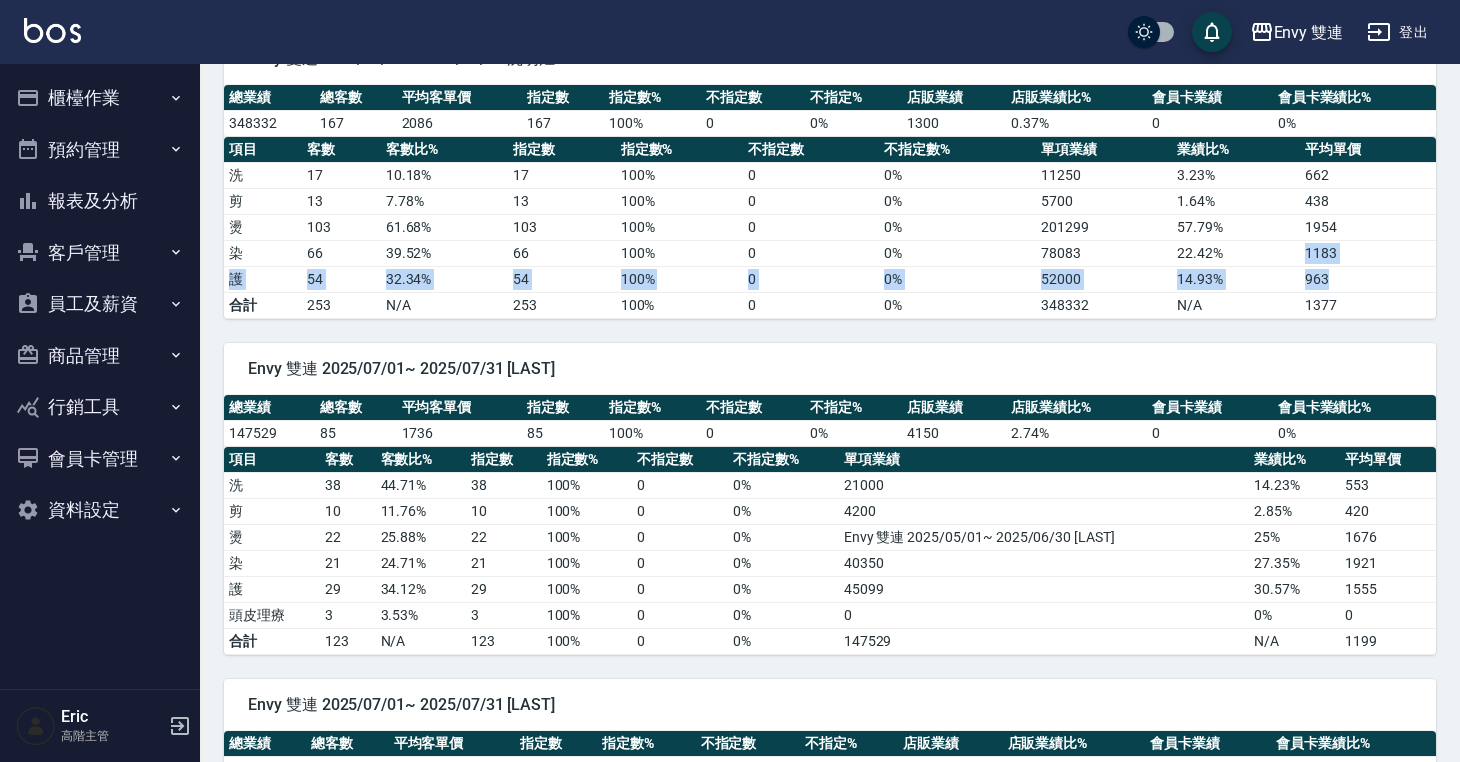 drag, startPoint x: 1279, startPoint y: 244, endPoint x: 1382, endPoint y: 277, distance: 108.157295 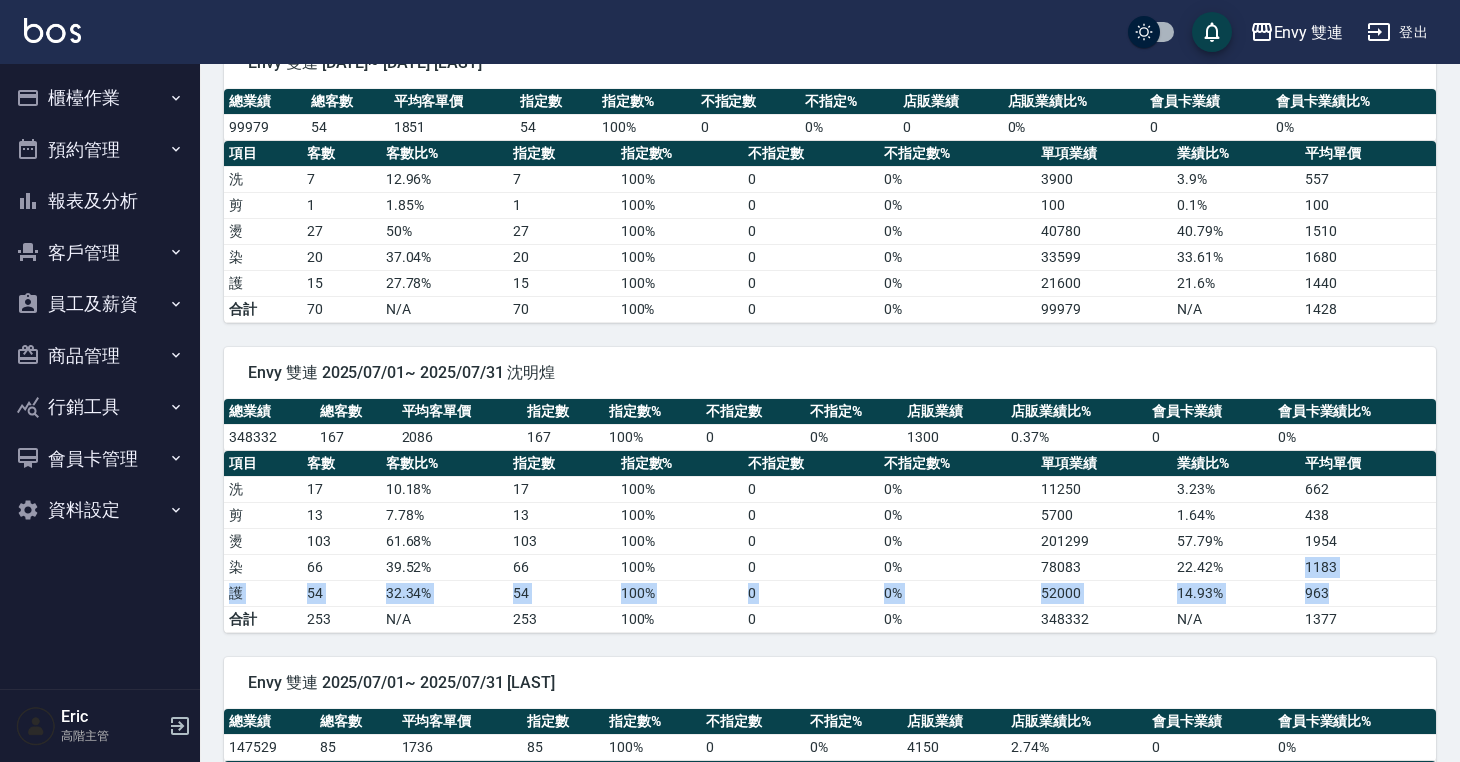 scroll, scrollTop: 228, scrollLeft: 0, axis: vertical 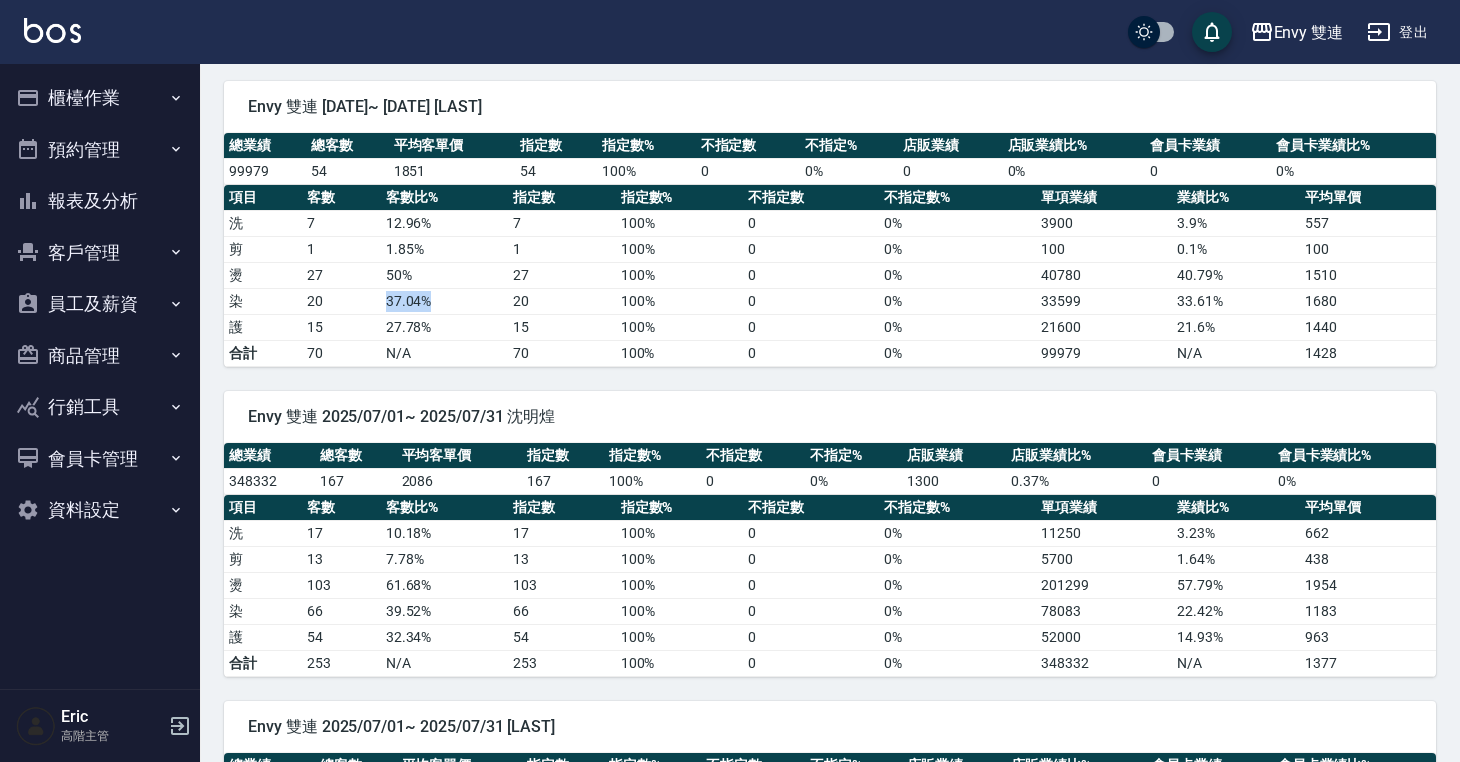 drag, startPoint x: 380, startPoint y: 300, endPoint x: 457, endPoint y: 299, distance: 77.00649 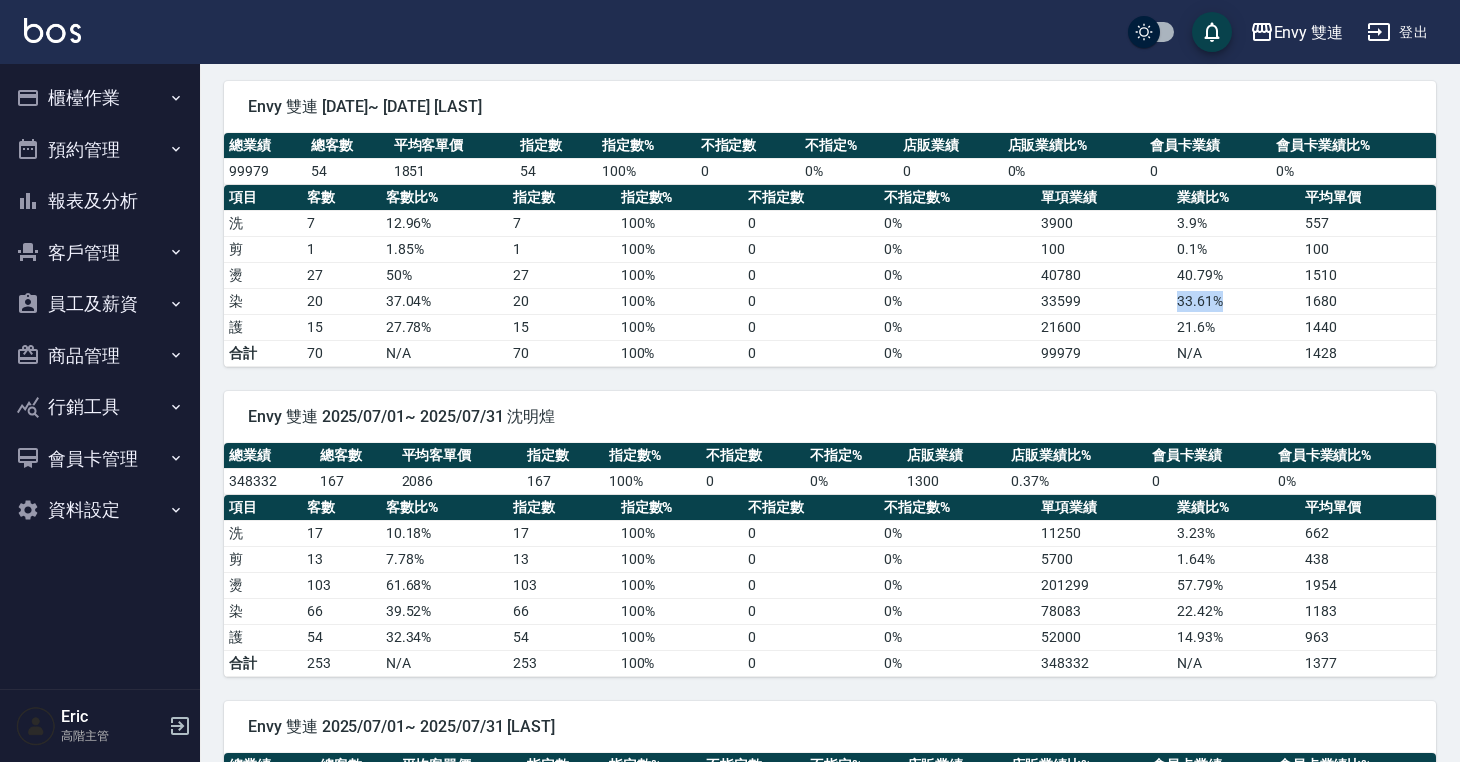 drag, startPoint x: 1164, startPoint y: 309, endPoint x: 1251, endPoint y: 312, distance: 87.05171 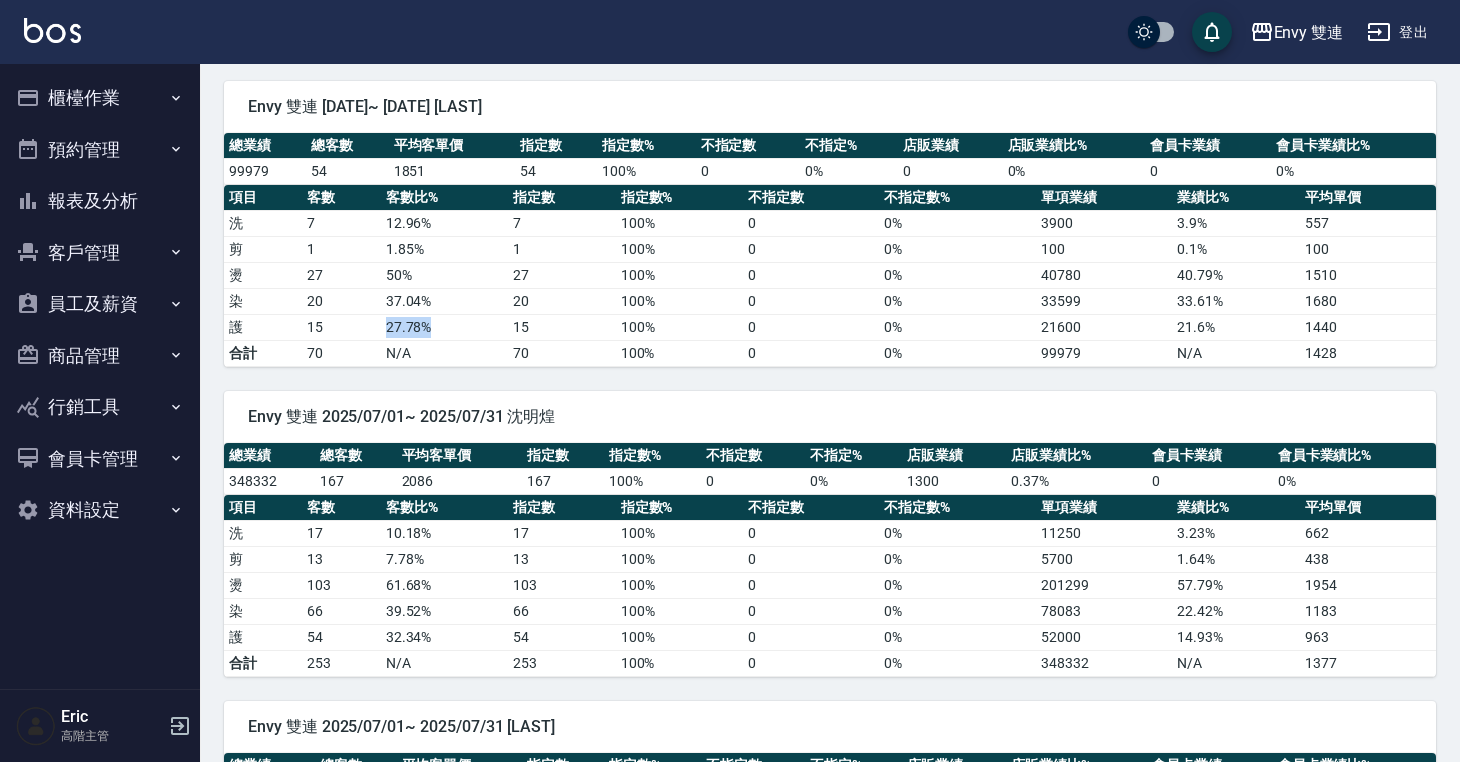 drag, startPoint x: 373, startPoint y: 332, endPoint x: 464, endPoint y: 332, distance: 91 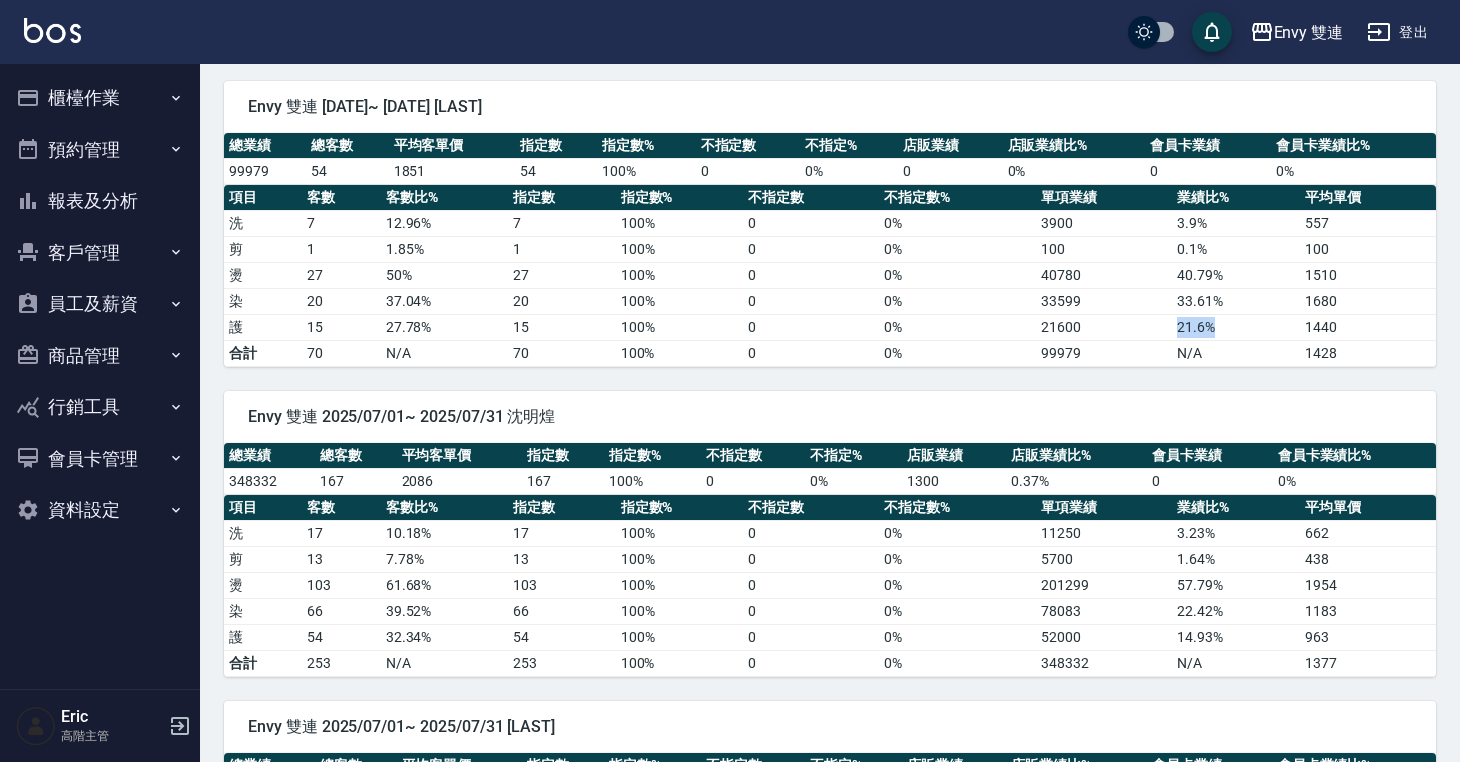 drag, startPoint x: 1167, startPoint y: 323, endPoint x: 1228, endPoint y: 327, distance: 61.13101 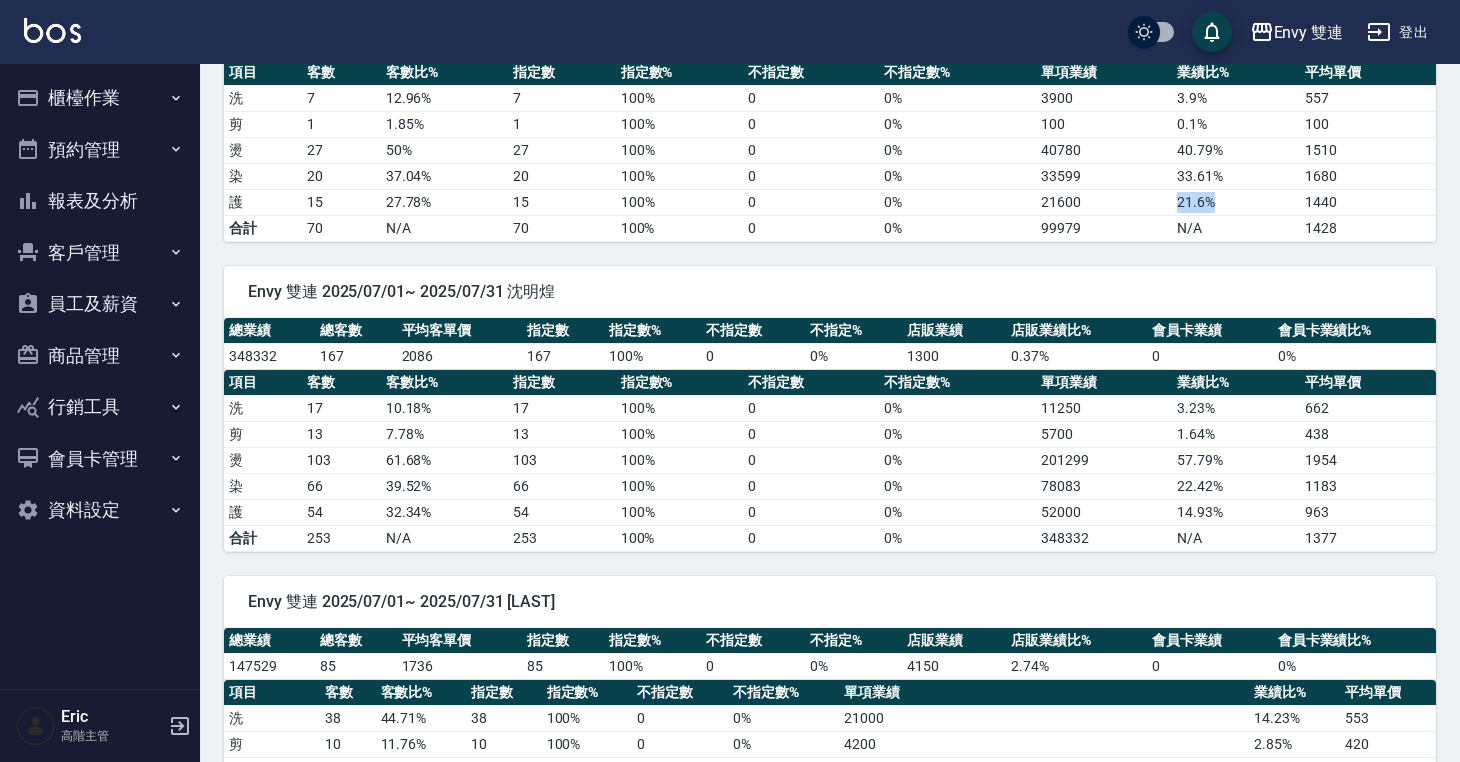 scroll, scrollTop: 358, scrollLeft: 0, axis: vertical 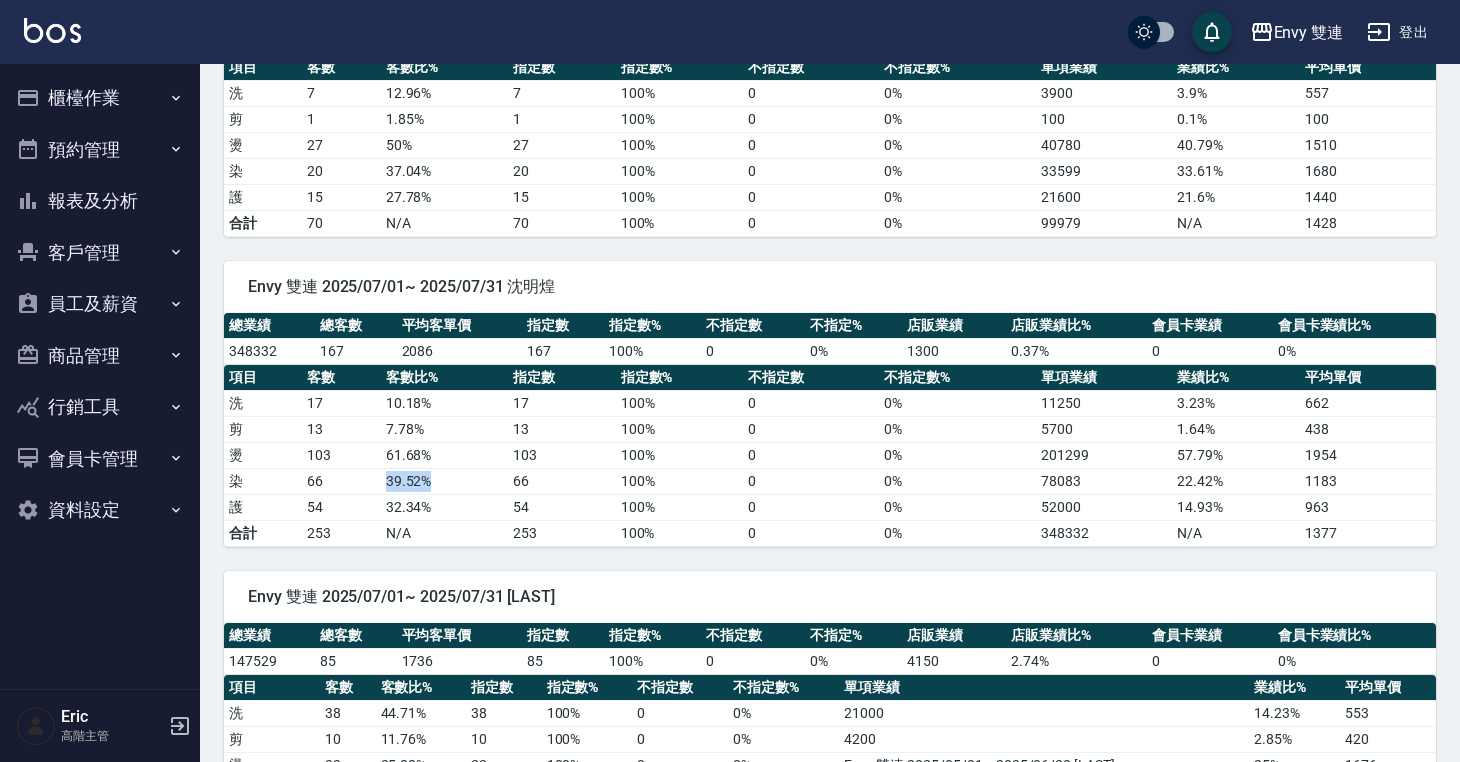 drag, startPoint x: 368, startPoint y: 485, endPoint x: 466, endPoint y: 486, distance: 98.005104 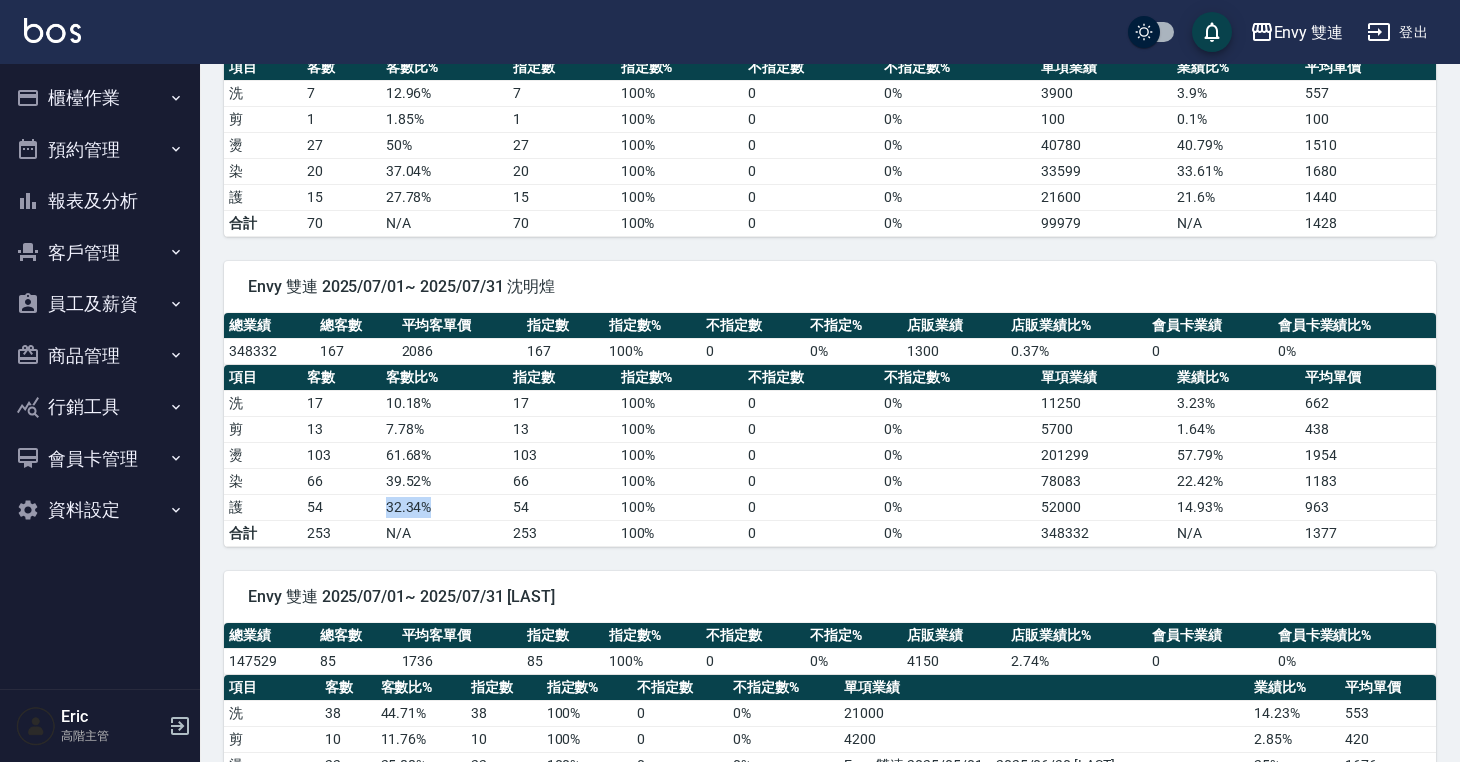 drag, startPoint x: 368, startPoint y: 509, endPoint x: 458, endPoint y: 510, distance: 90.005554 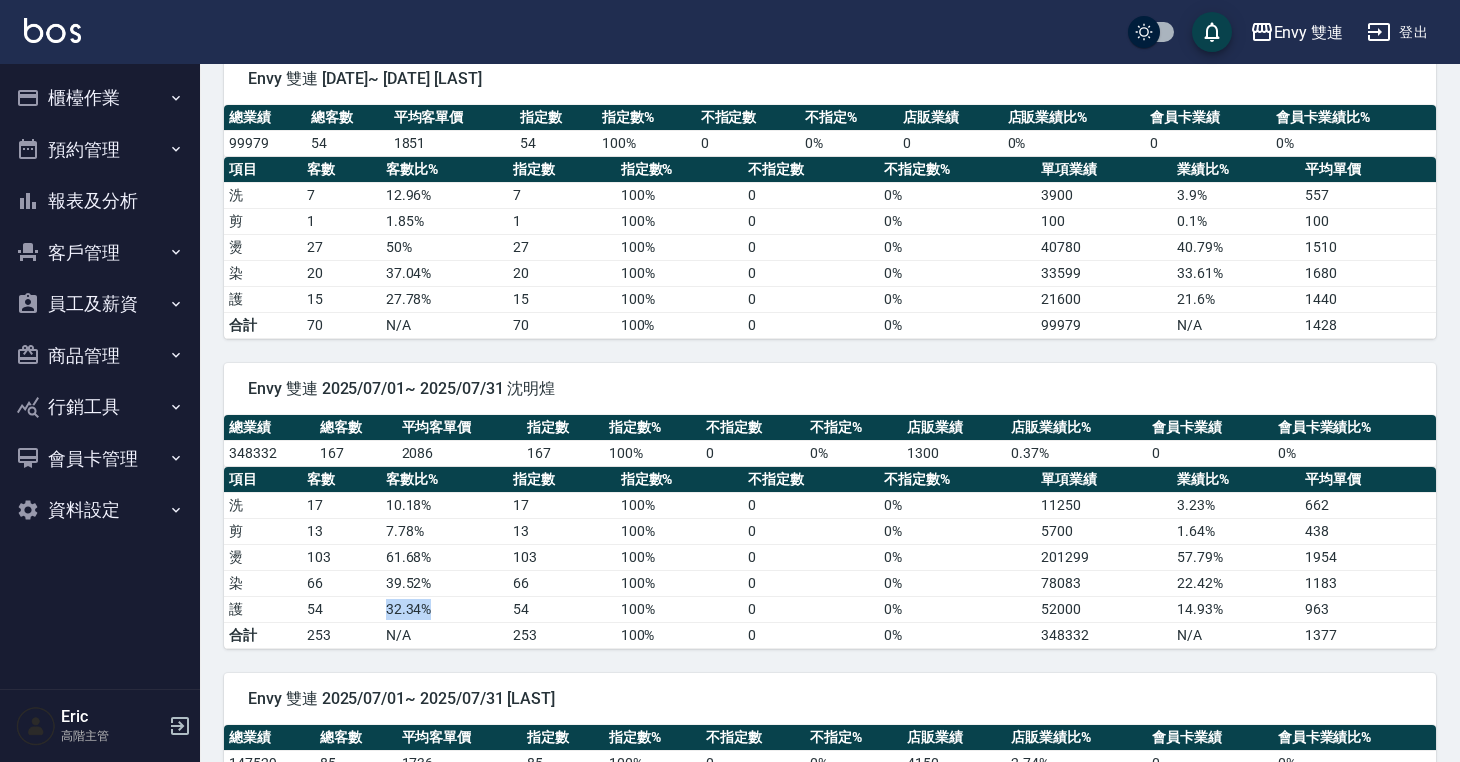 scroll, scrollTop: 241, scrollLeft: 0, axis: vertical 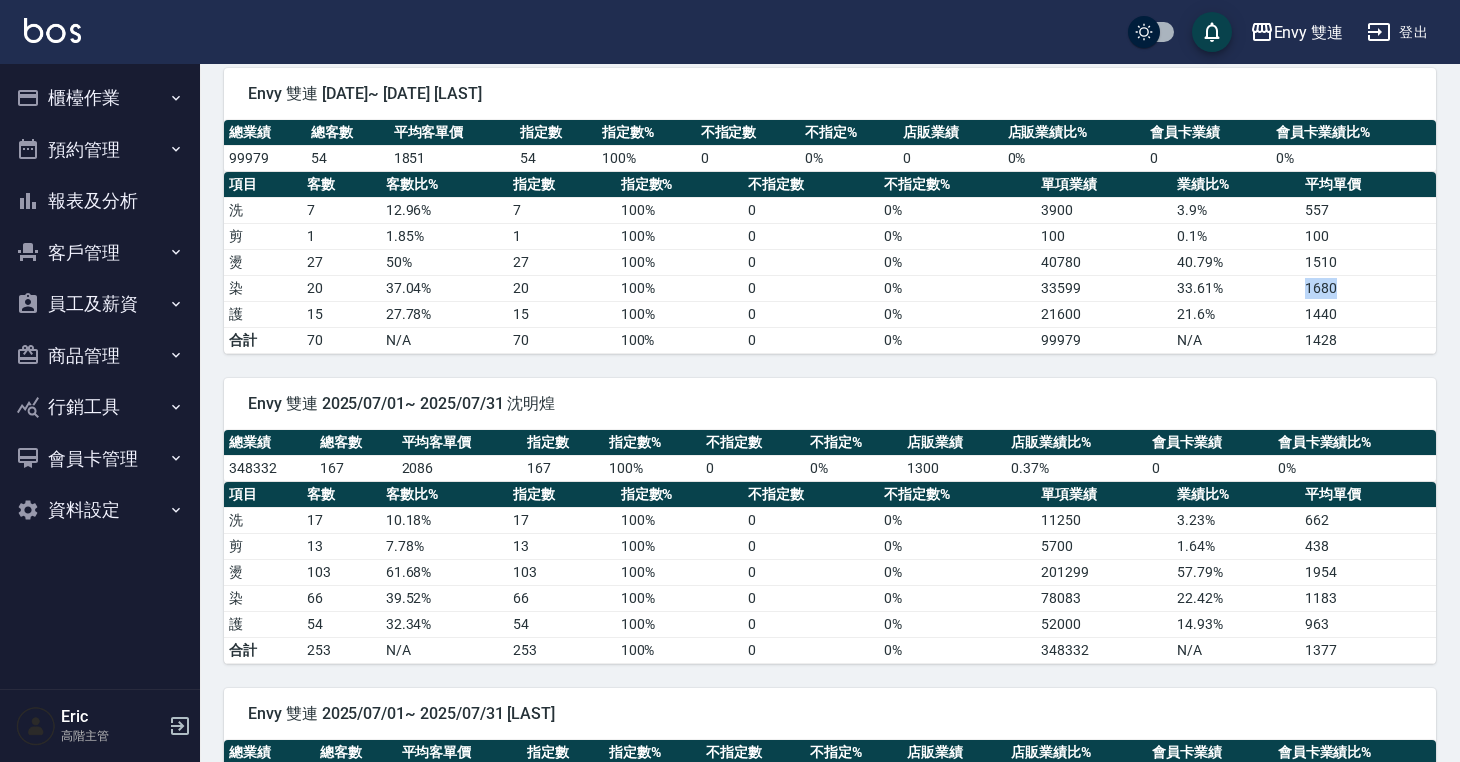 drag, startPoint x: 1339, startPoint y: 290, endPoint x: 1306, endPoint y: 290, distance: 33 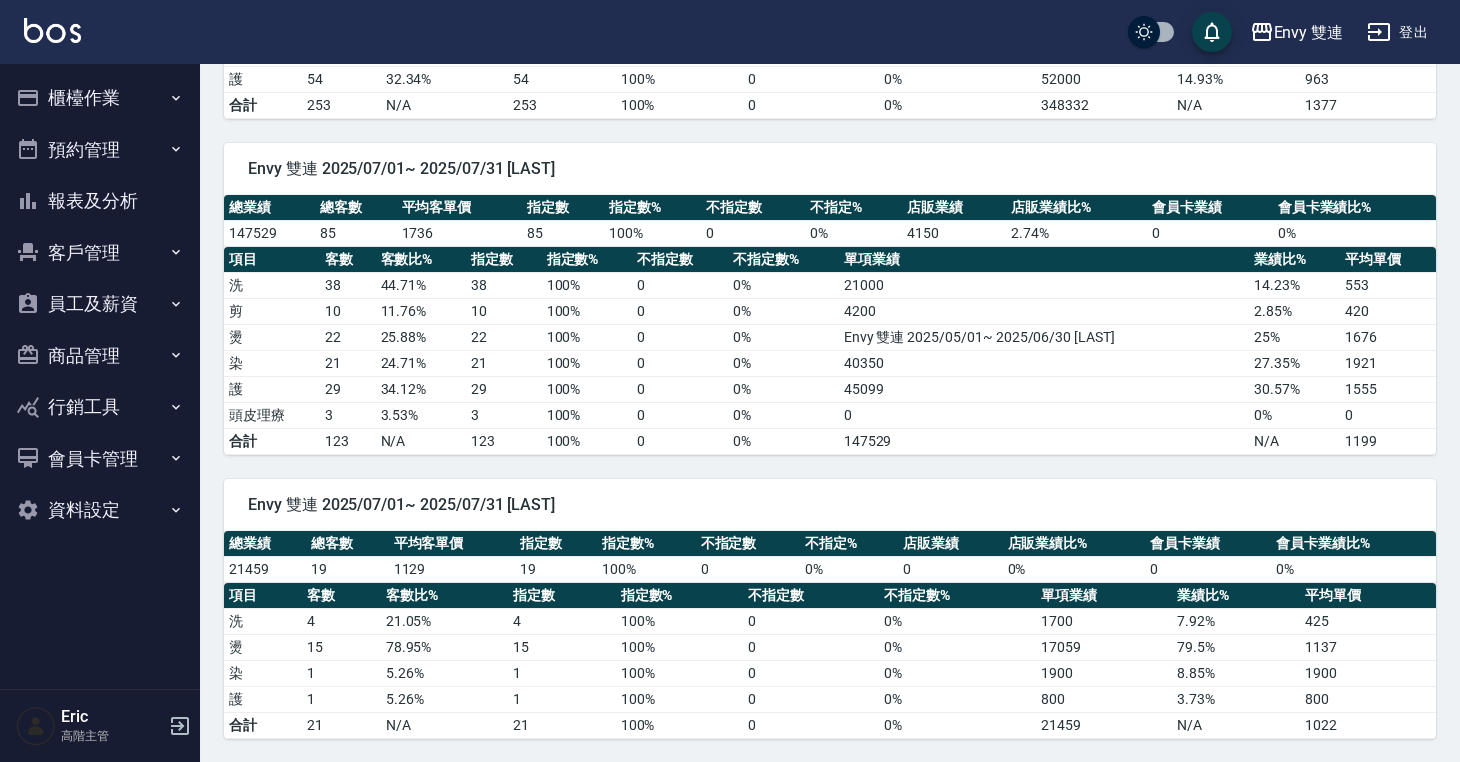 scroll, scrollTop: 0, scrollLeft: 0, axis: both 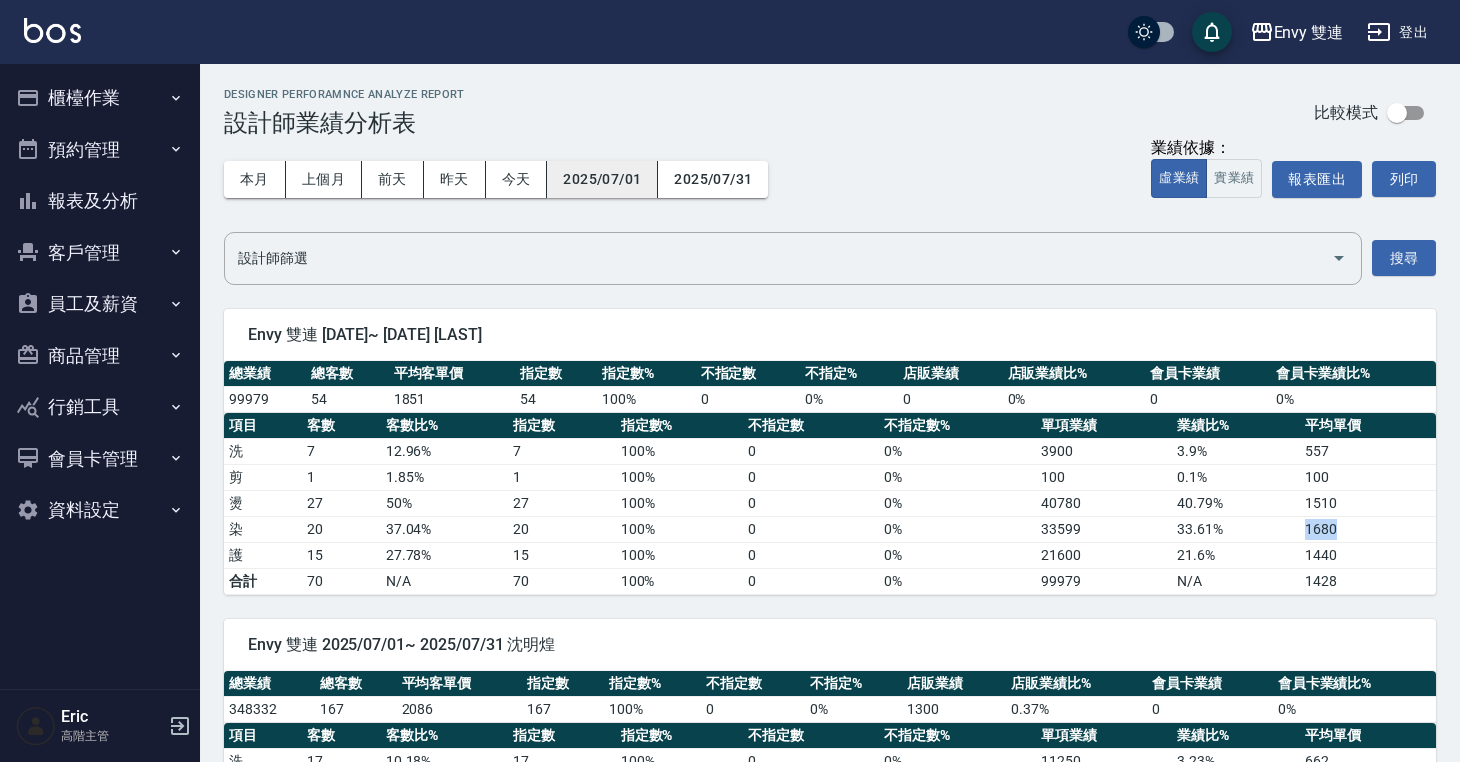 click on "2025/07/01" at bounding box center (602, 179) 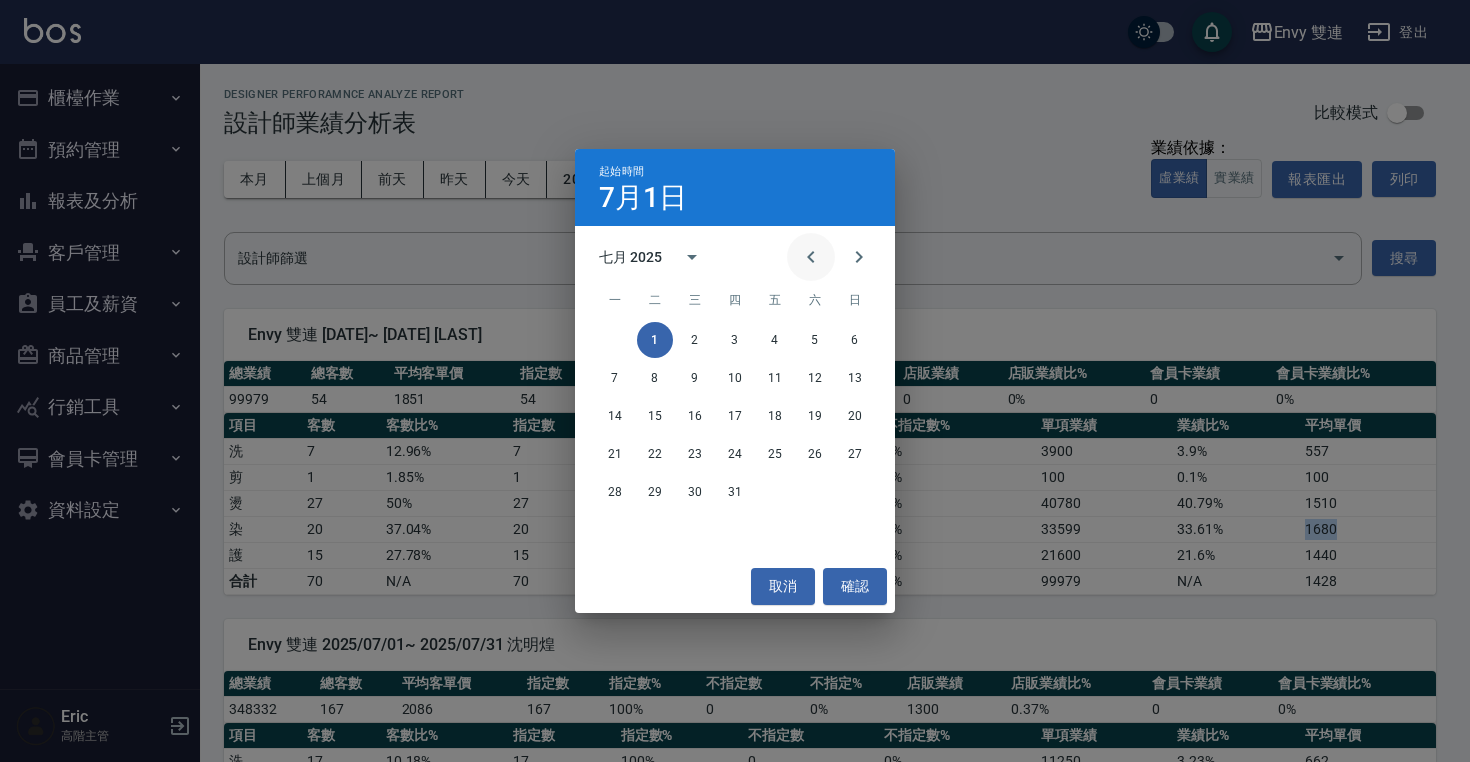 click 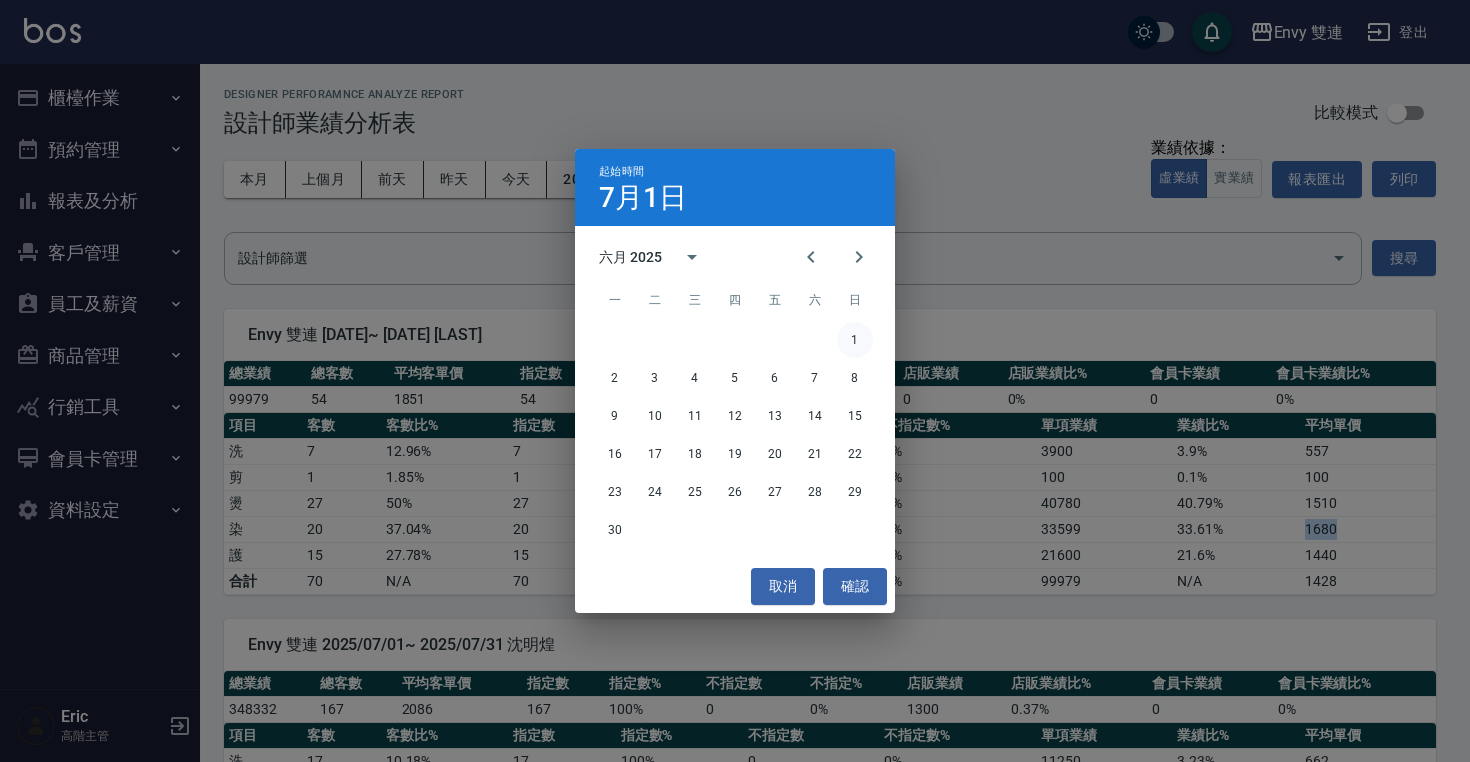 click on "1" at bounding box center [855, 340] 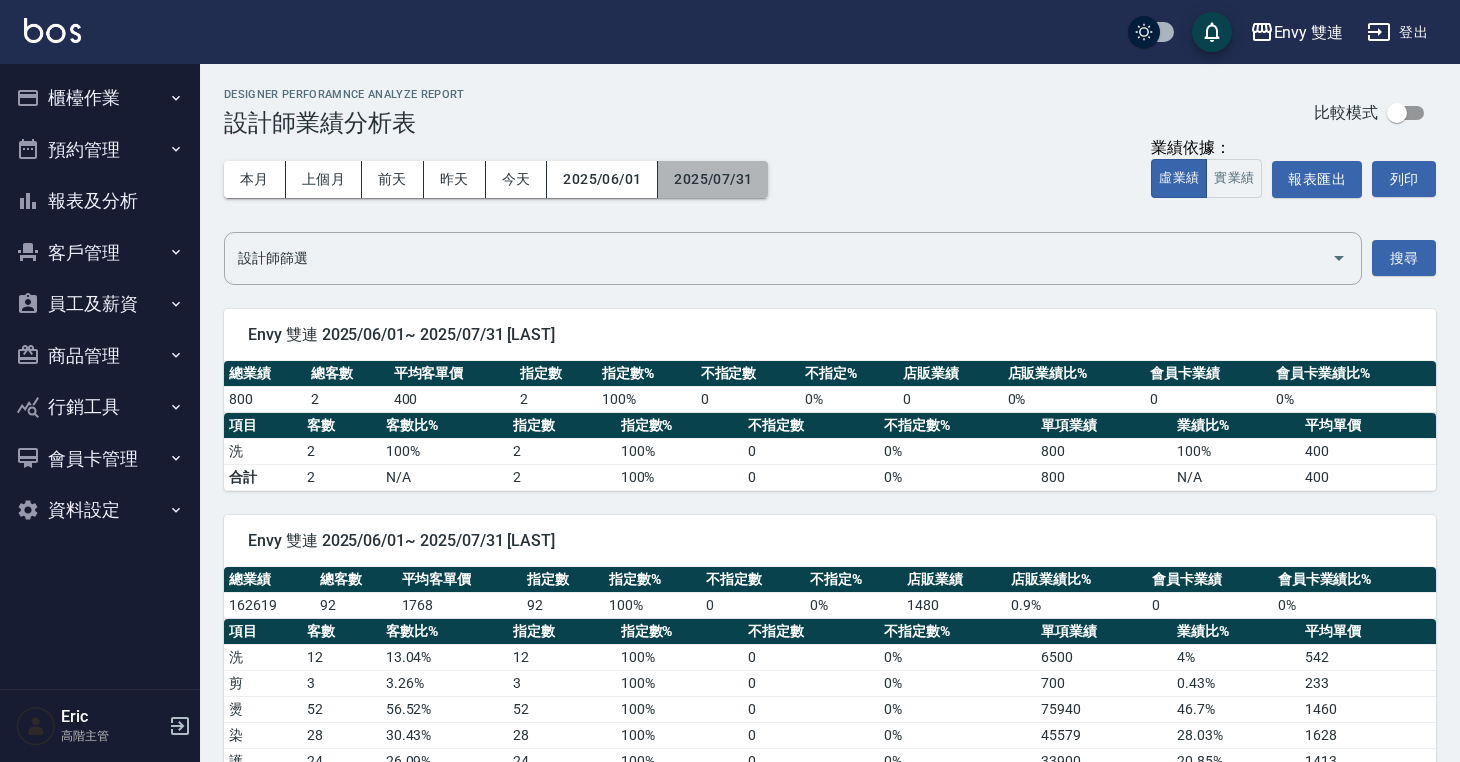 click on "2025/07/31" at bounding box center (713, 179) 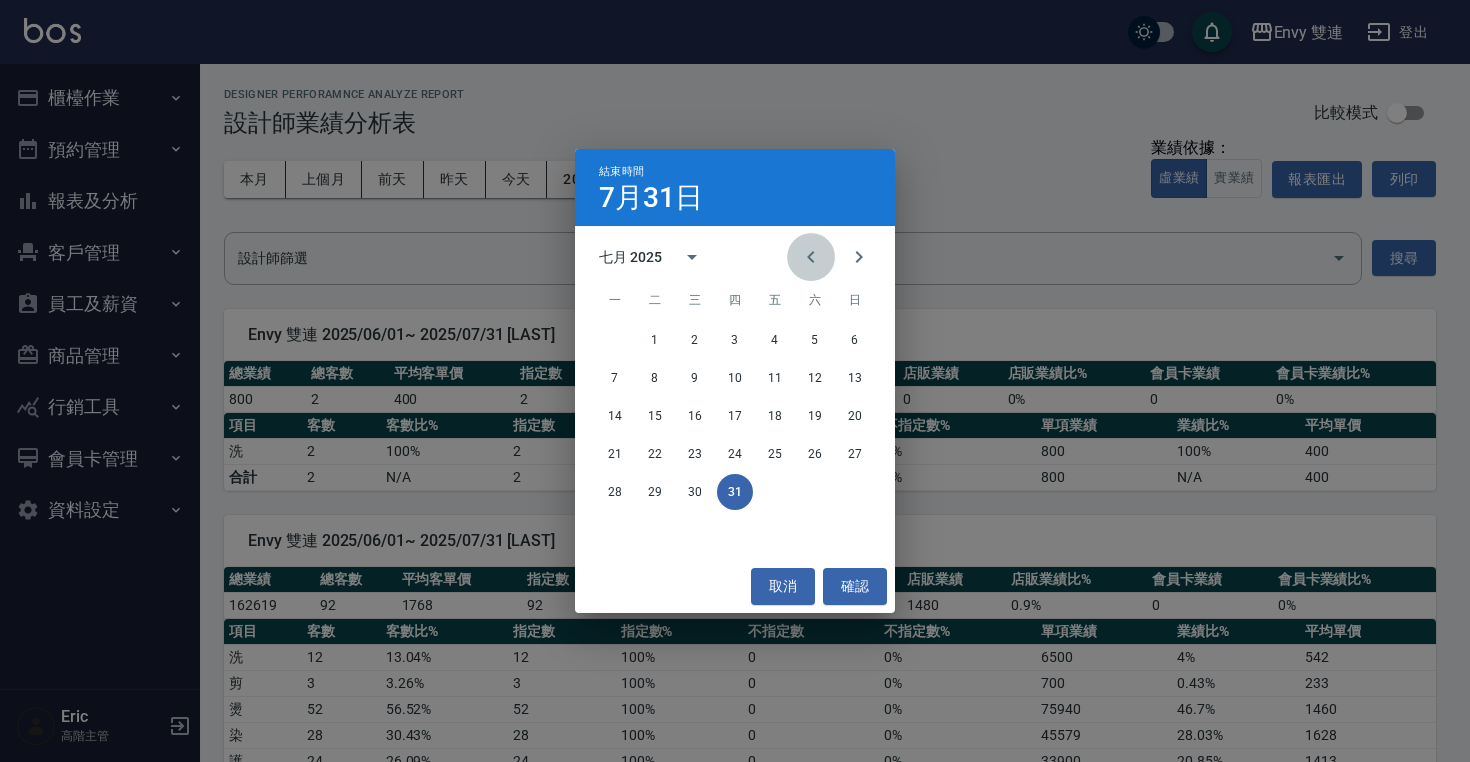 click 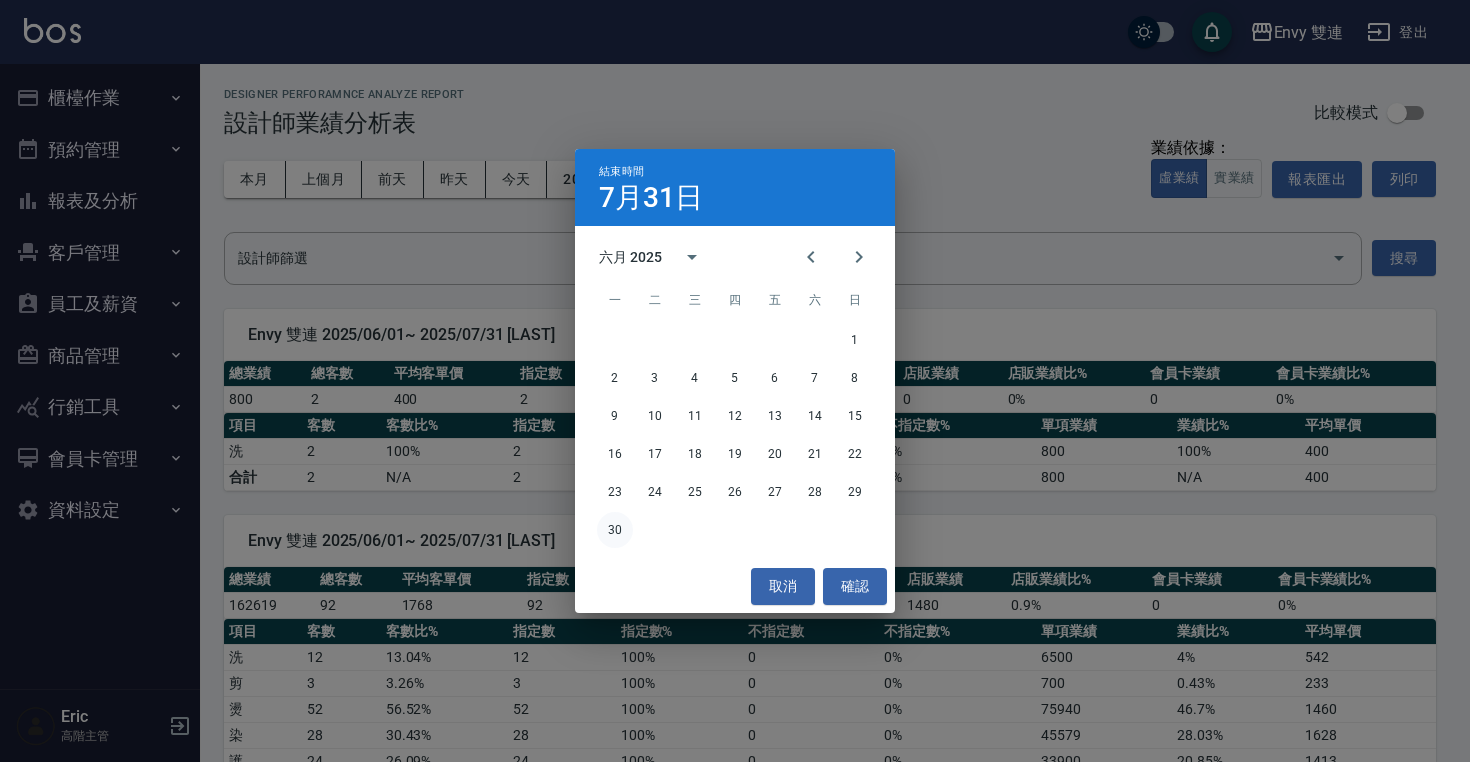 click on "30" at bounding box center [615, 530] 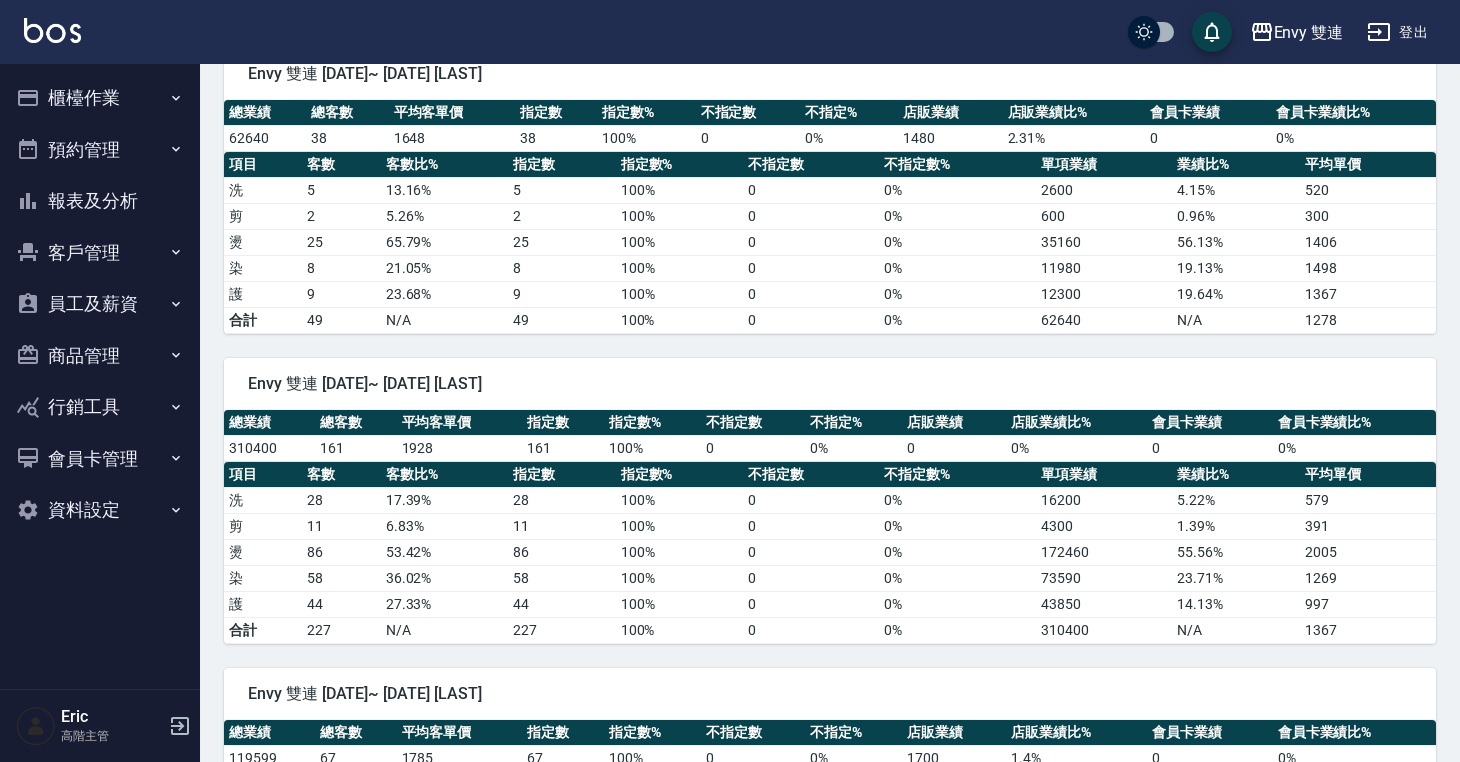 scroll, scrollTop: 0, scrollLeft: 0, axis: both 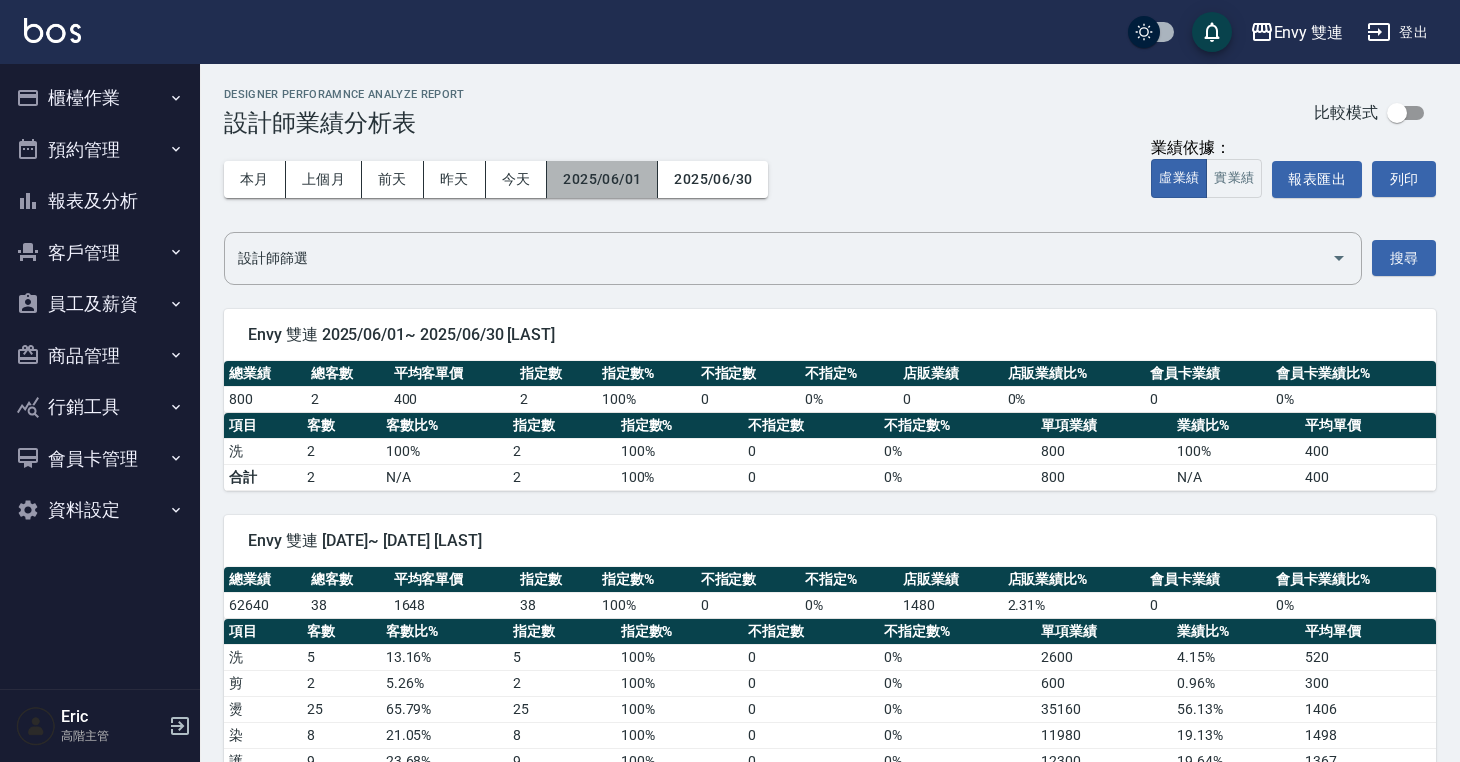 click on "2025/06/01" at bounding box center (602, 179) 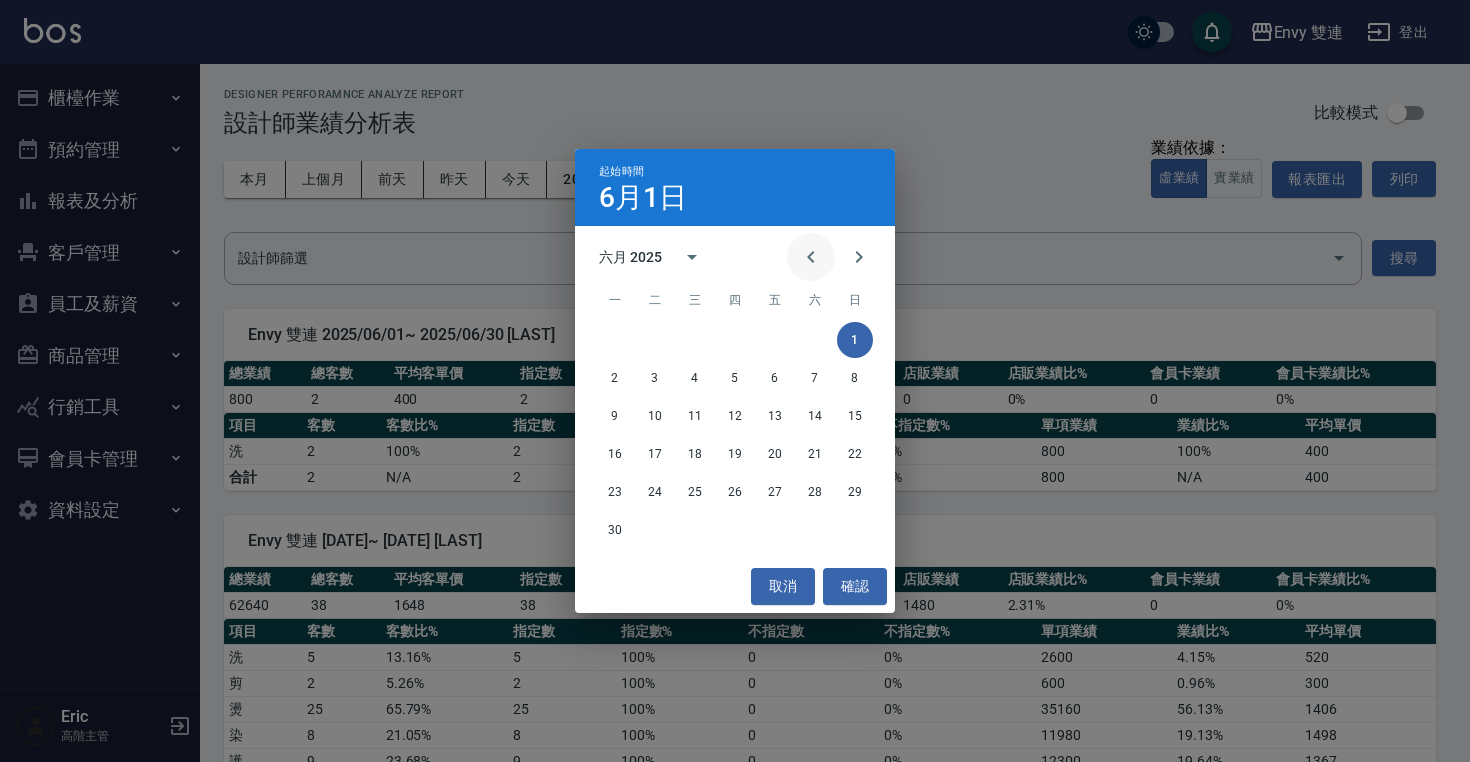 click 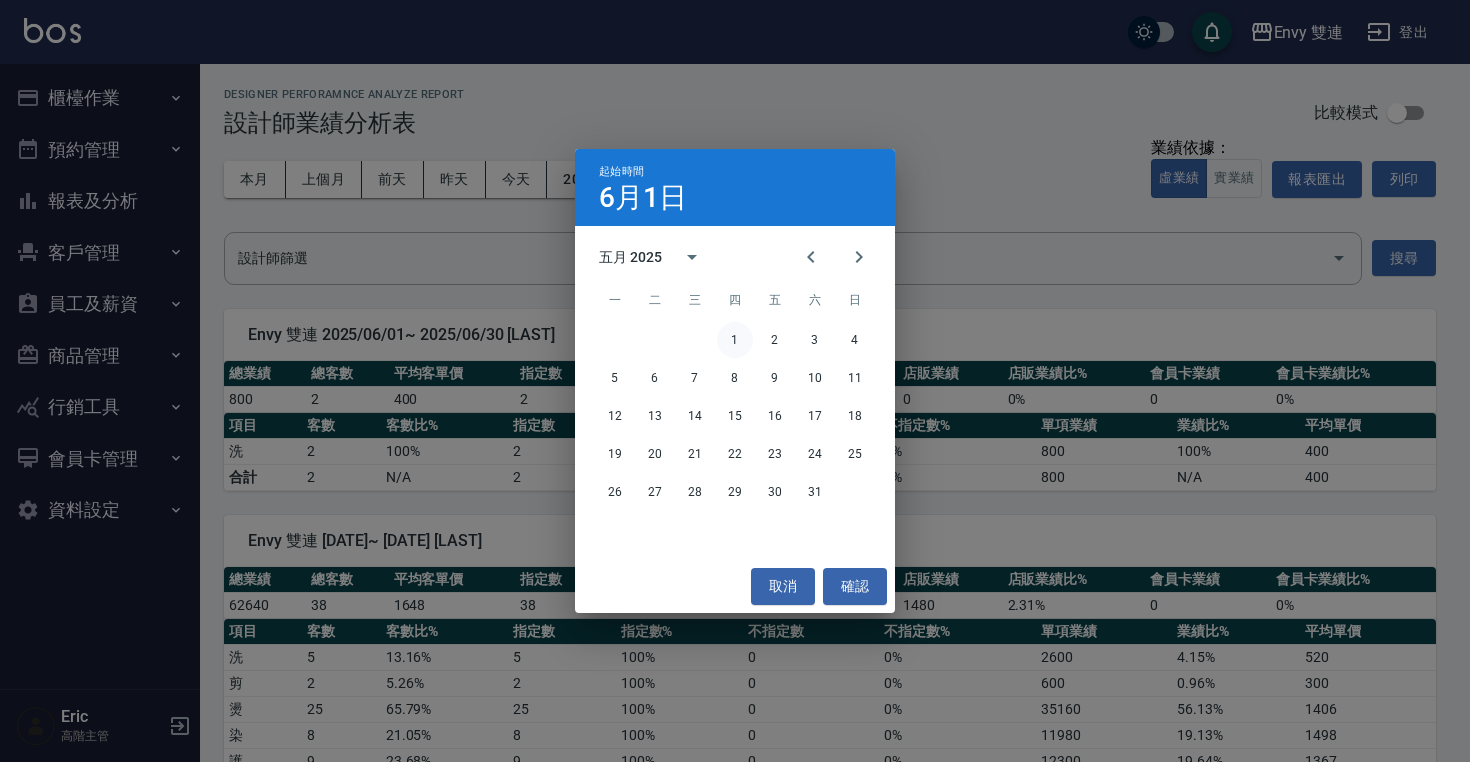 click on "1" at bounding box center [735, 340] 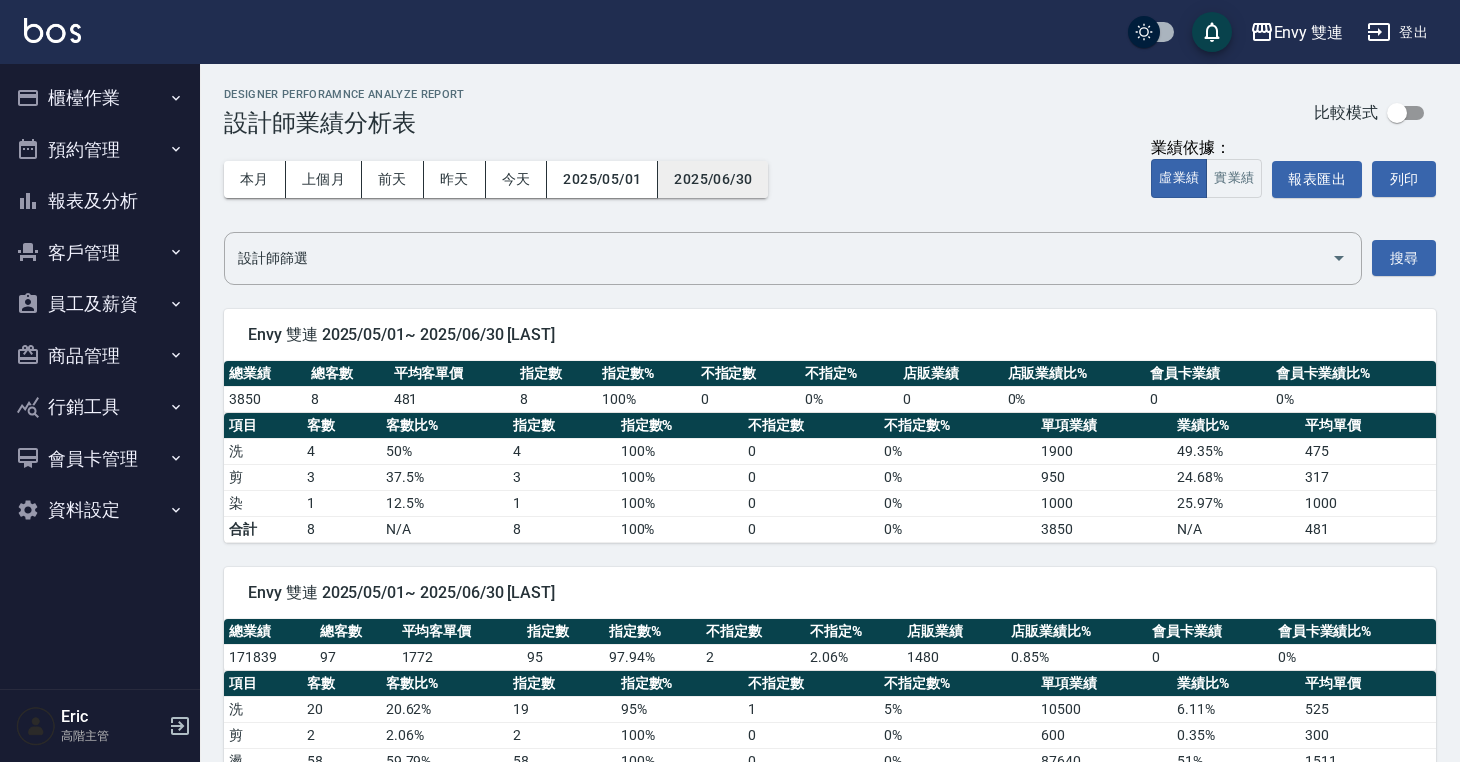 click on "2025/06/30" at bounding box center [713, 179] 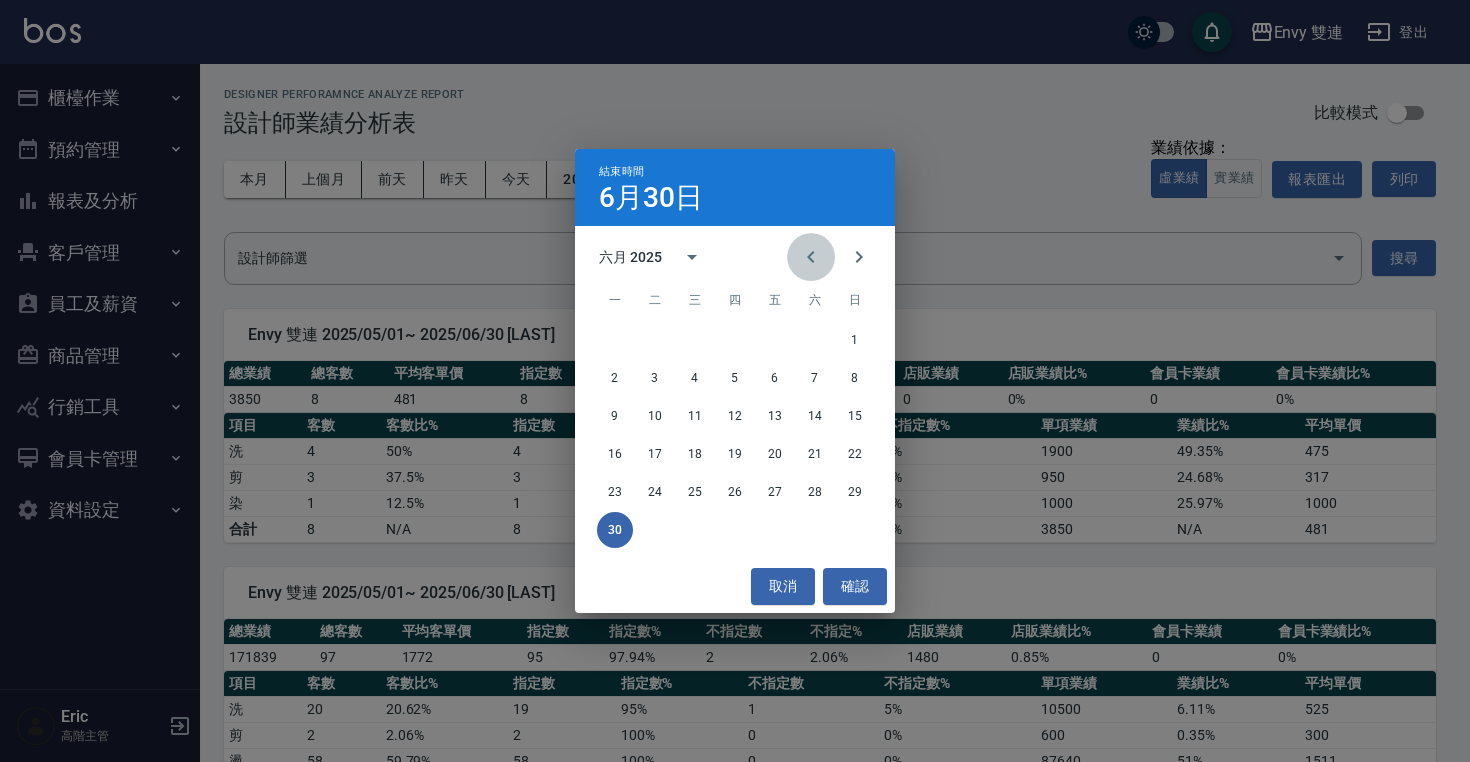 click 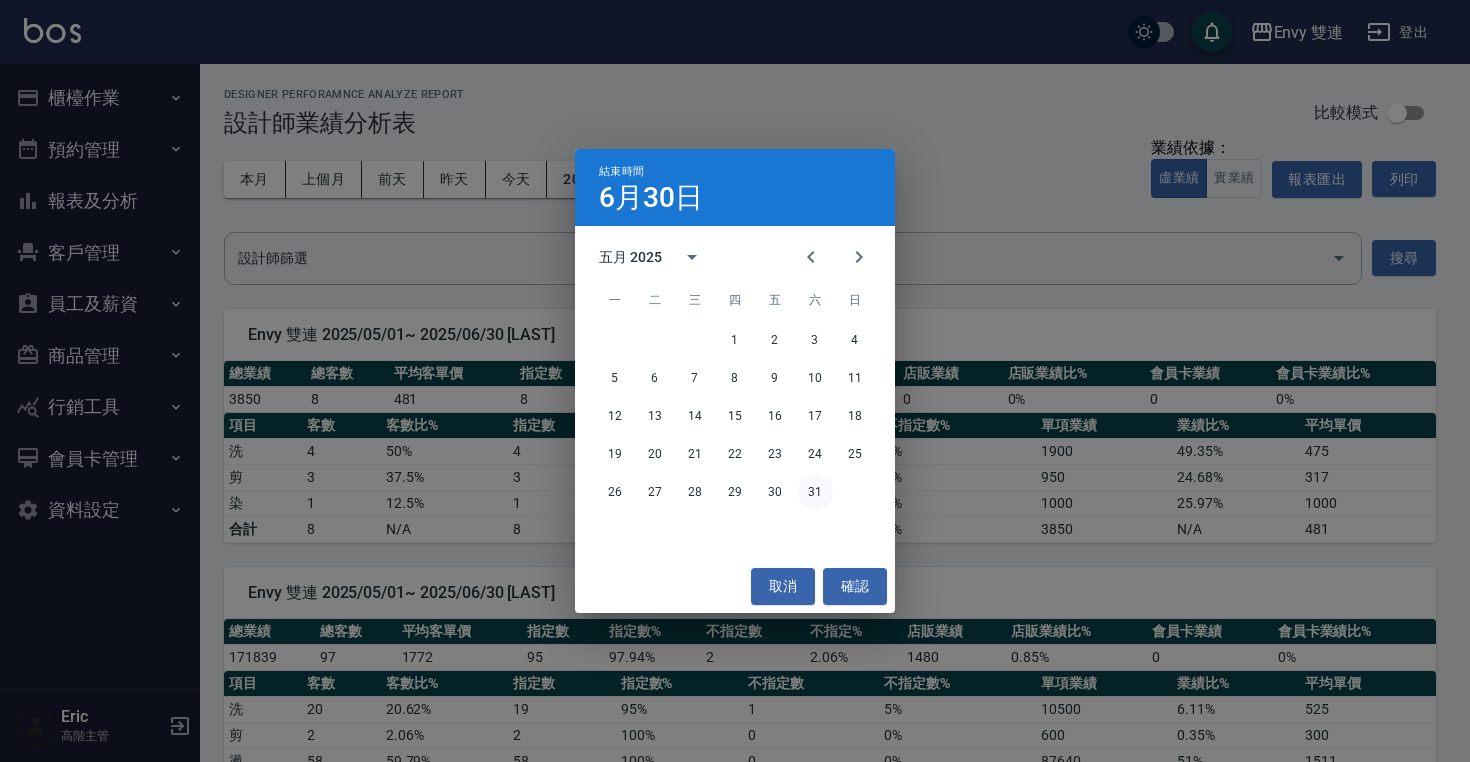 click on "31" at bounding box center [815, 492] 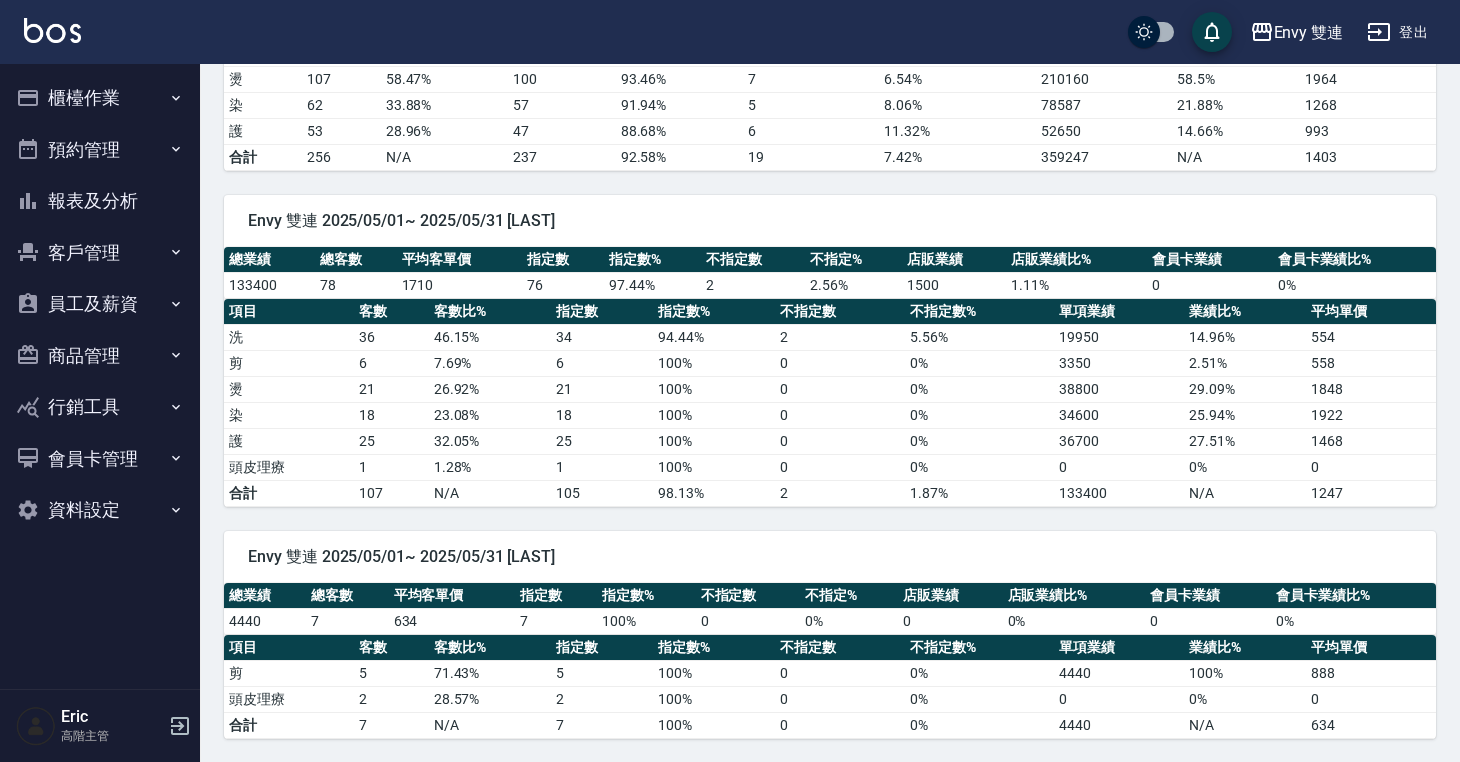 scroll, scrollTop: 0, scrollLeft: 0, axis: both 